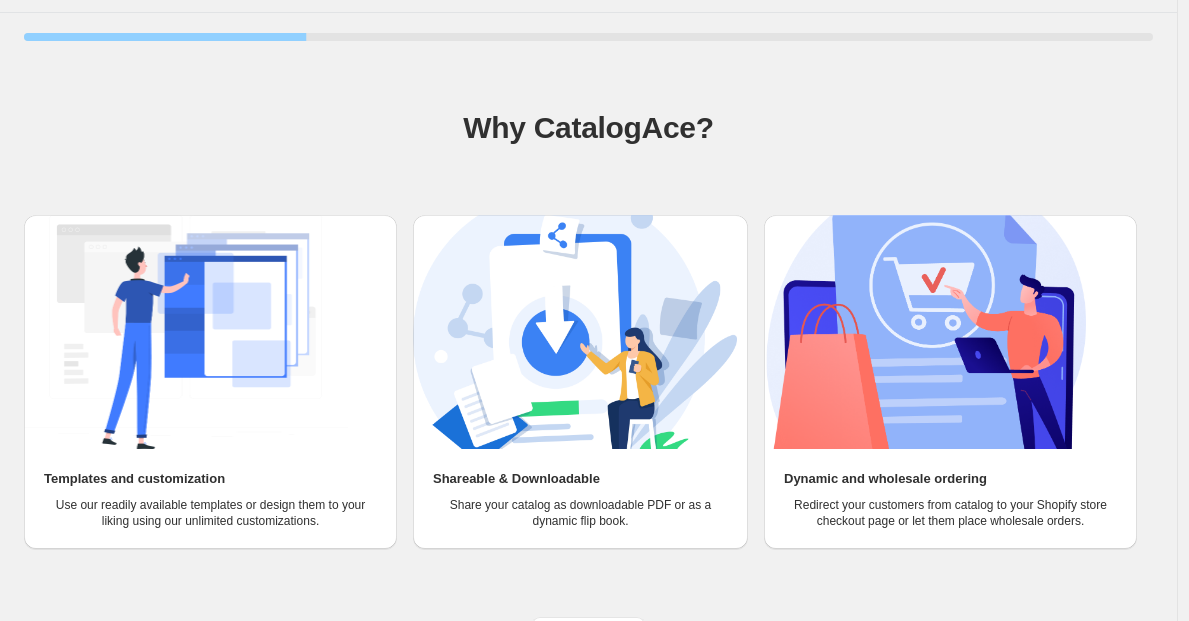 scroll, scrollTop: 88, scrollLeft: 0, axis: vertical 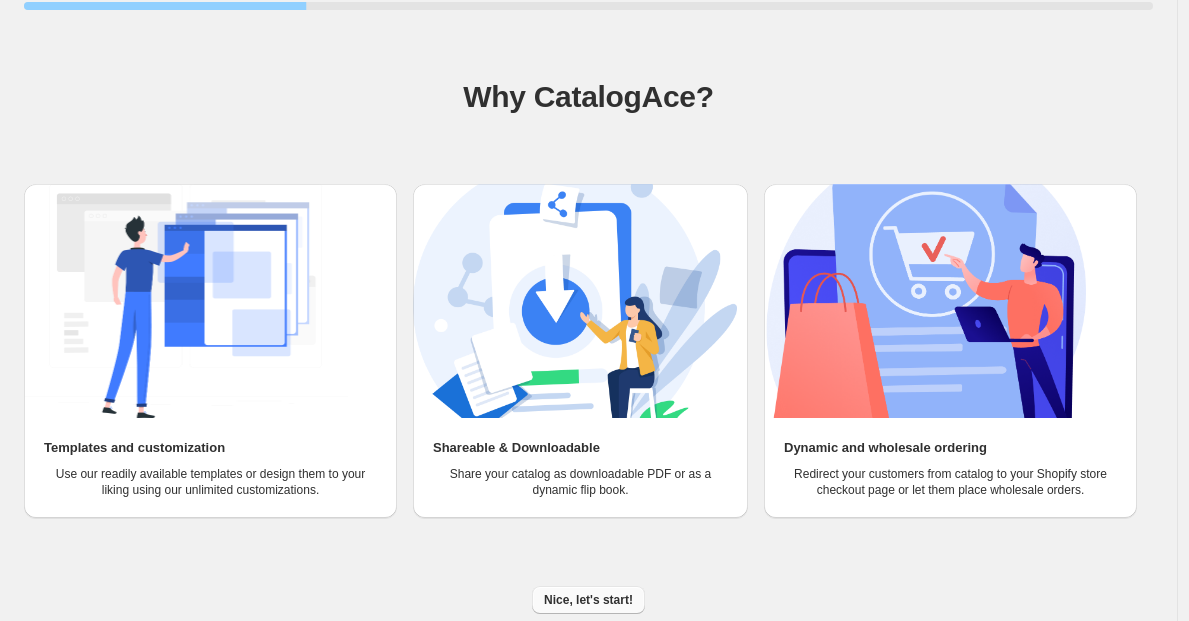 click on "Nice, let's start!" at bounding box center [588, 600] 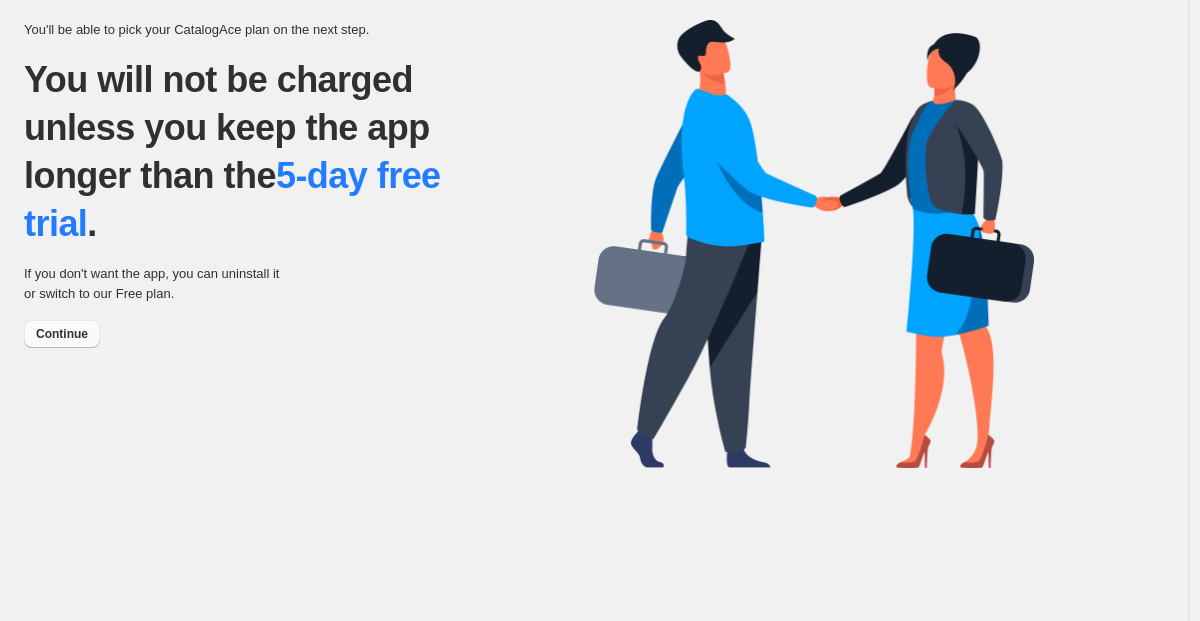 click on "Continue" at bounding box center [62, 334] 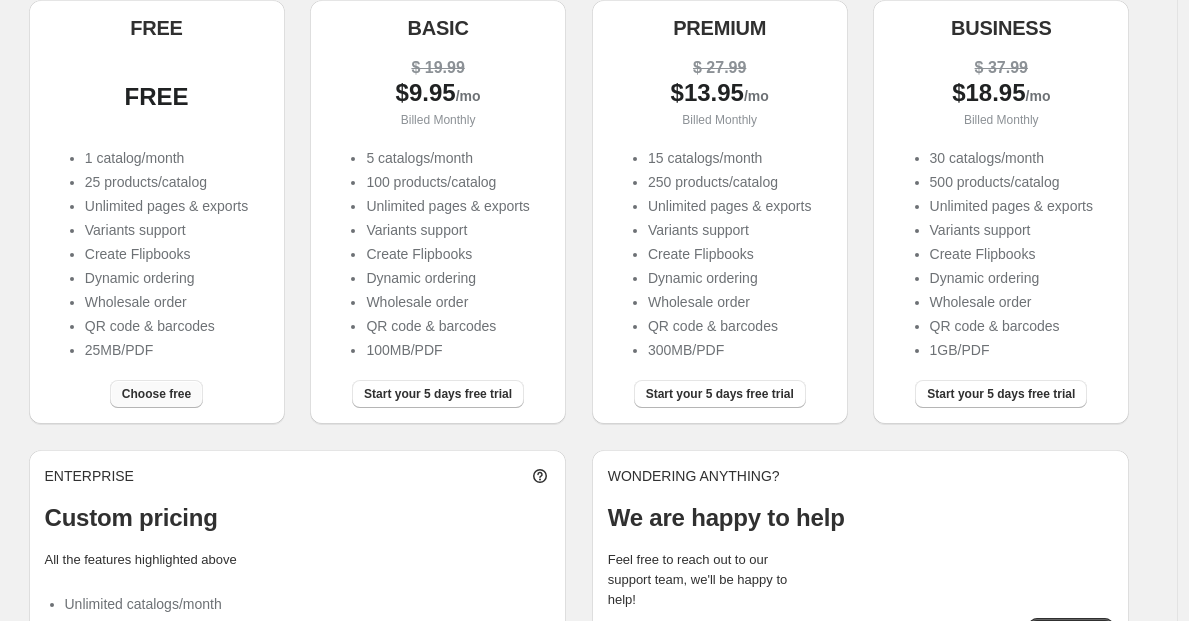 scroll, scrollTop: 320, scrollLeft: 0, axis: vertical 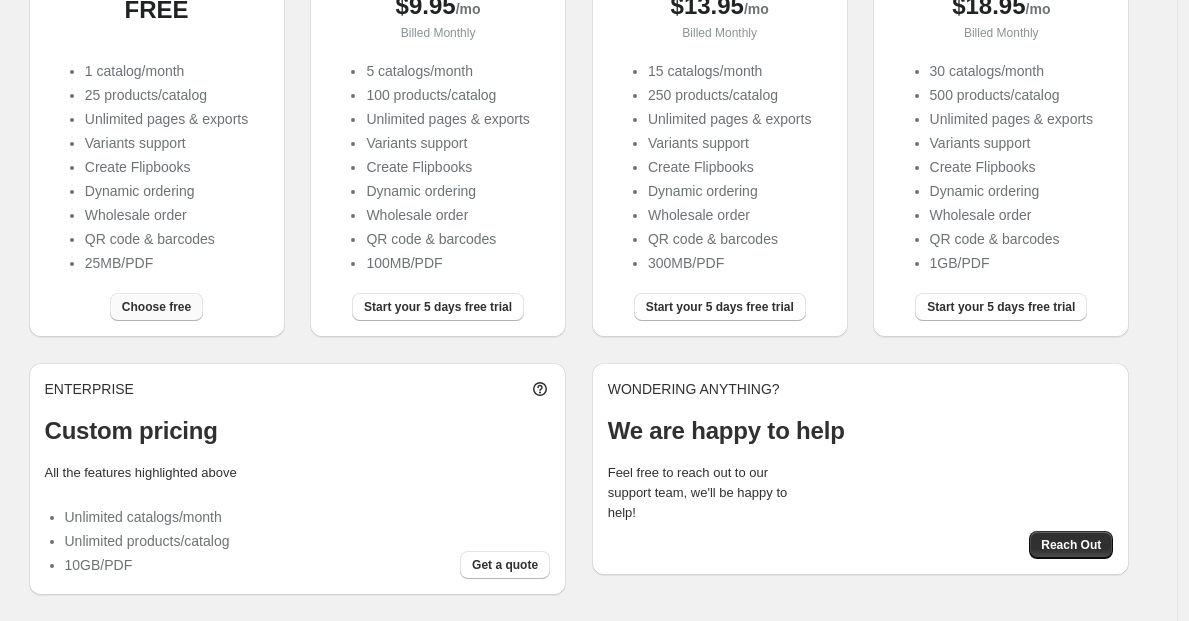 click on "Choose free" at bounding box center (156, 307) 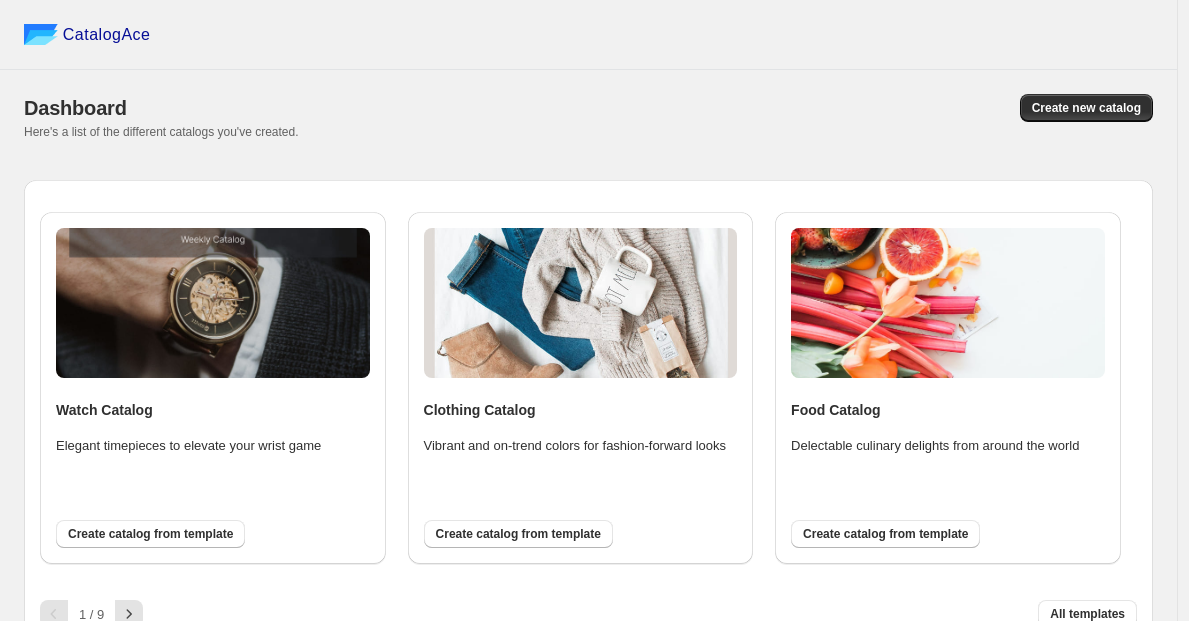 scroll, scrollTop: 23, scrollLeft: 0, axis: vertical 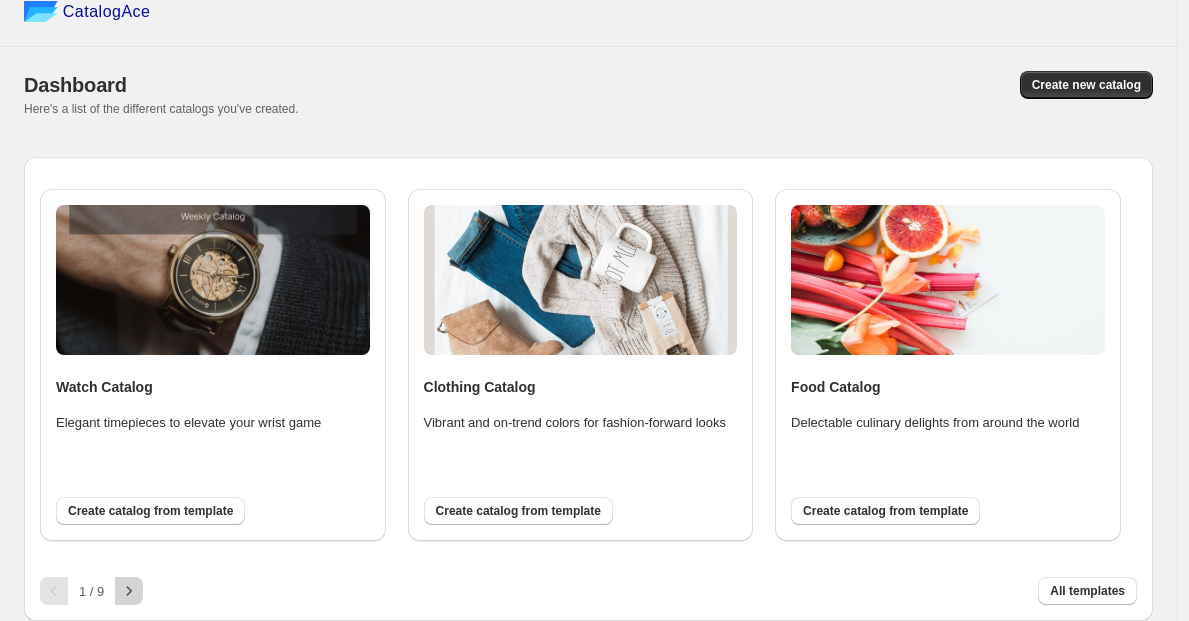click 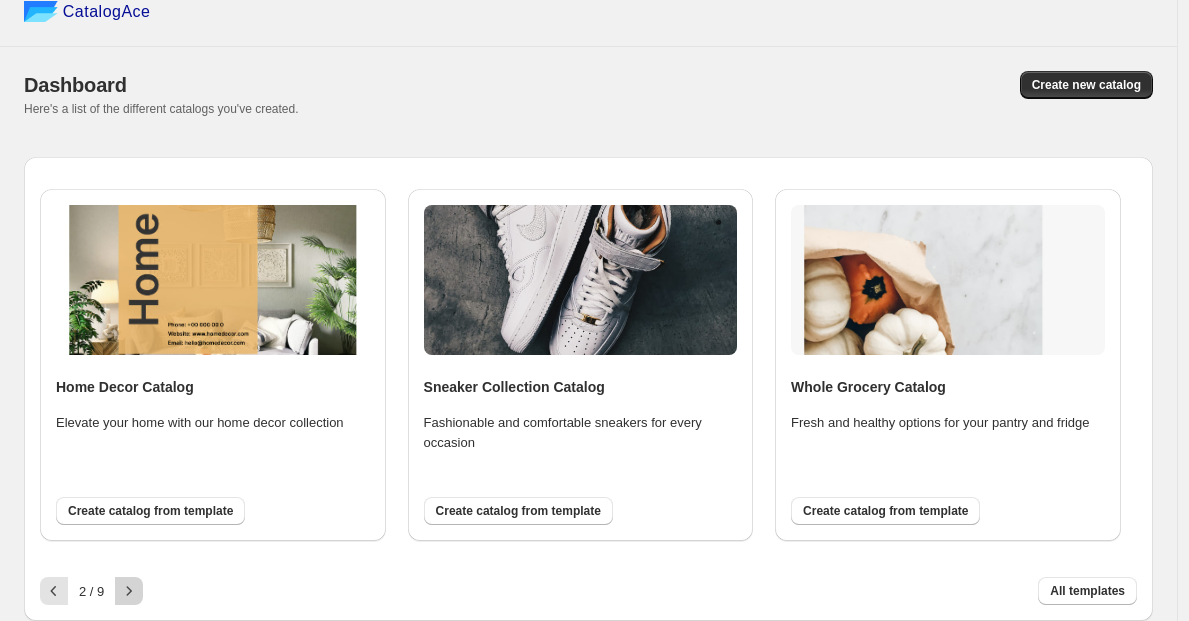 click 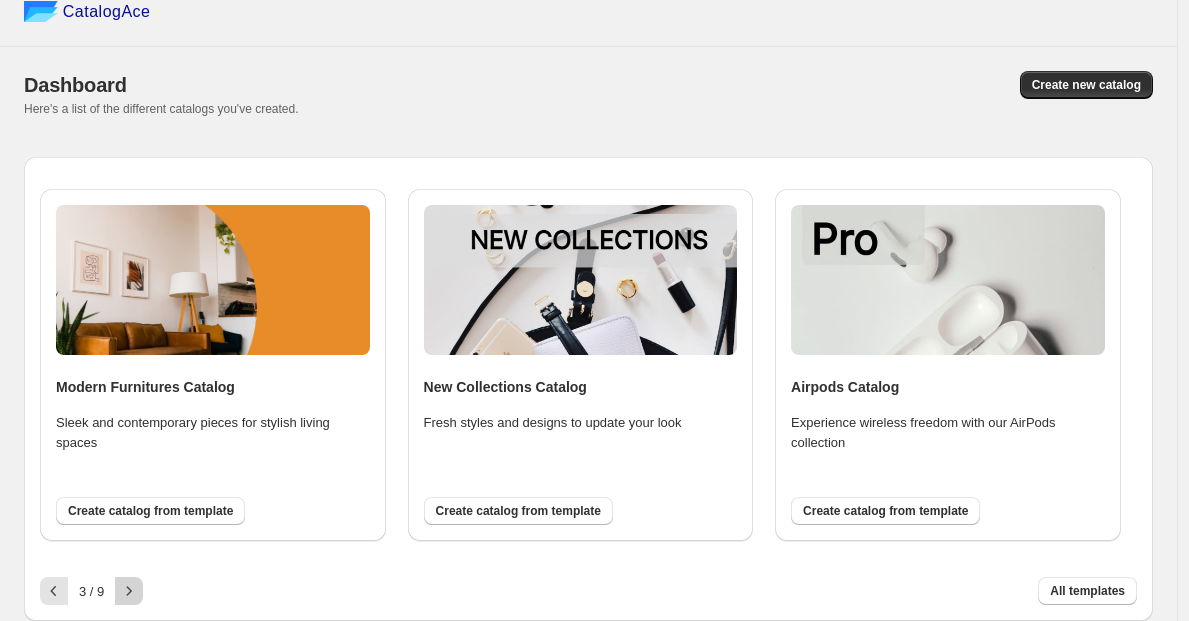 click 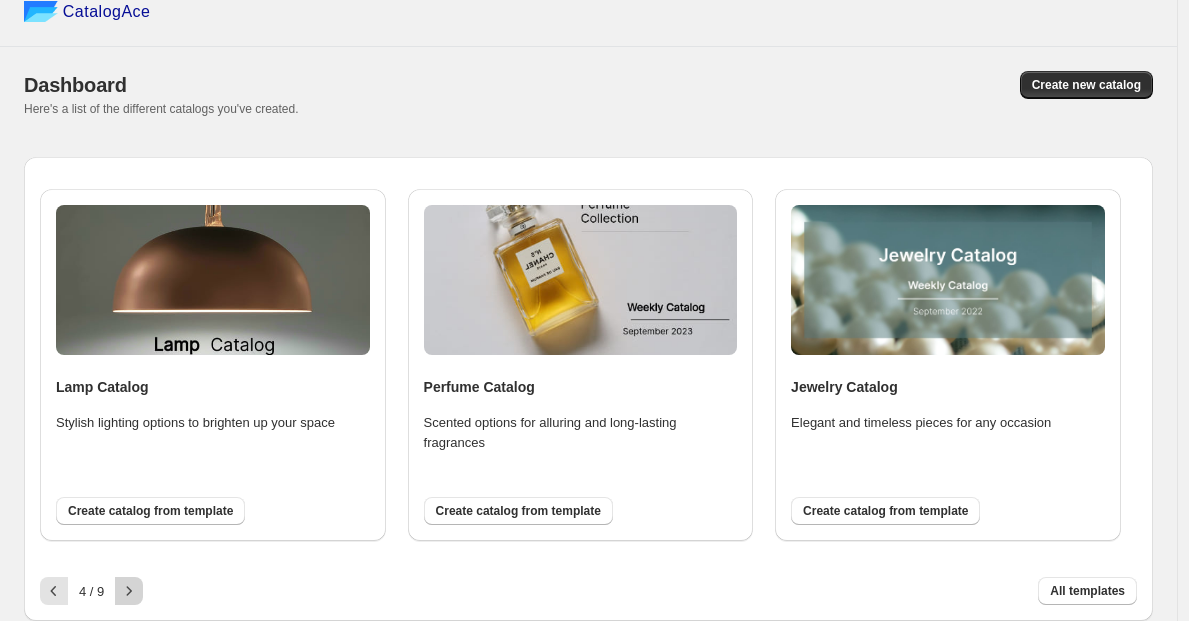 click 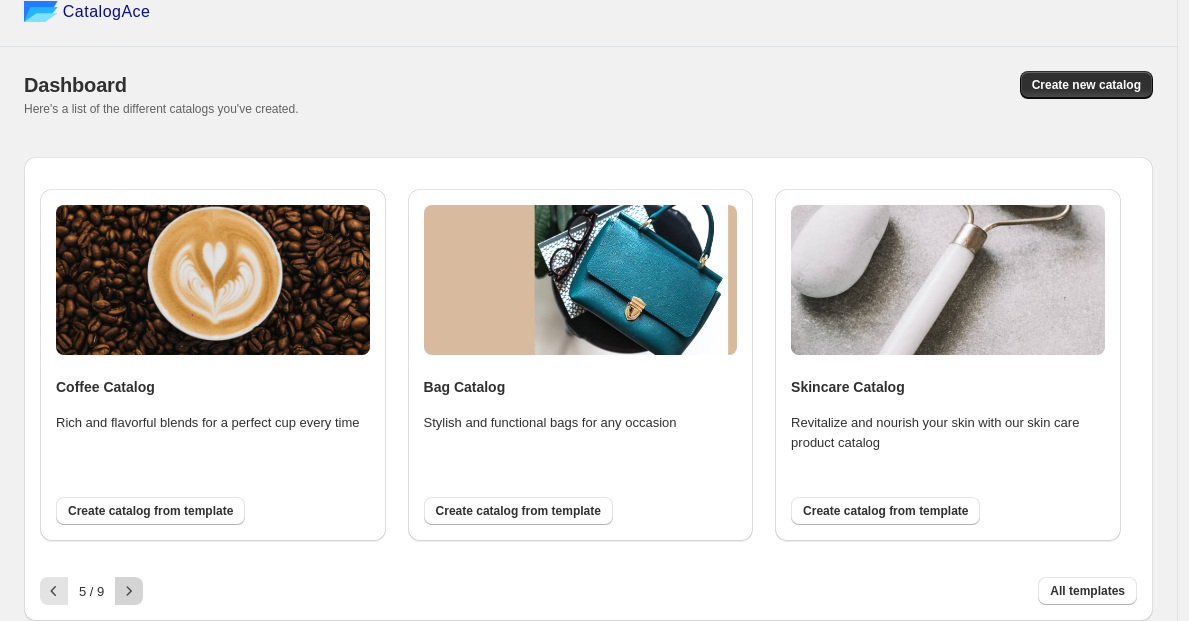 click 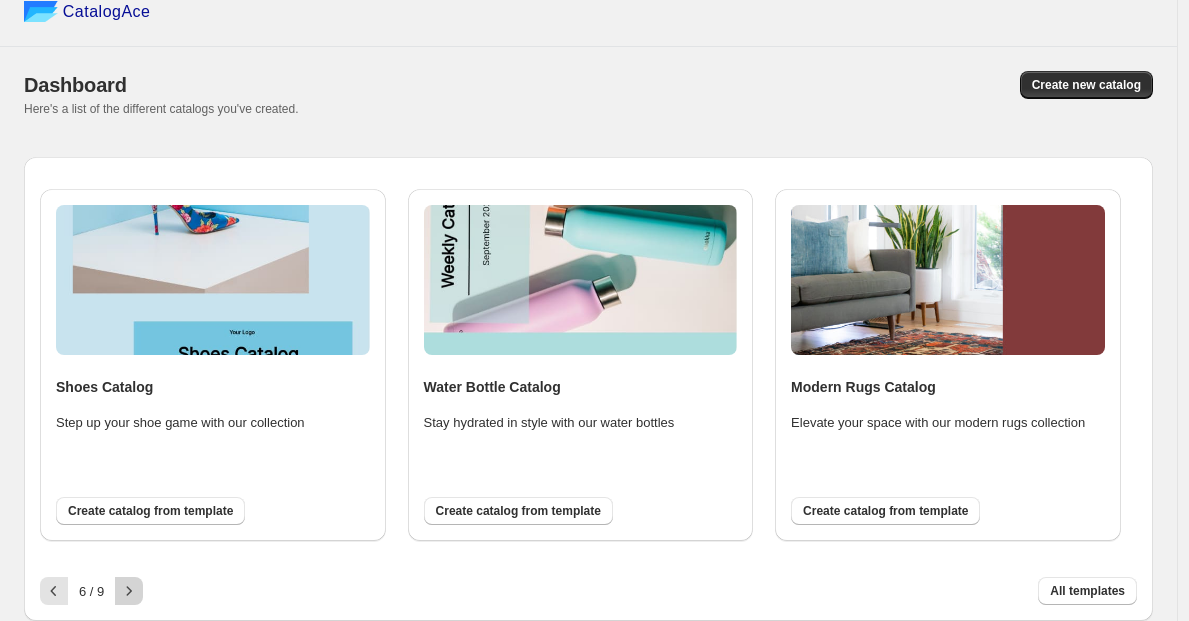 click 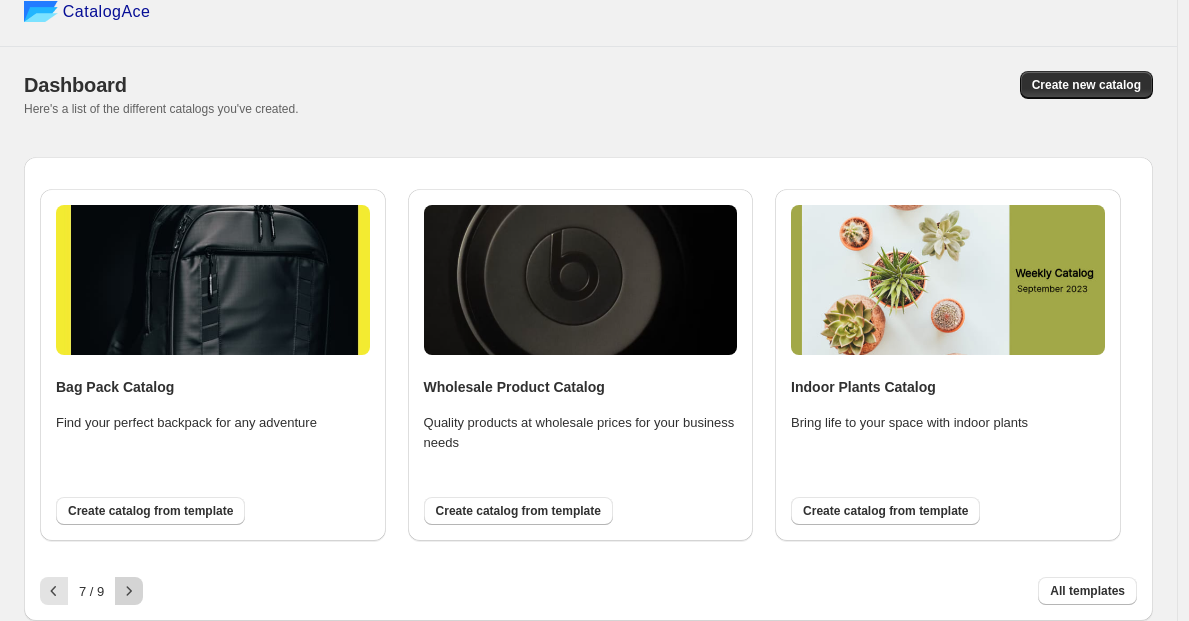 click at bounding box center [129, 591] 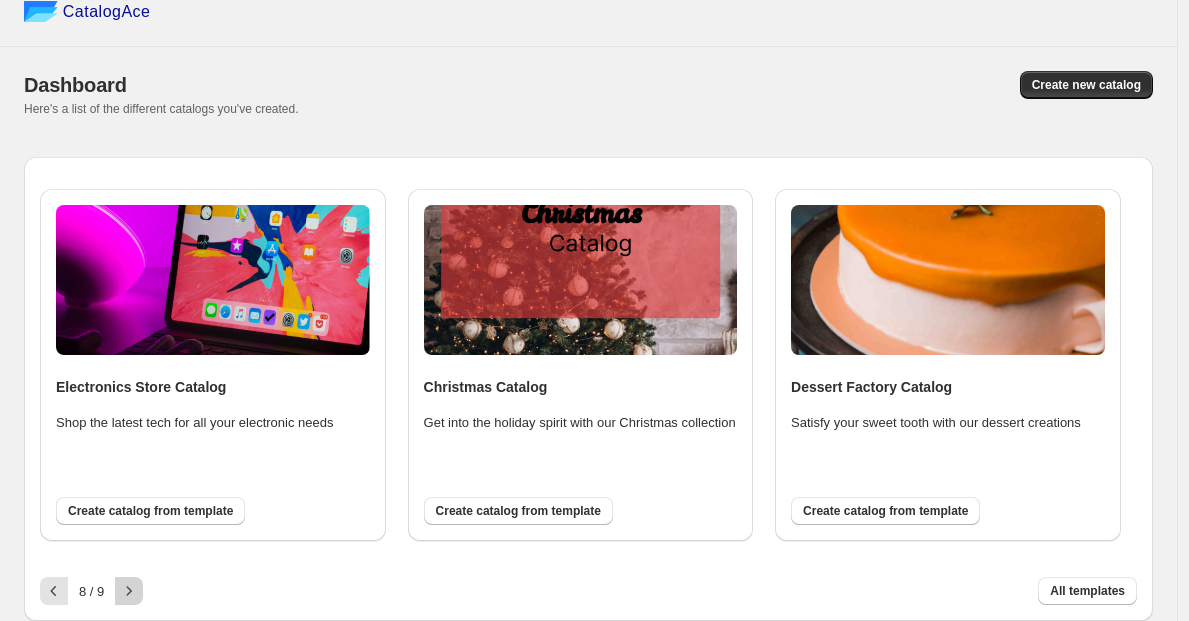 click at bounding box center [129, 591] 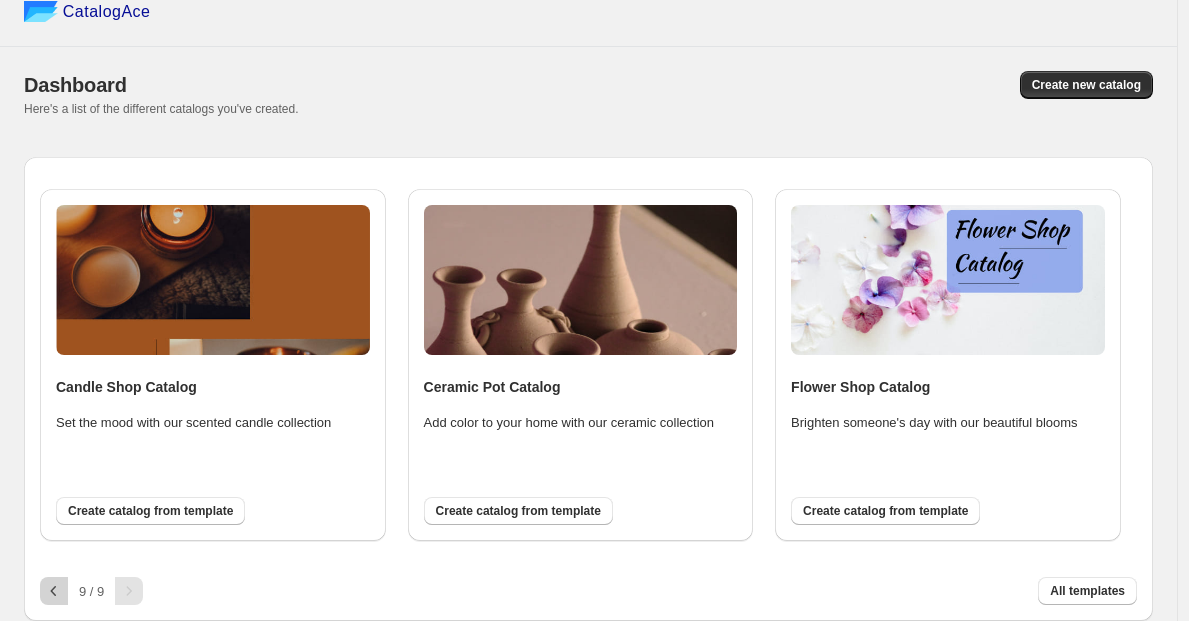 click 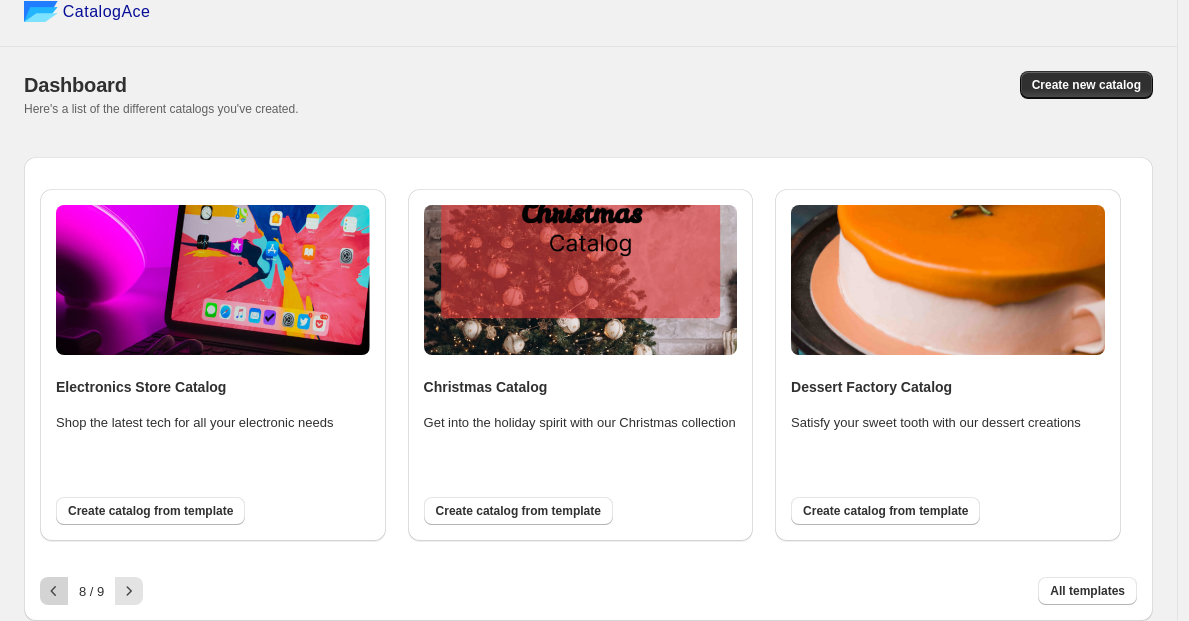 click 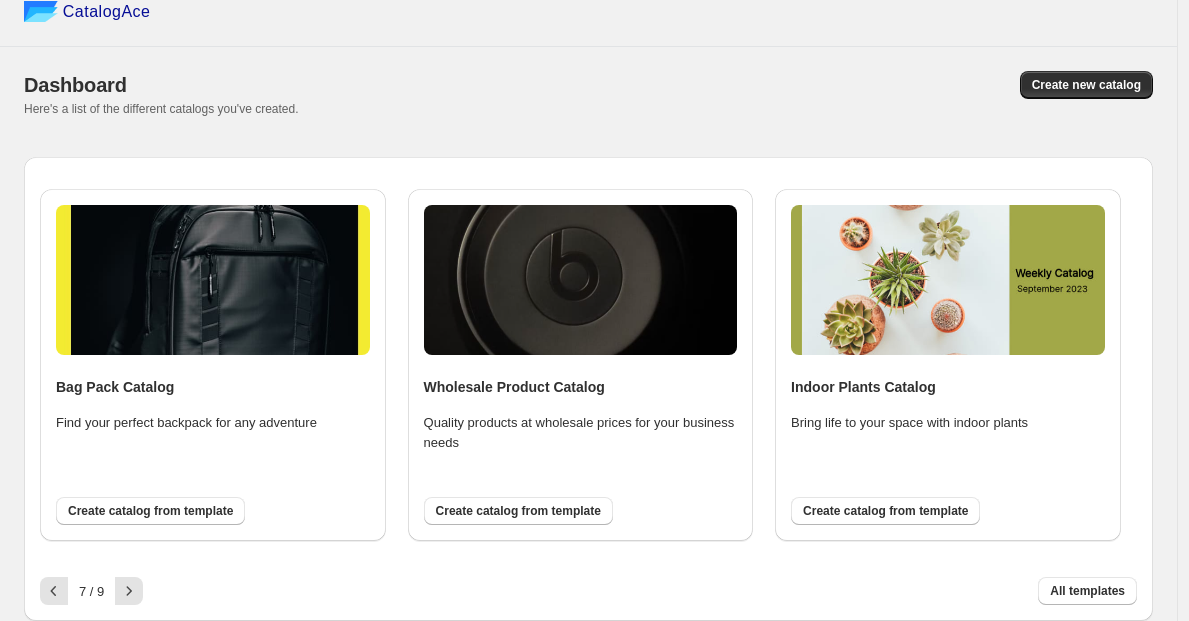 click at bounding box center (581, 280) 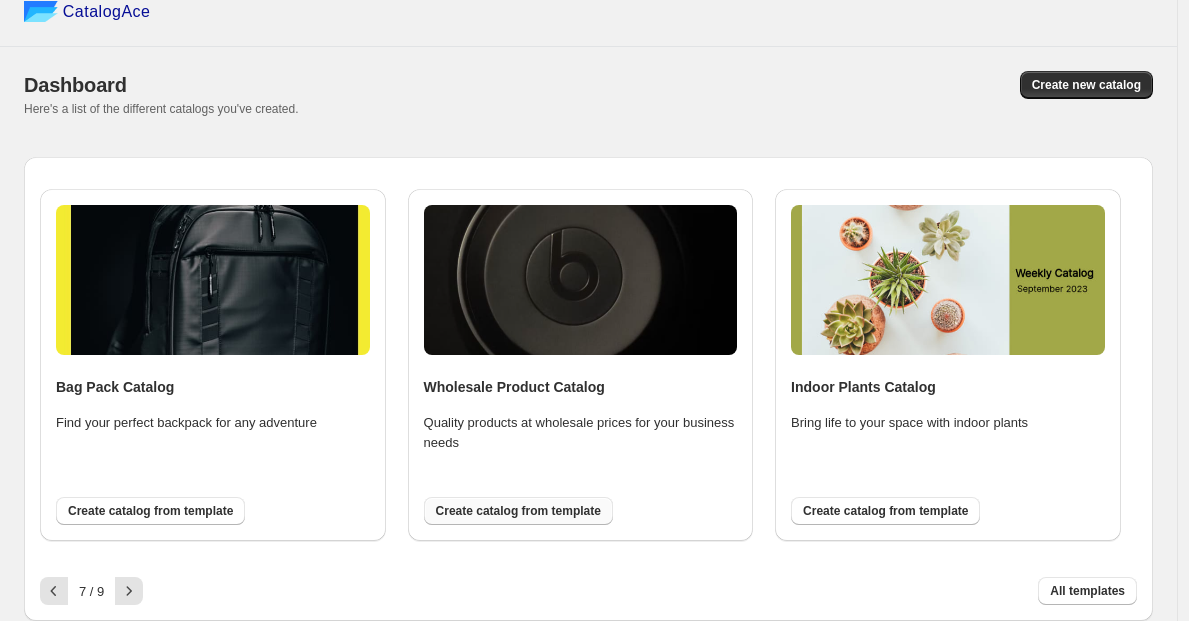 click on "Create catalog from template" at bounding box center (518, 511) 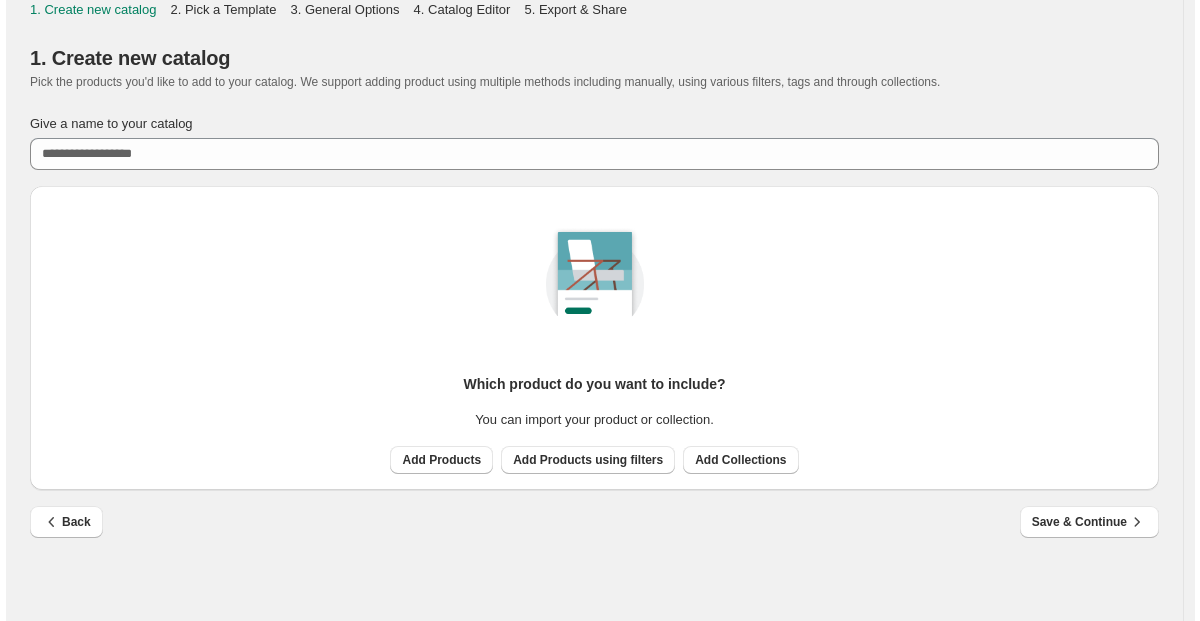 scroll, scrollTop: 0, scrollLeft: 0, axis: both 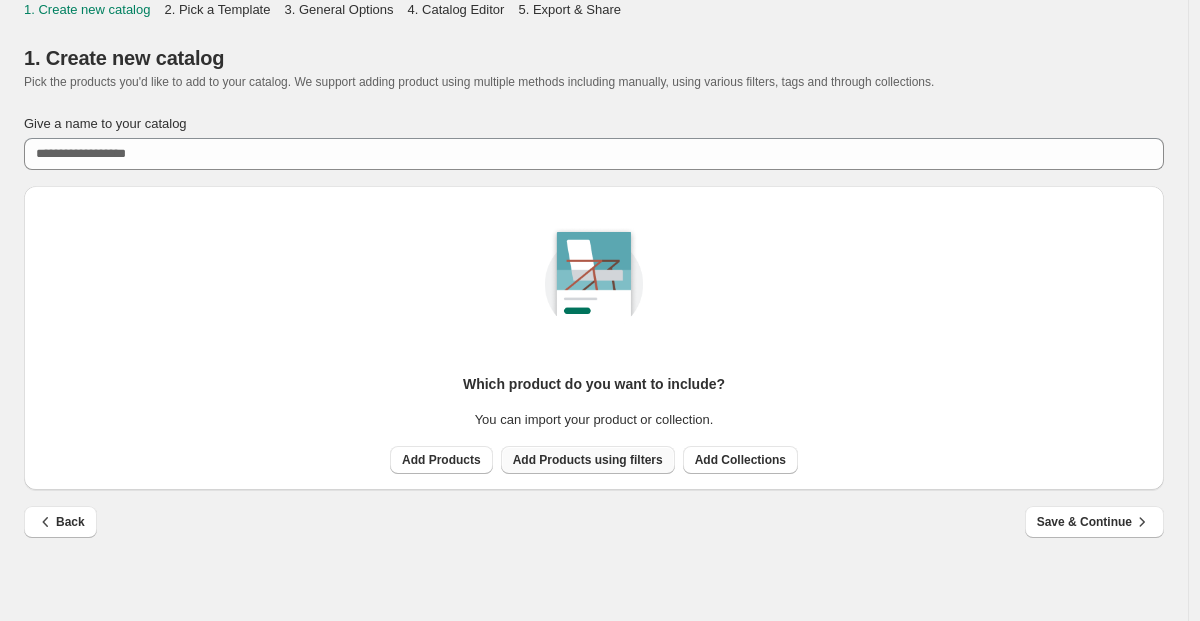 click on "Add Products using filters" at bounding box center [588, 460] 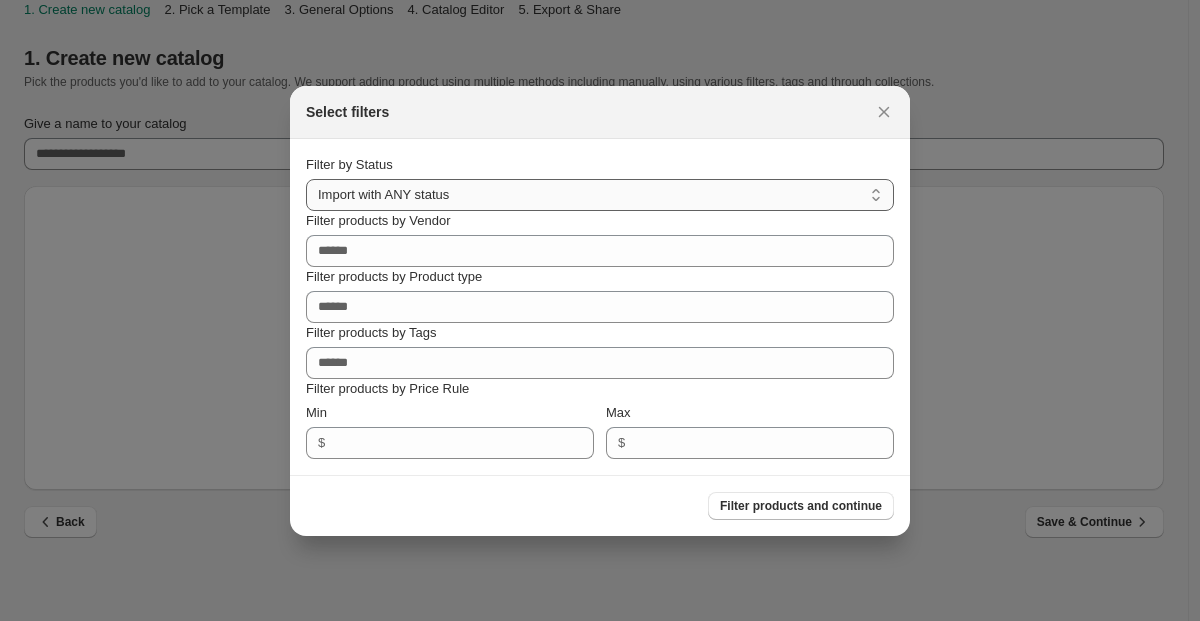 click on "**********" at bounding box center [600, 195] 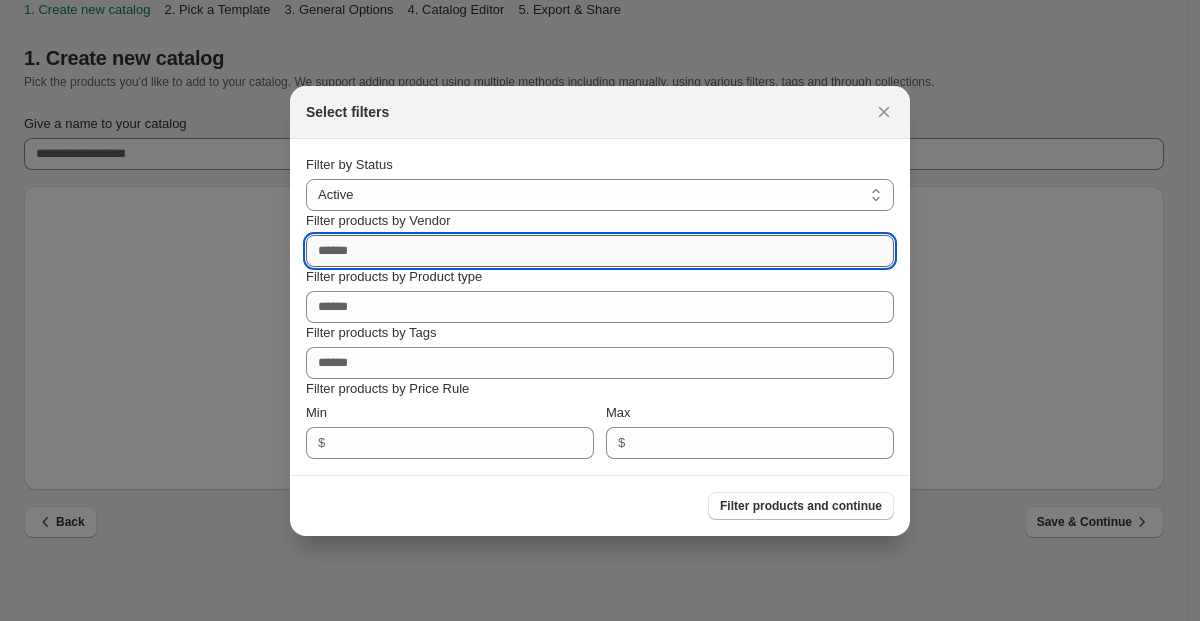 click on "Filter products by Vendor" at bounding box center [600, 251] 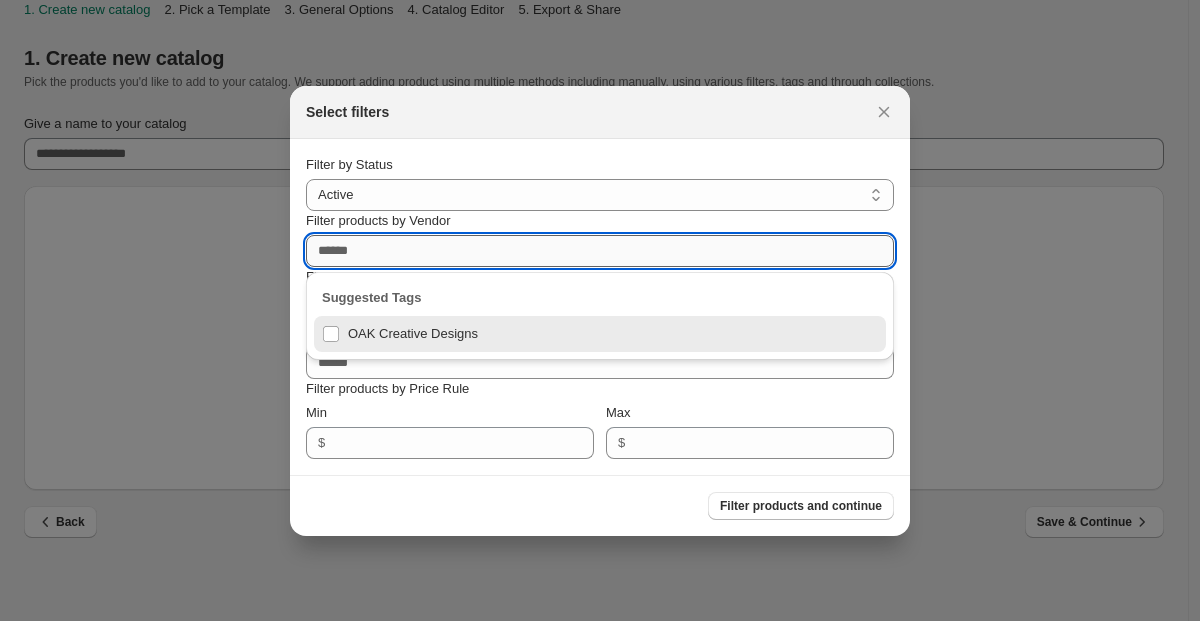 click on "Filter products by Vendor" at bounding box center [600, 251] 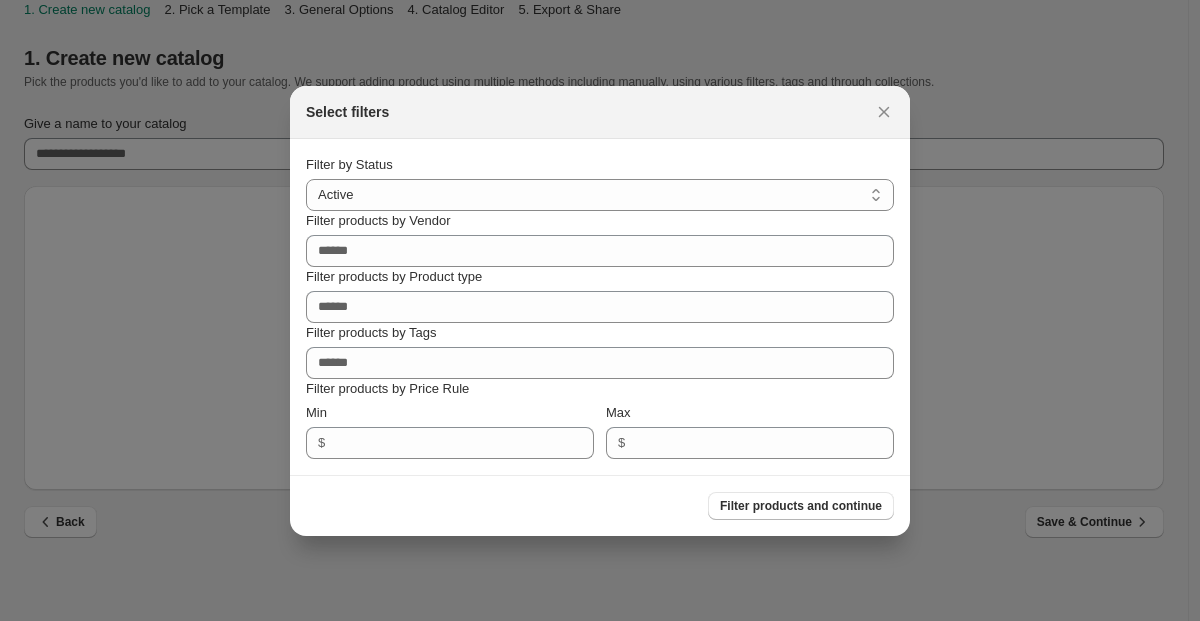 click on "**********" at bounding box center [600, 307] 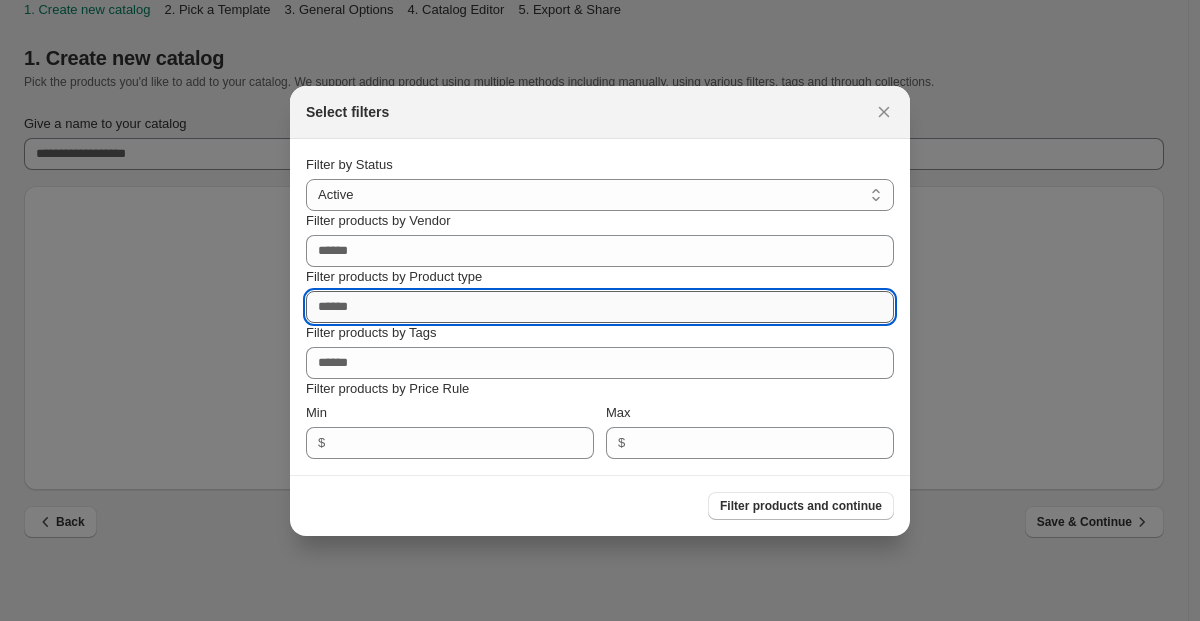 click on "Filter products by Product type" at bounding box center (600, 307) 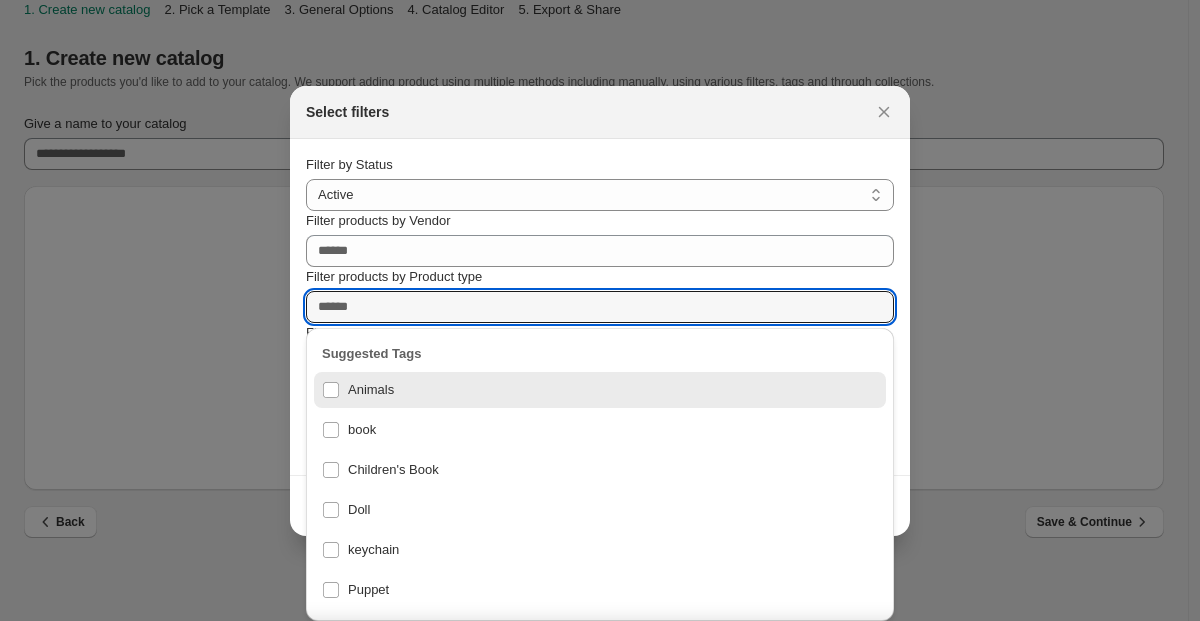 click on "Filter products by Product type" at bounding box center [600, 277] 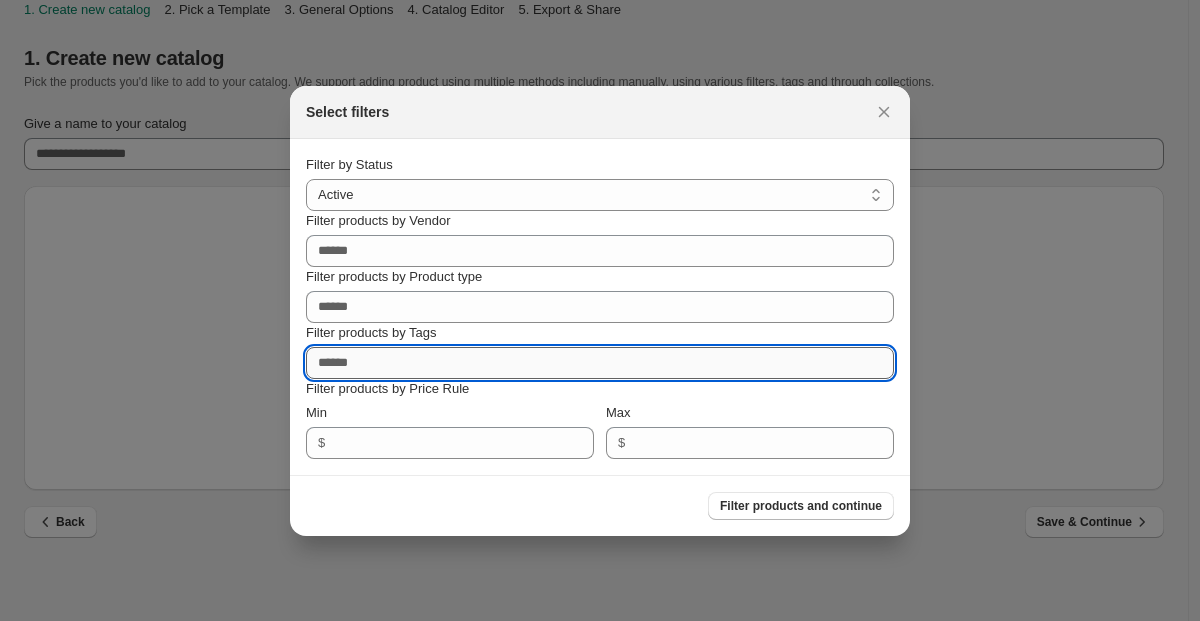 click on "Filter products by Tags" at bounding box center [600, 363] 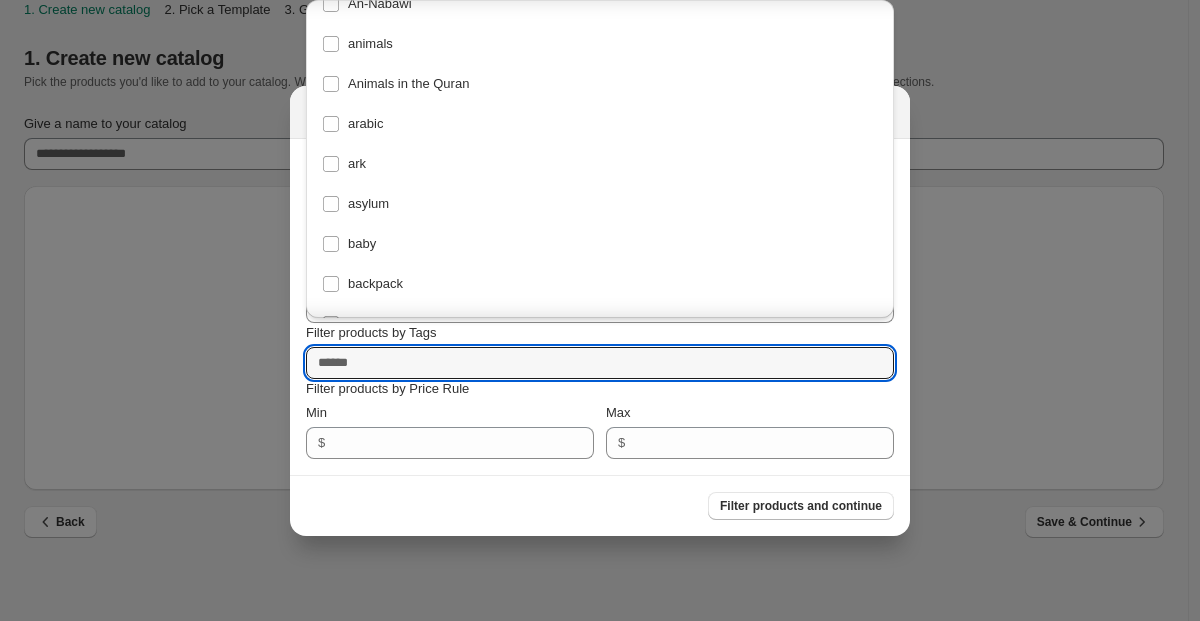 scroll, scrollTop: 434, scrollLeft: 0, axis: vertical 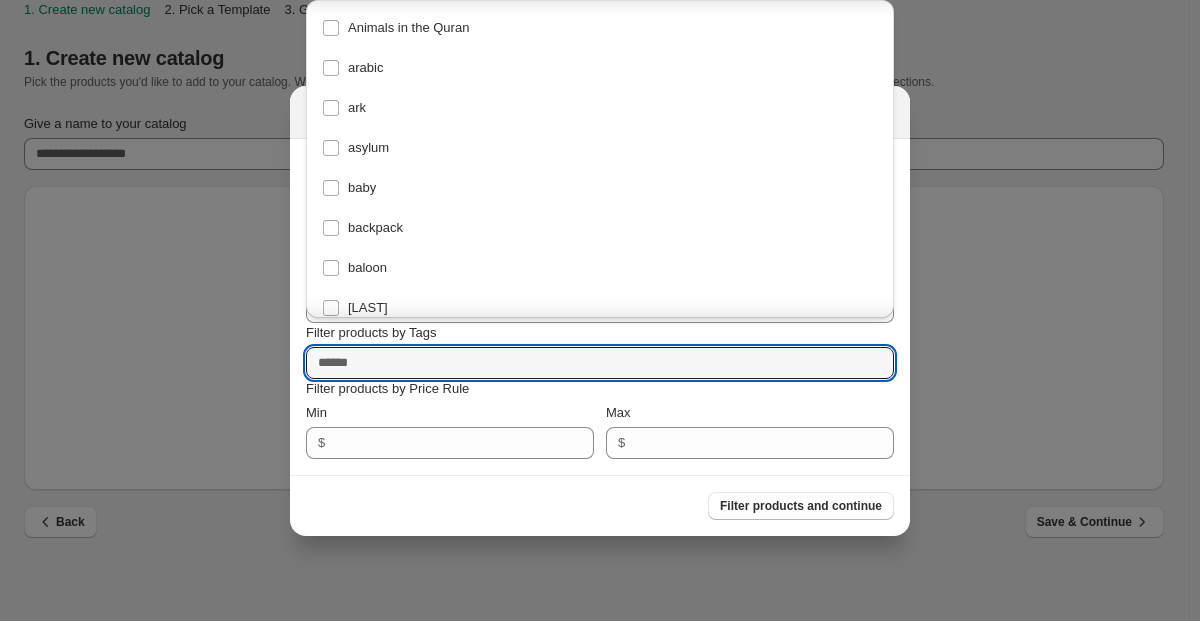 click on "Min" at bounding box center (450, 413) 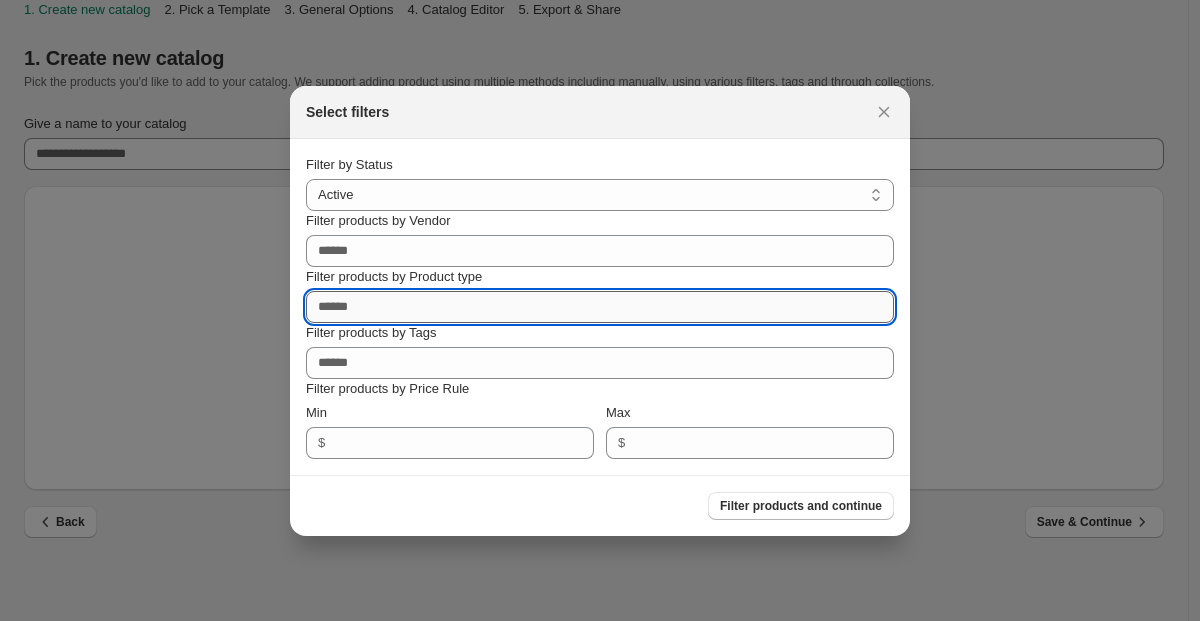 click on "Filter products by Product type" at bounding box center (600, 307) 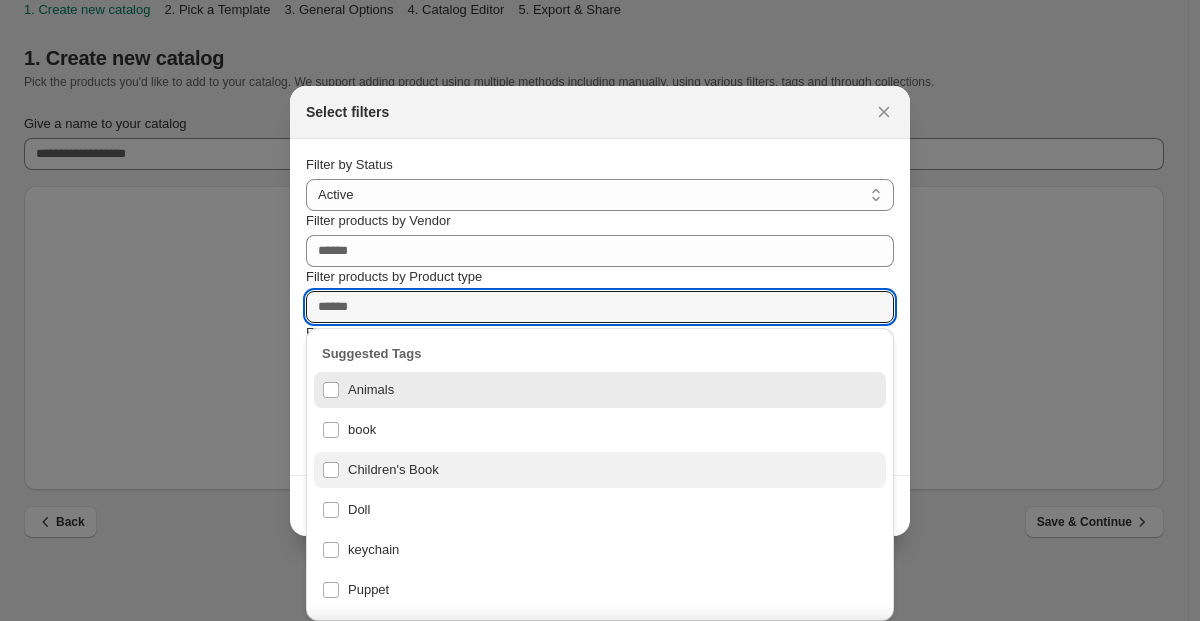 click on "Children's Book" at bounding box center [600, 470] 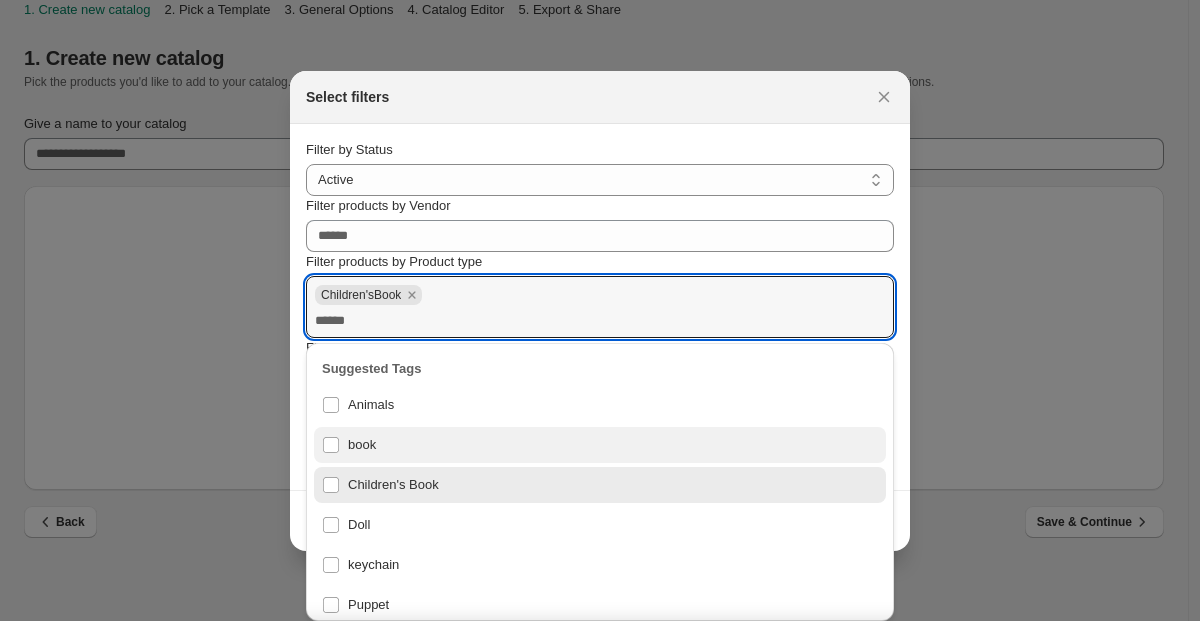 click on "book" at bounding box center (600, 445) 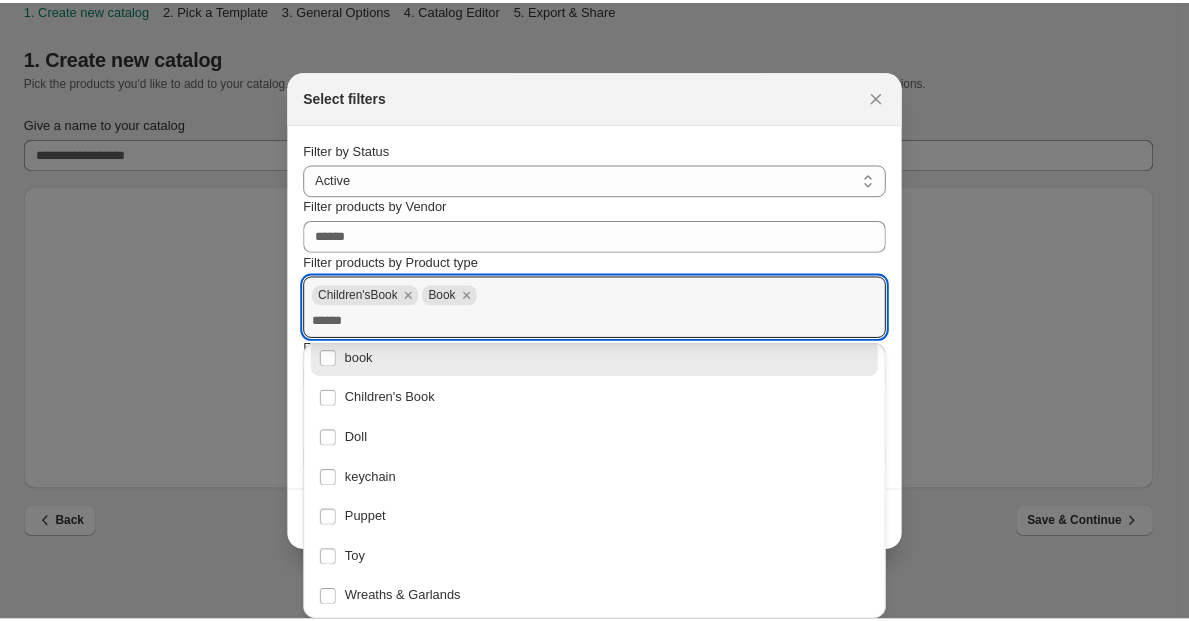 scroll, scrollTop: 89, scrollLeft: 0, axis: vertical 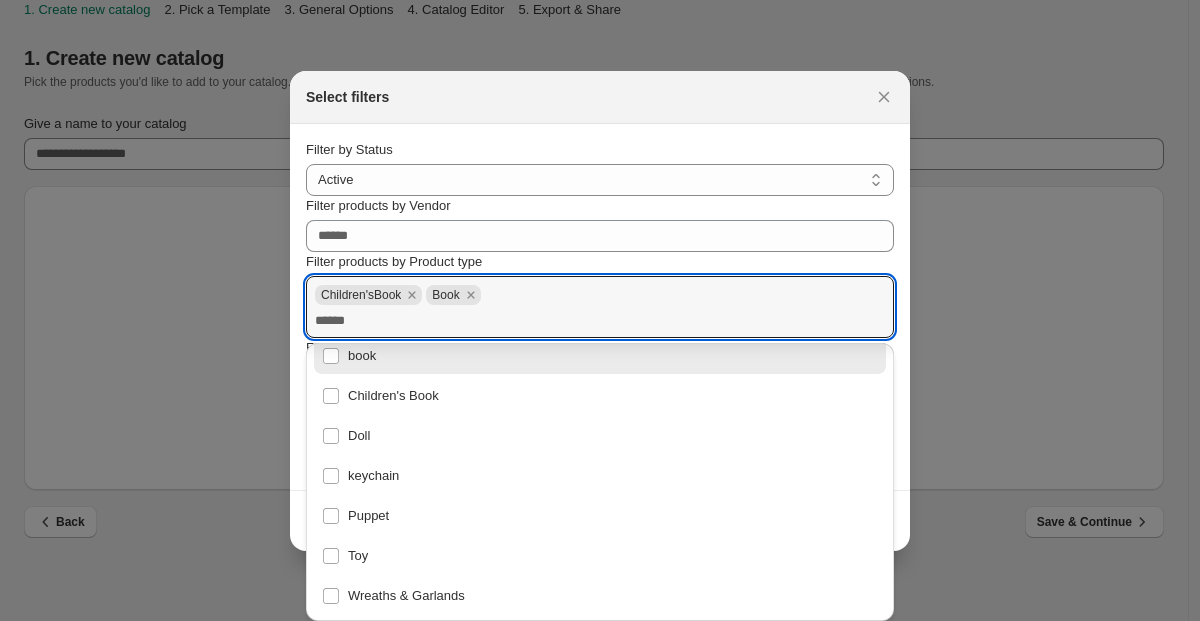 click on "**********" at bounding box center [600, 307] 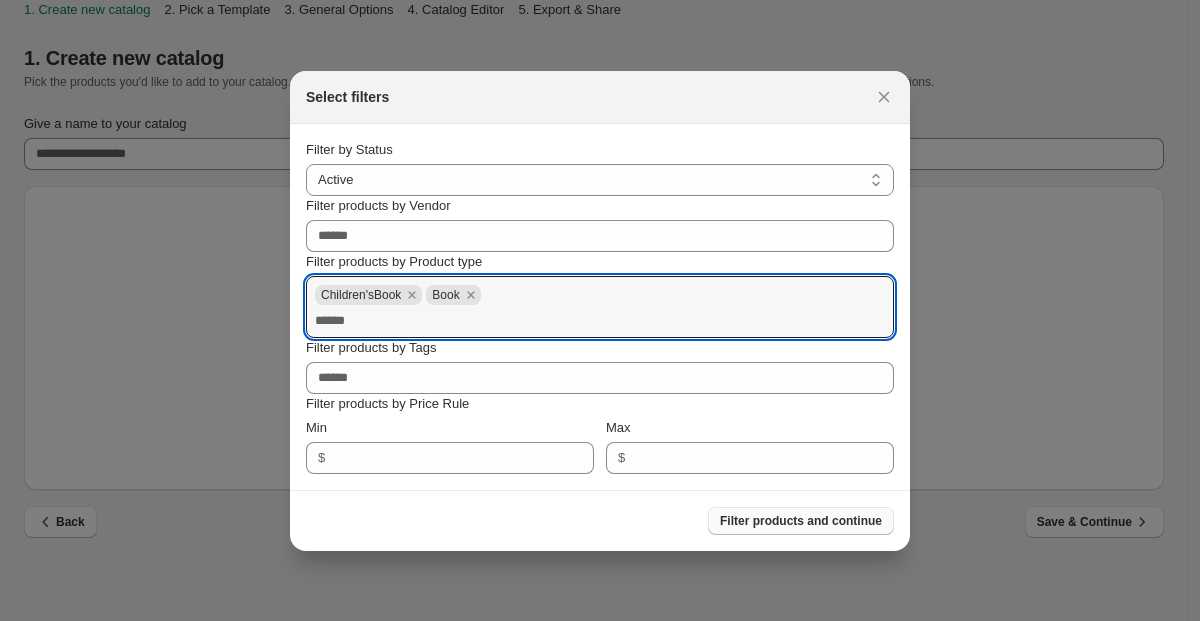 click on "Filter products and continue" at bounding box center (801, 521) 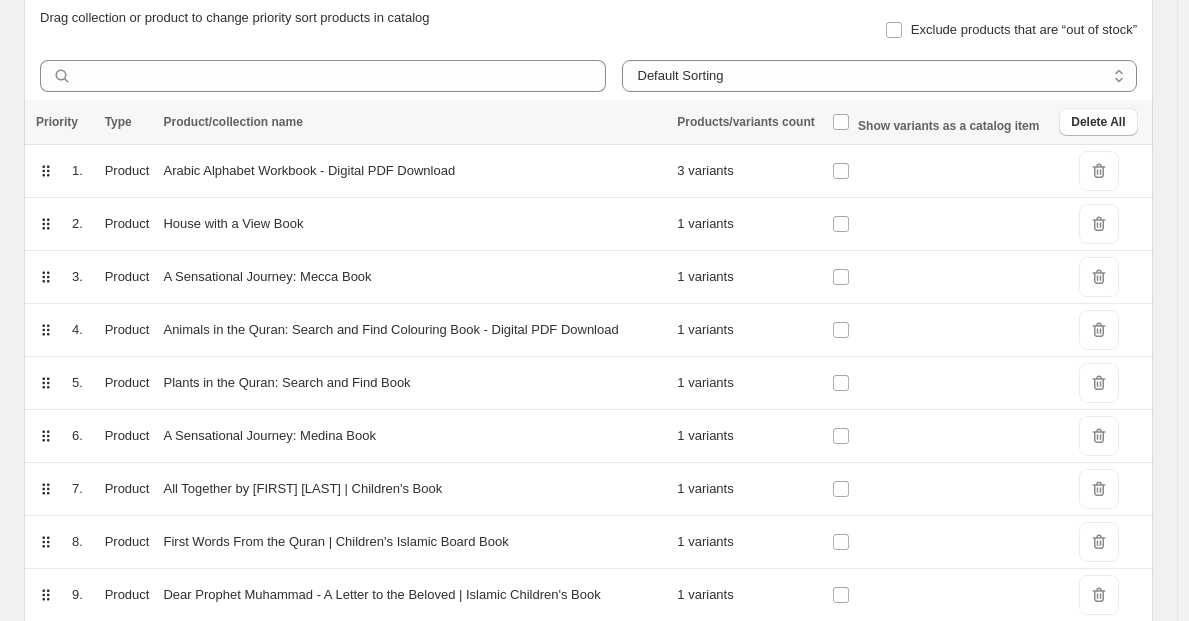 scroll, scrollTop: 231, scrollLeft: 0, axis: vertical 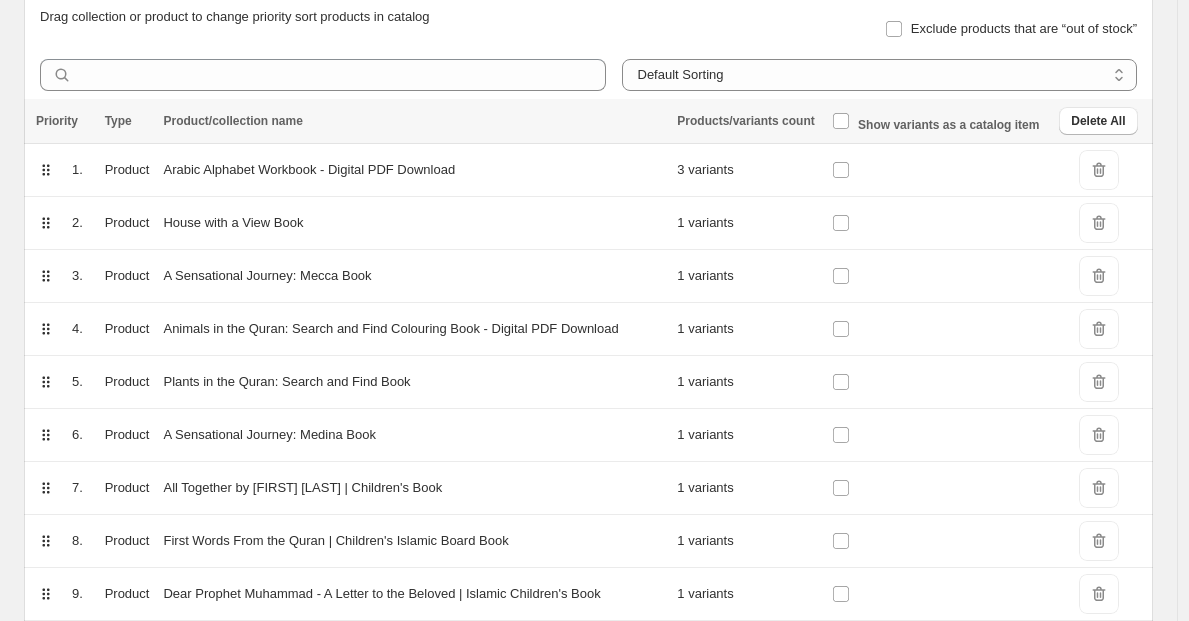 click on "DeleteIcon" at bounding box center [1099, 170] 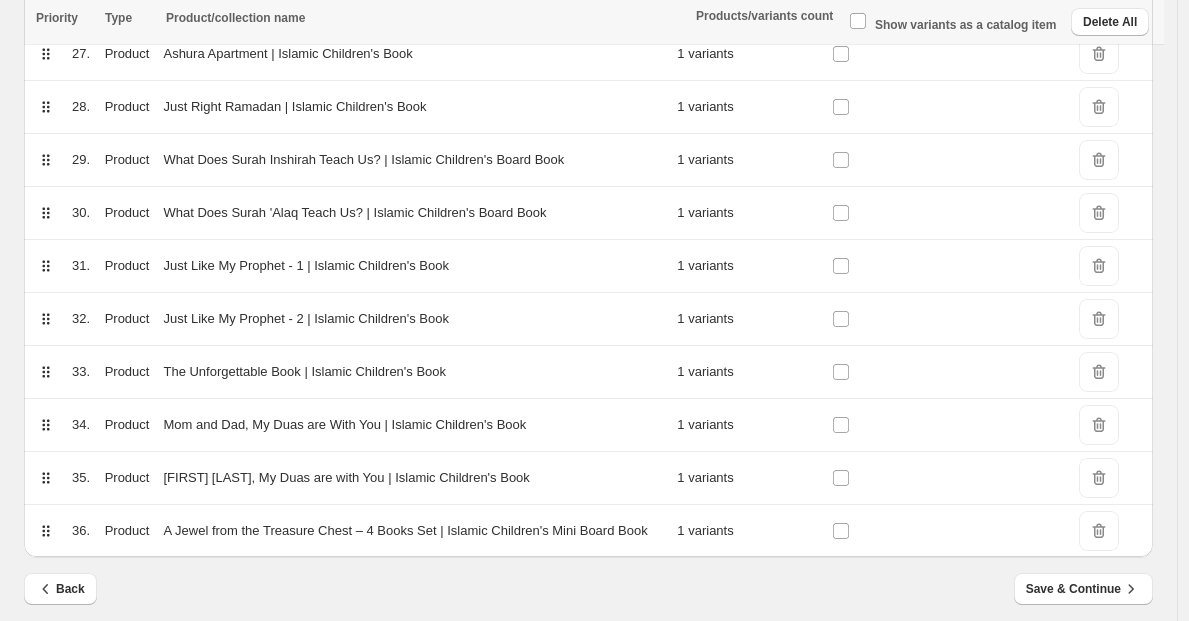 scroll, scrollTop: 1735, scrollLeft: 0, axis: vertical 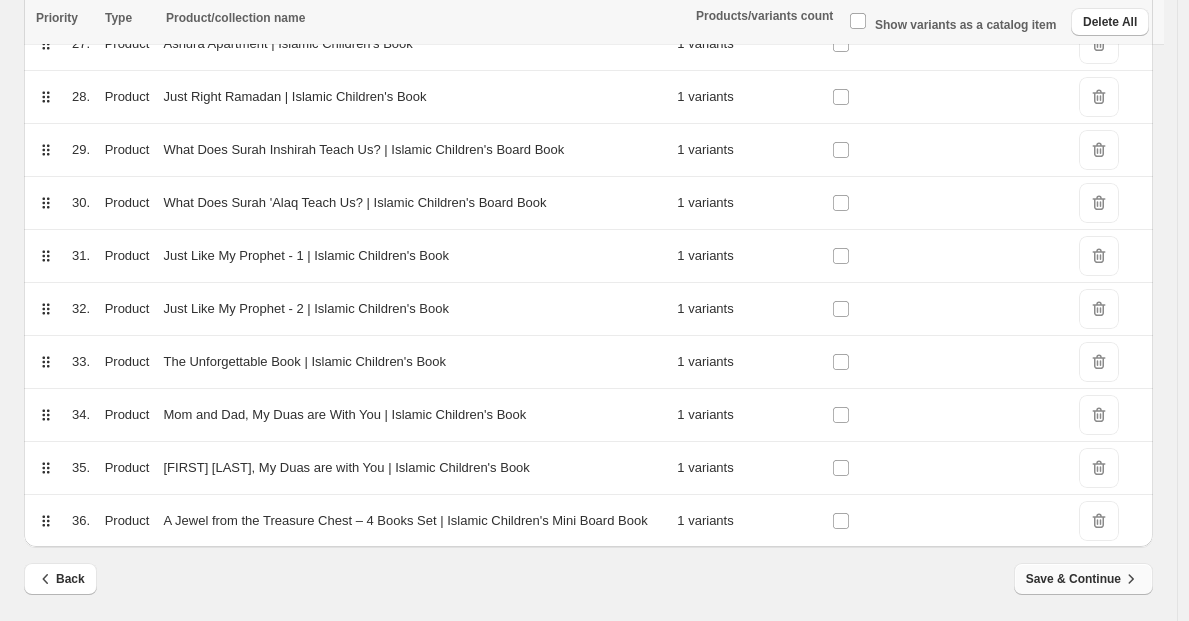 click on "Save & Continue" at bounding box center [1083, 579] 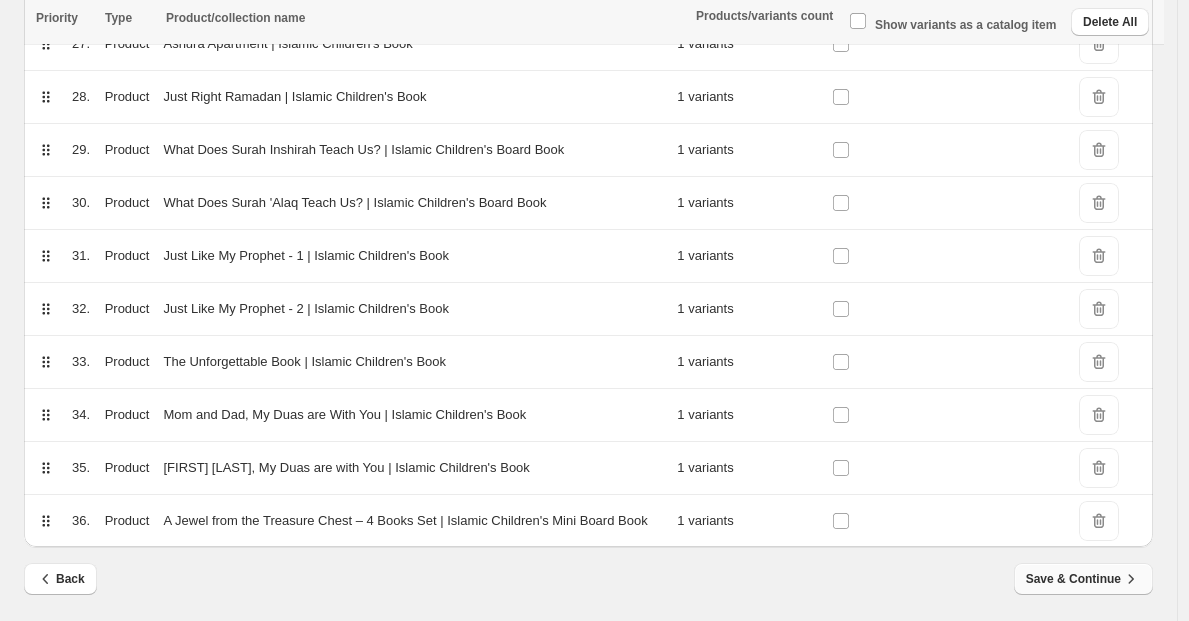 click on "Save & Continue" at bounding box center (1083, 579) 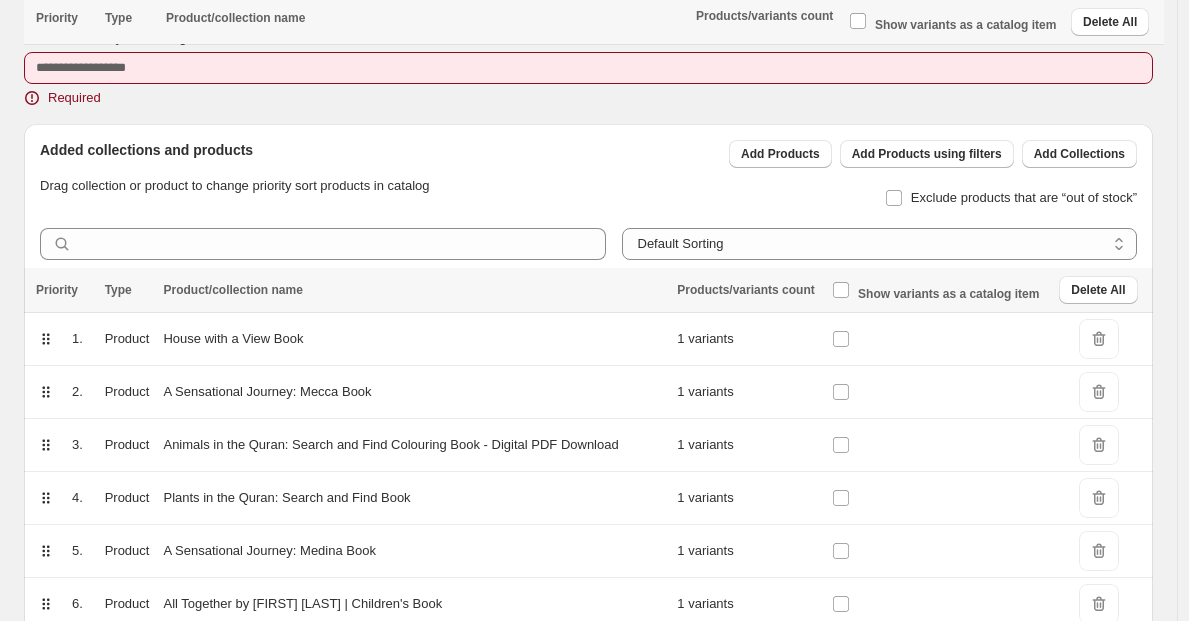 scroll, scrollTop: 0, scrollLeft: 0, axis: both 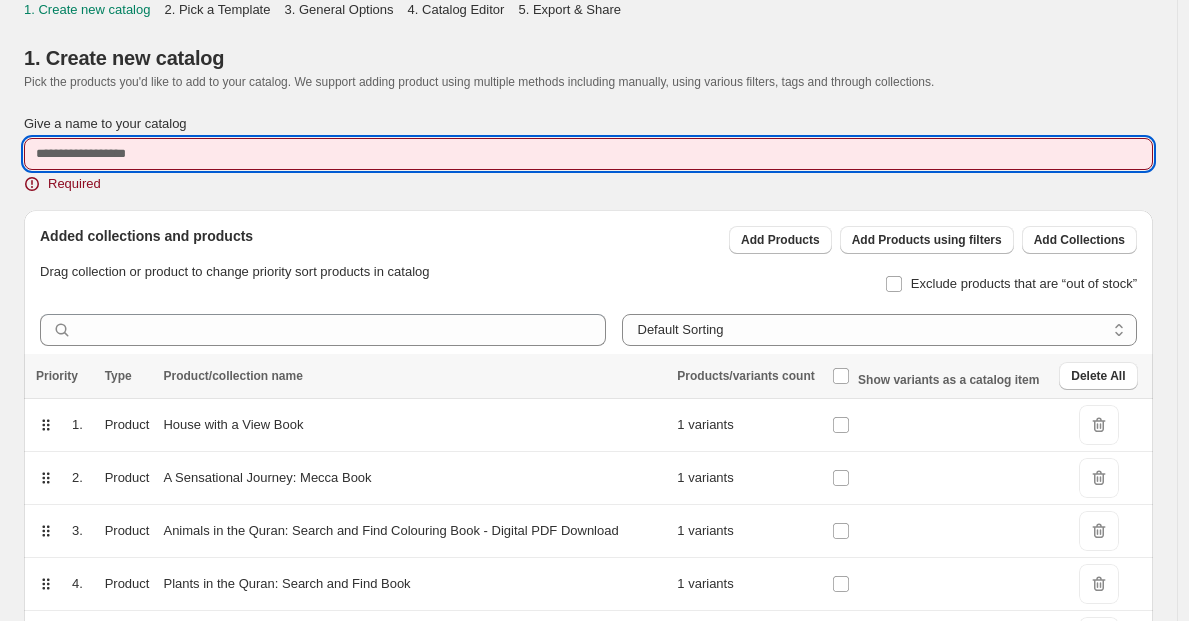 click on "Give a name to your catalog" at bounding box center (588, 154) 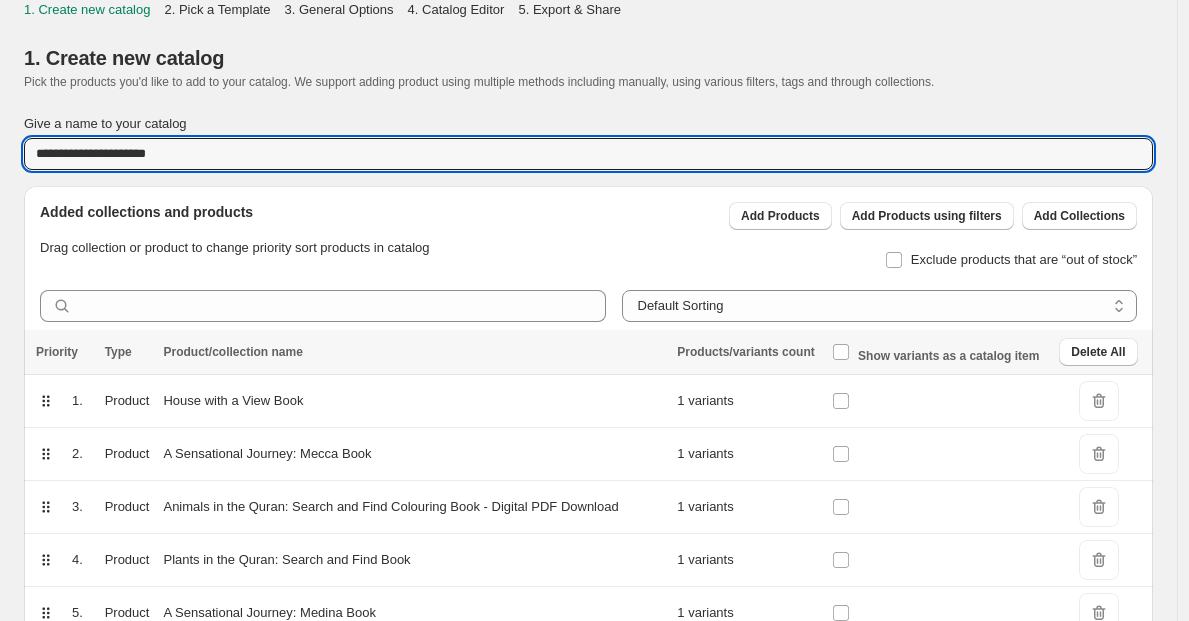 type on "**********" 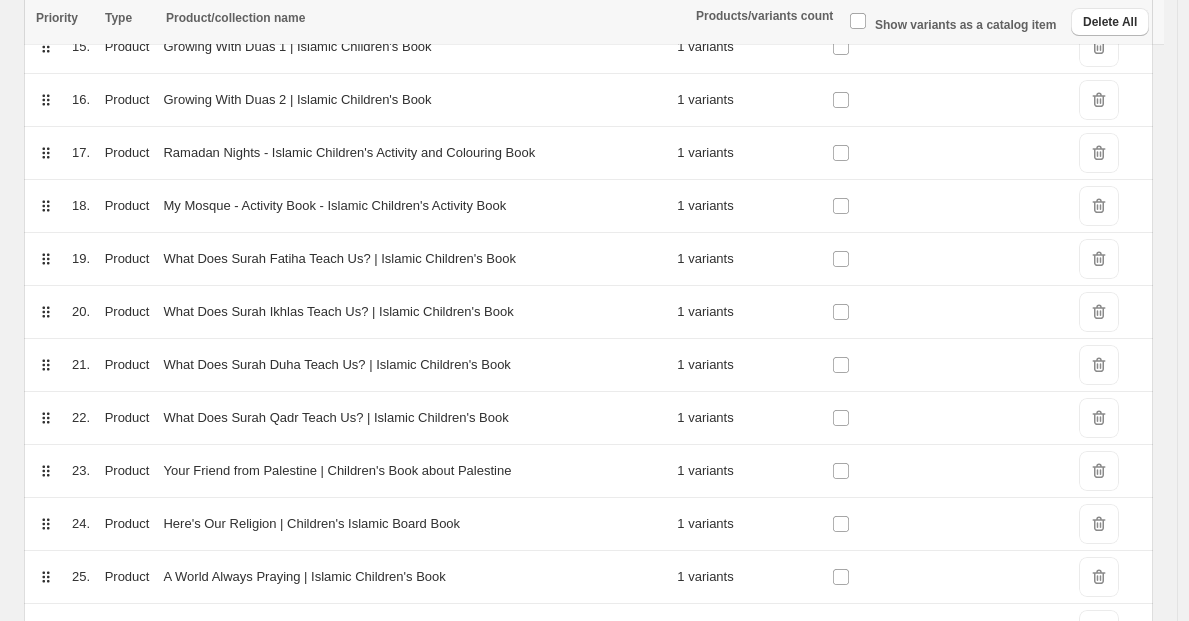 scroll, scrollTop: 1735, scrollLeft: 0, axis: vertical 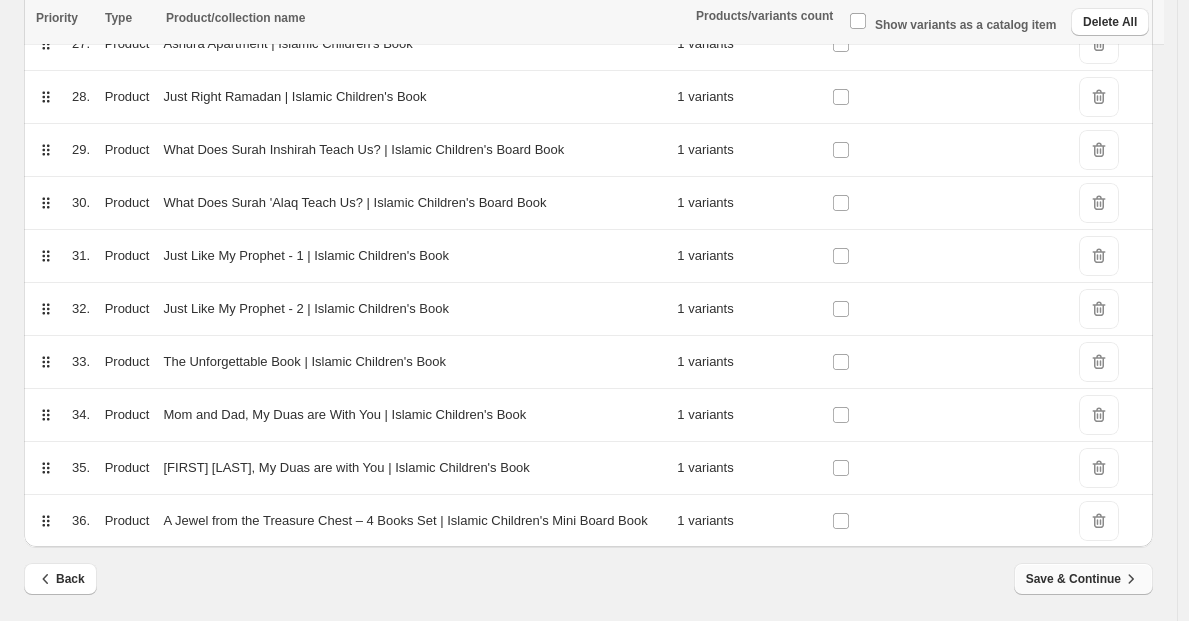click on "Save & Continue" at bounding box center [1083, 579] 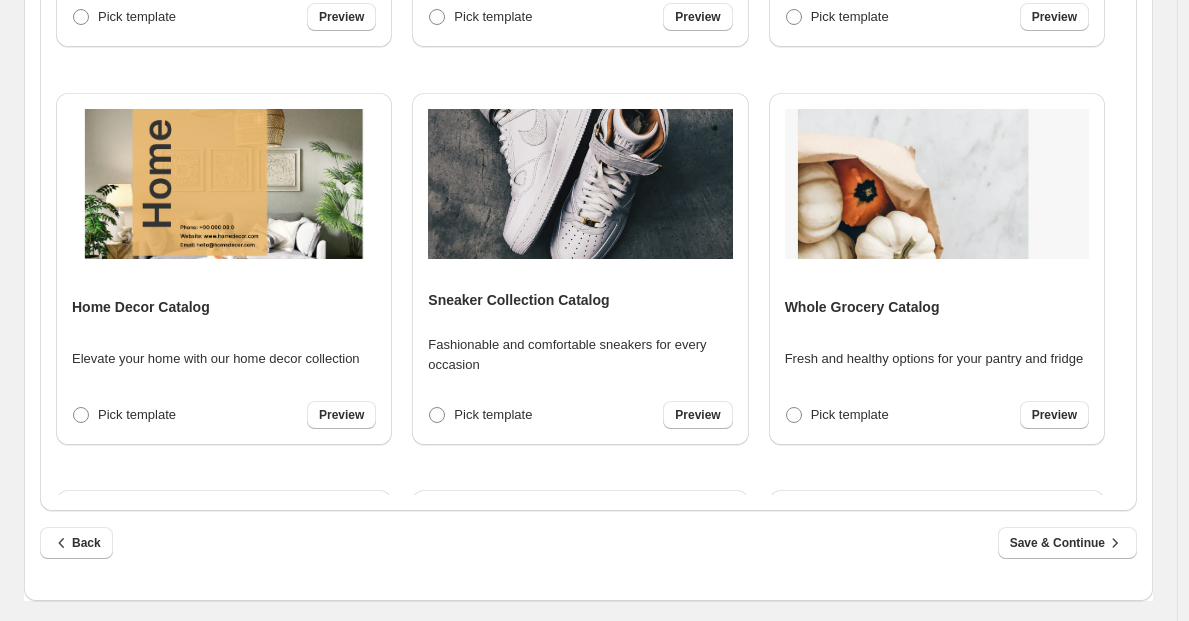 scroll, scrollTop: 0, scrollLeft: 0, axis: both 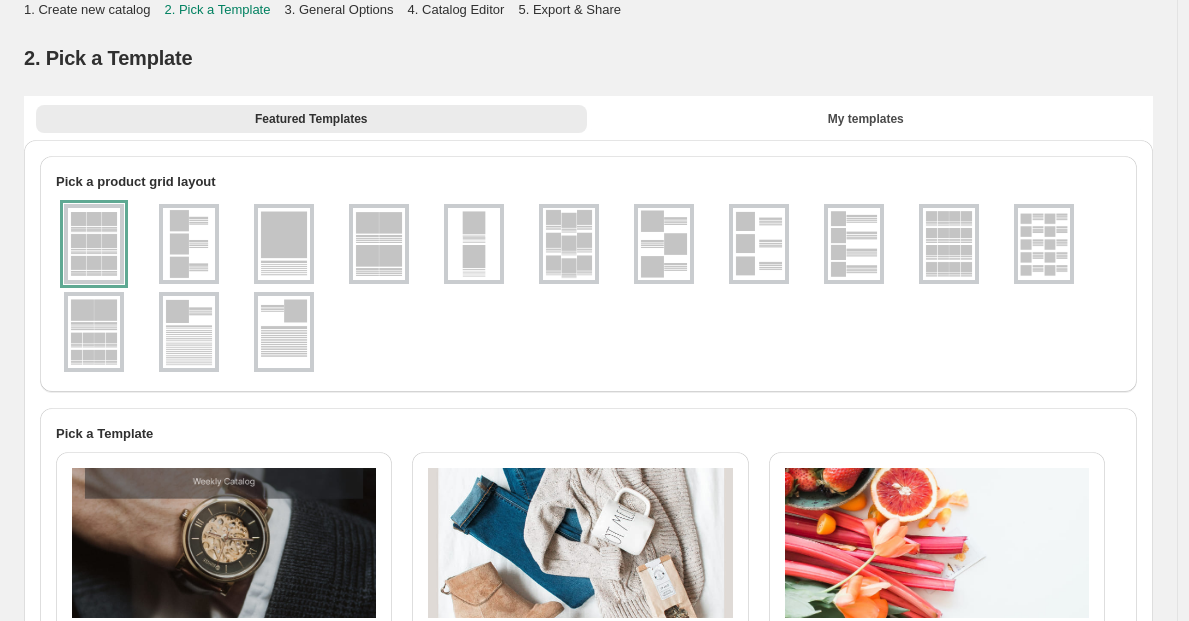 click at bounding box center (189, 332) 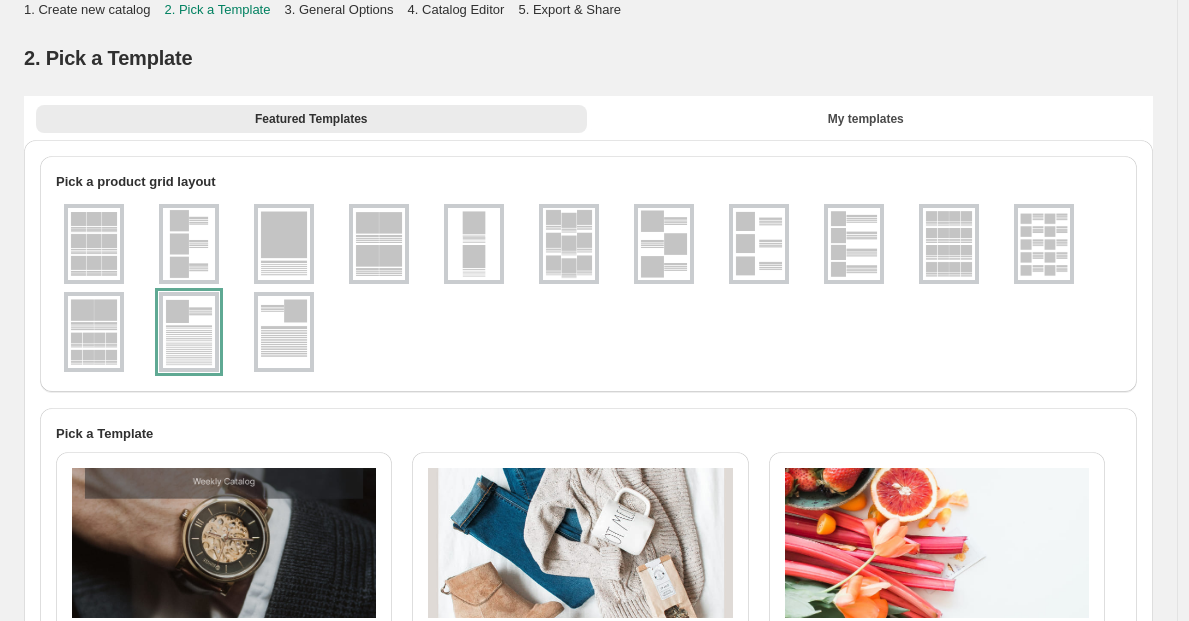 click at bounding box center (284, 332) 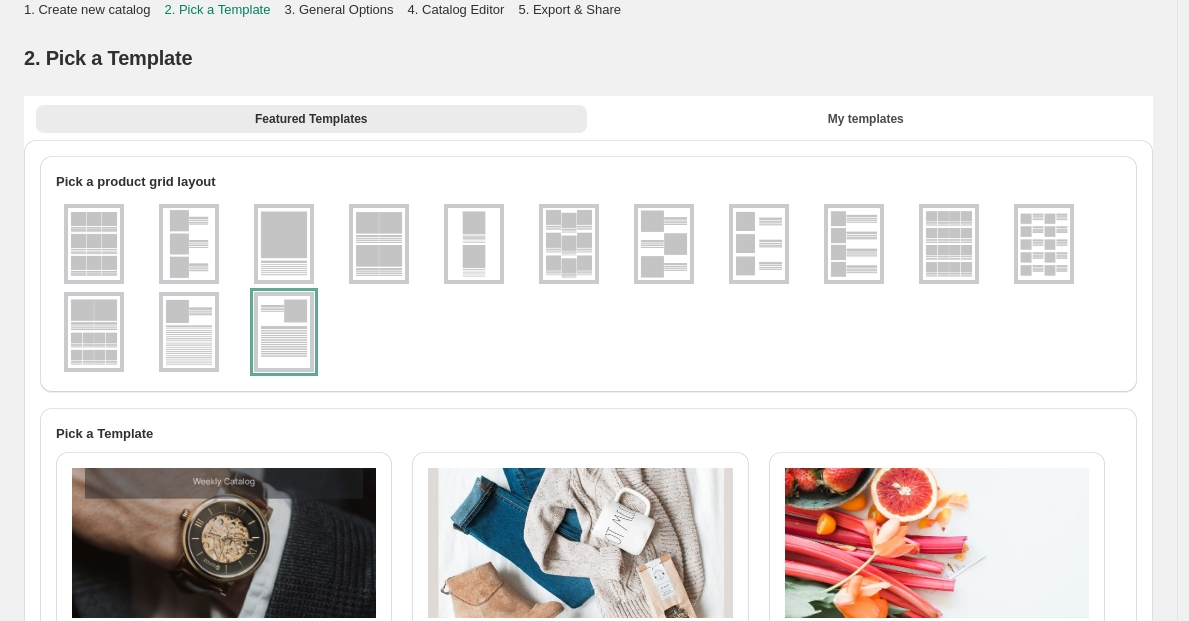 click at bounding box center (189, 332) 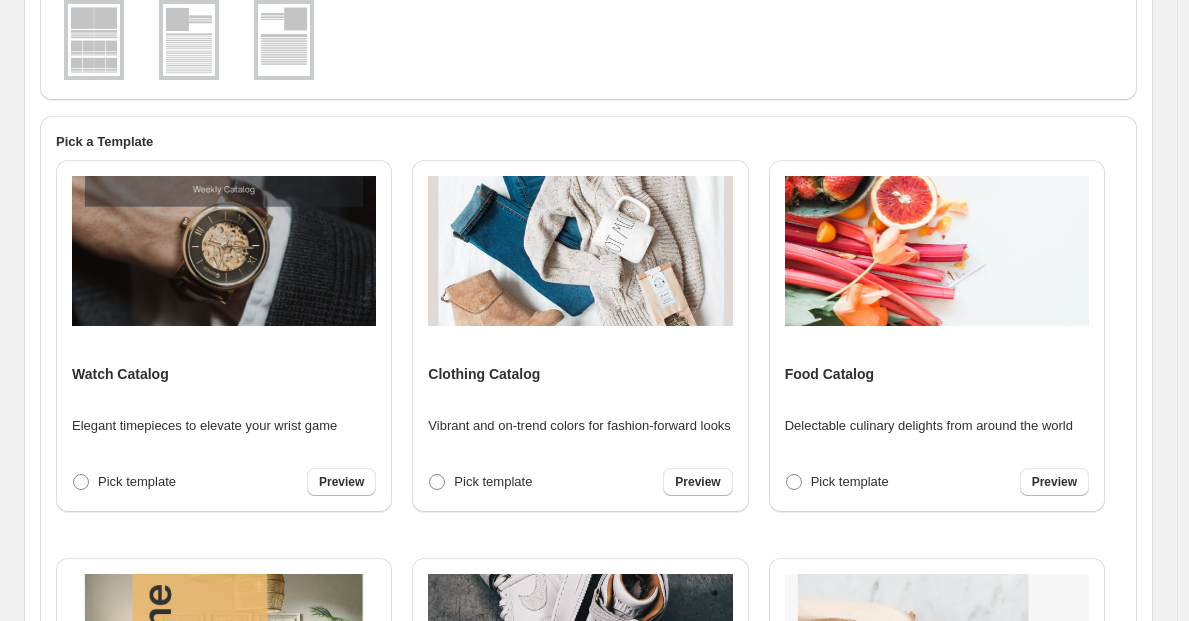 scroll, scrollTop: 0, scrollLeft: 0, axis: both 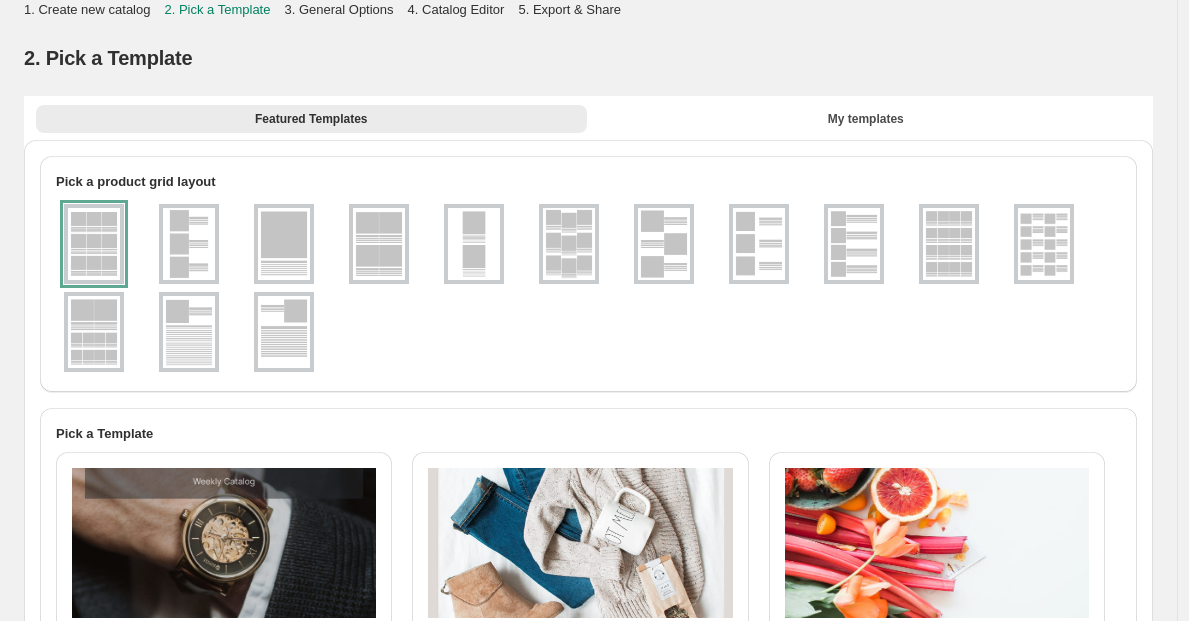 click at bounding box center [189, 332] 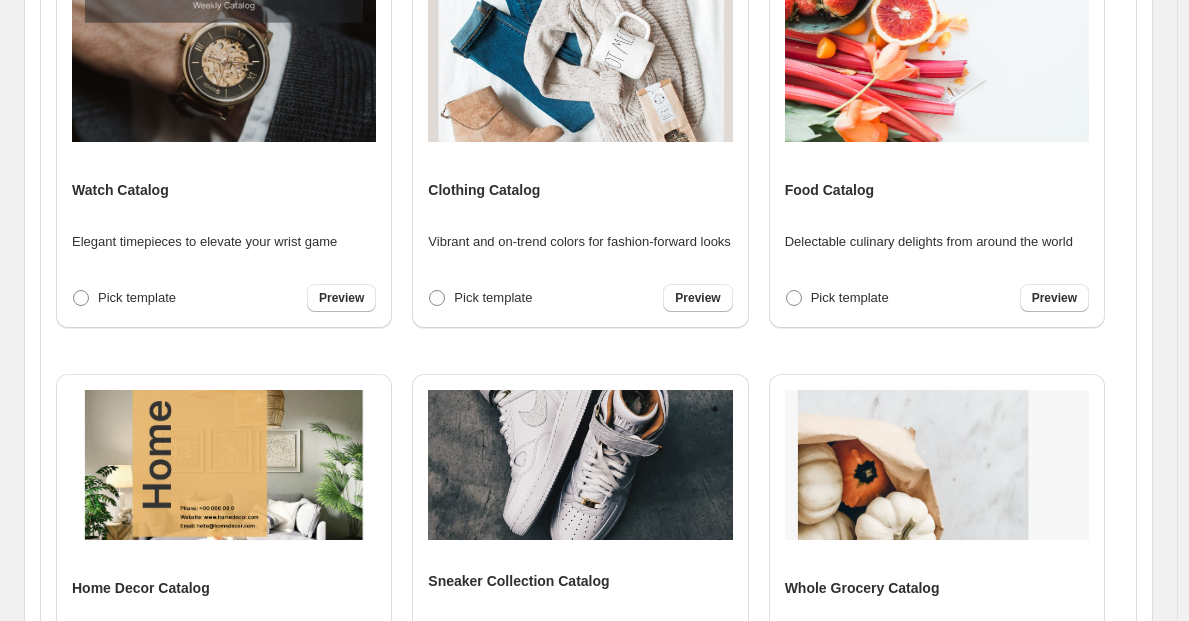 scroll, scrollTop: 485, scrollLeft: 0, axis: vertical 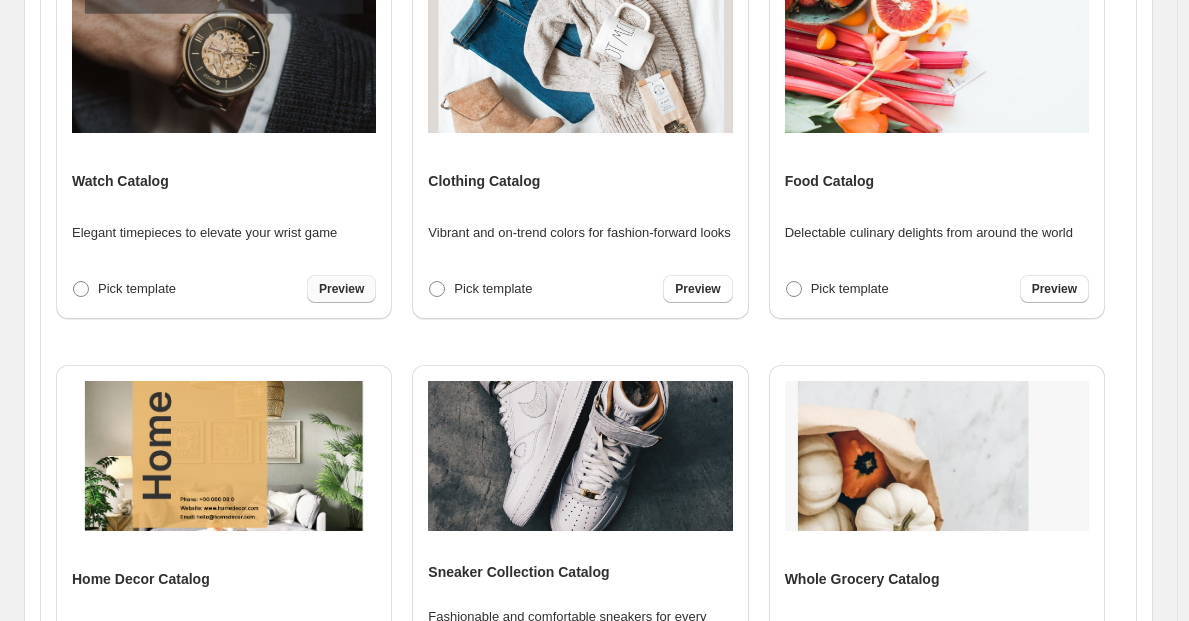 click on "Preview" at bounding box center [341, 289] 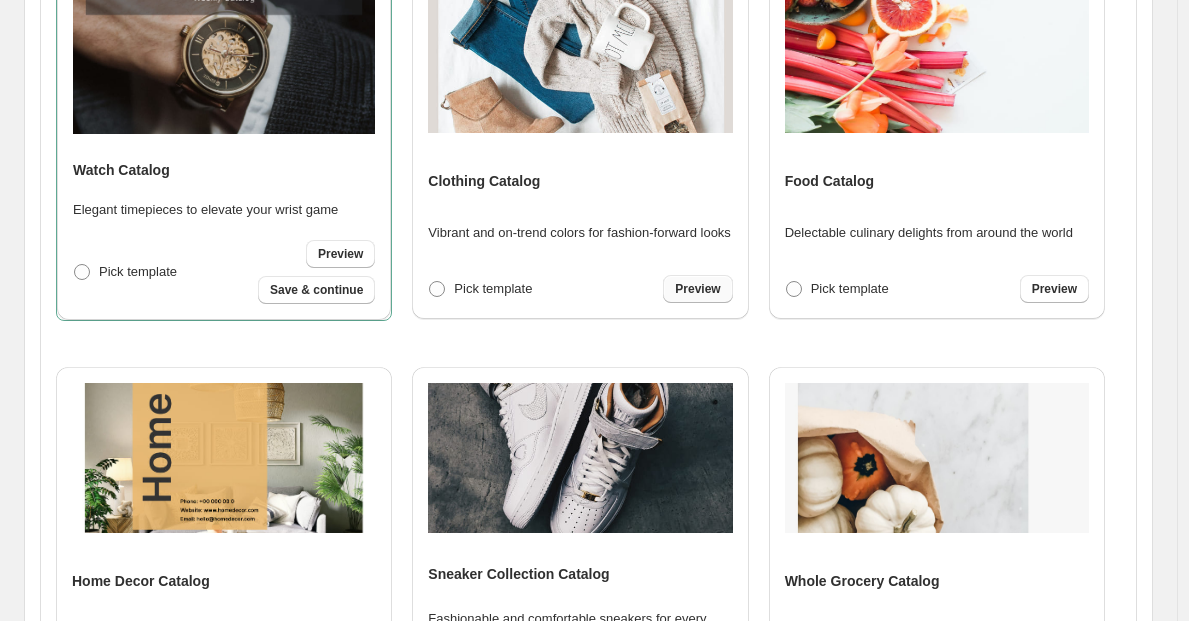 click on "Preview" at bounding box center (697, 289) 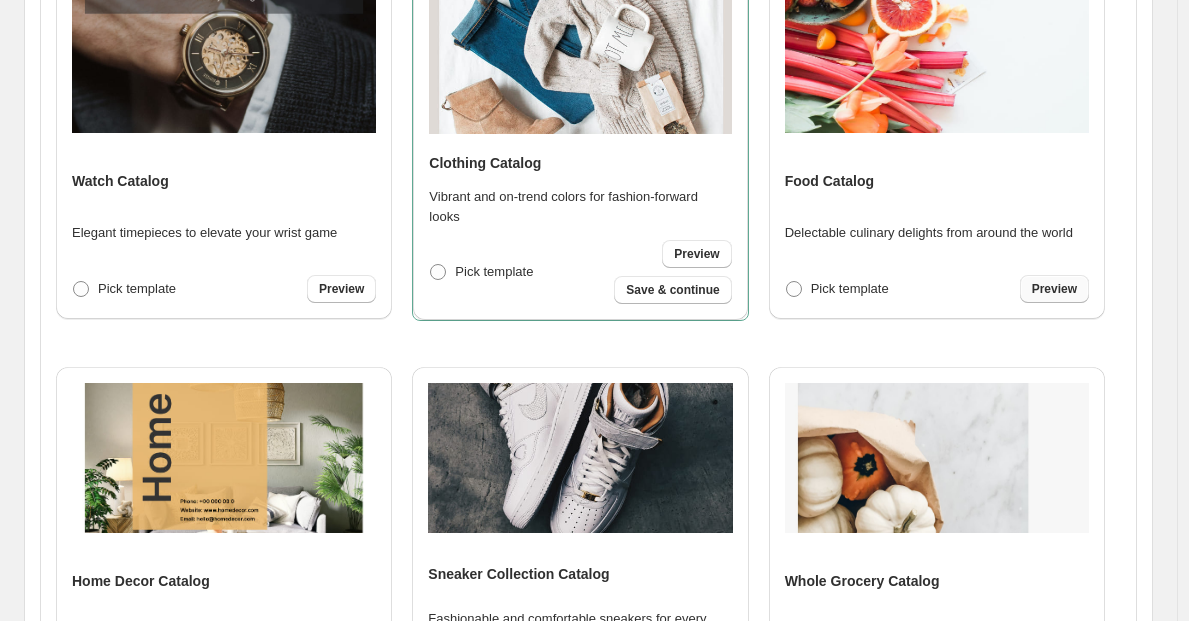 click on "Preview" at bounding box center (1054, 289) 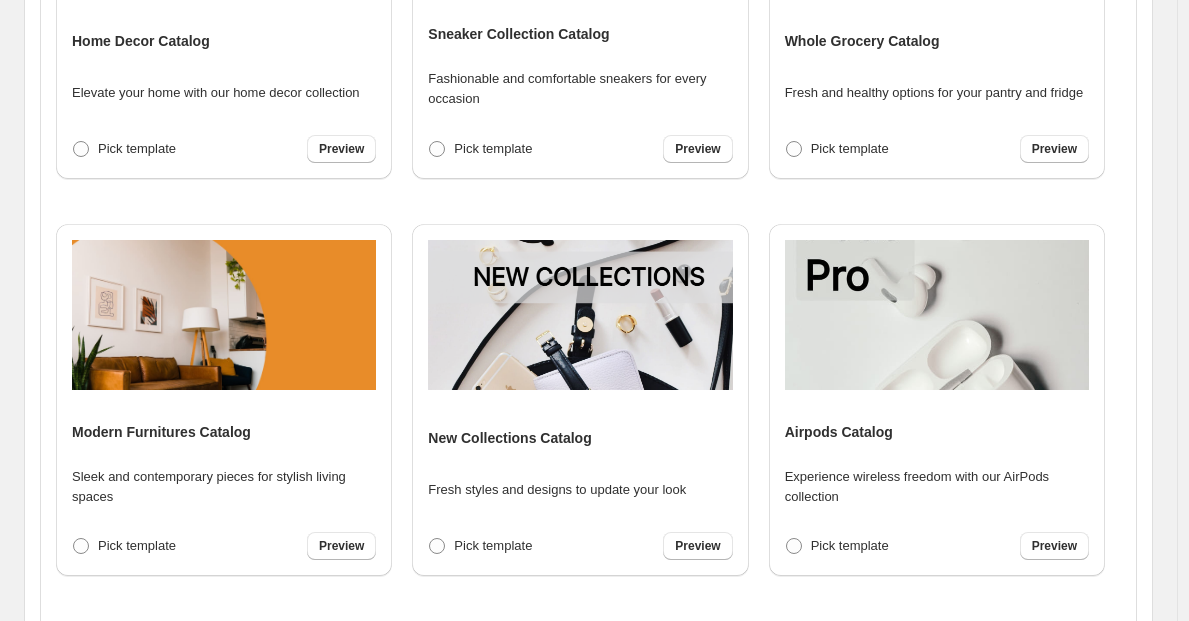 scroll, scrollTop: 556, scrollLeft: 0, axis: vertical 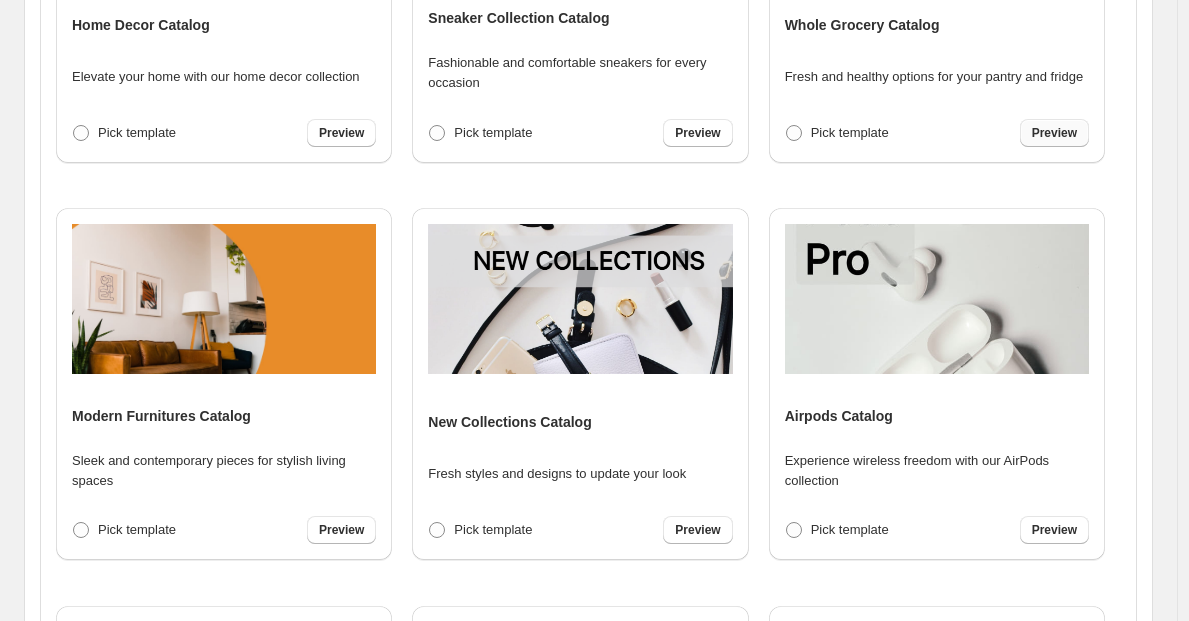 click on "Preview" at bounding box center (1054, 133) 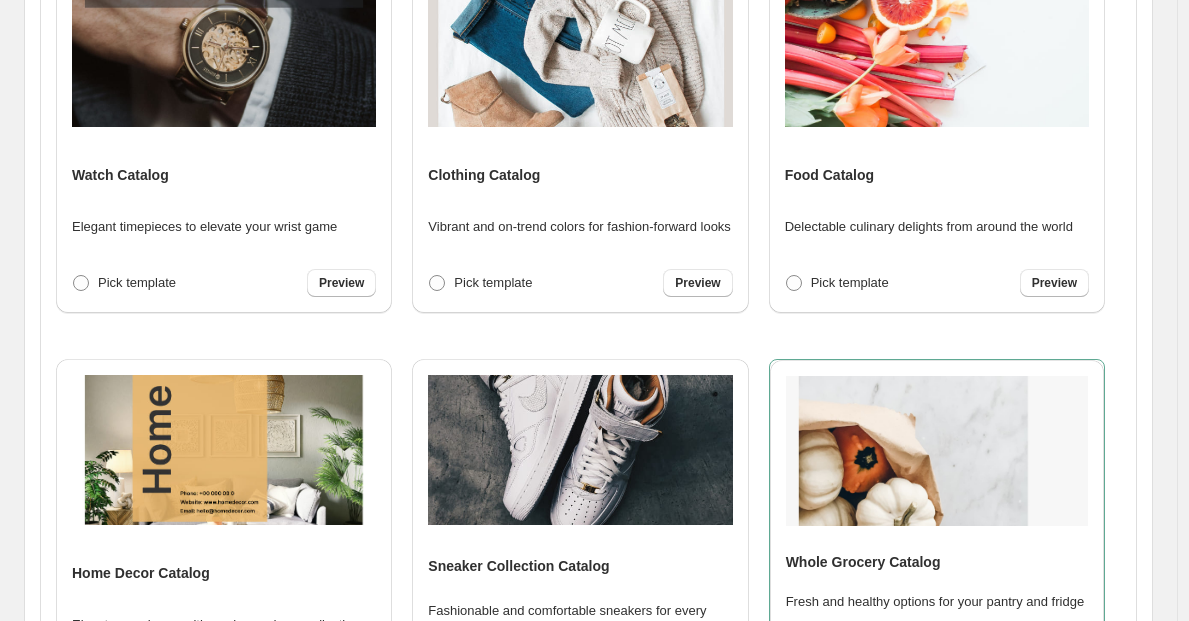 scroll, scrollTop: 0, scrollLeft: 0, axis: both 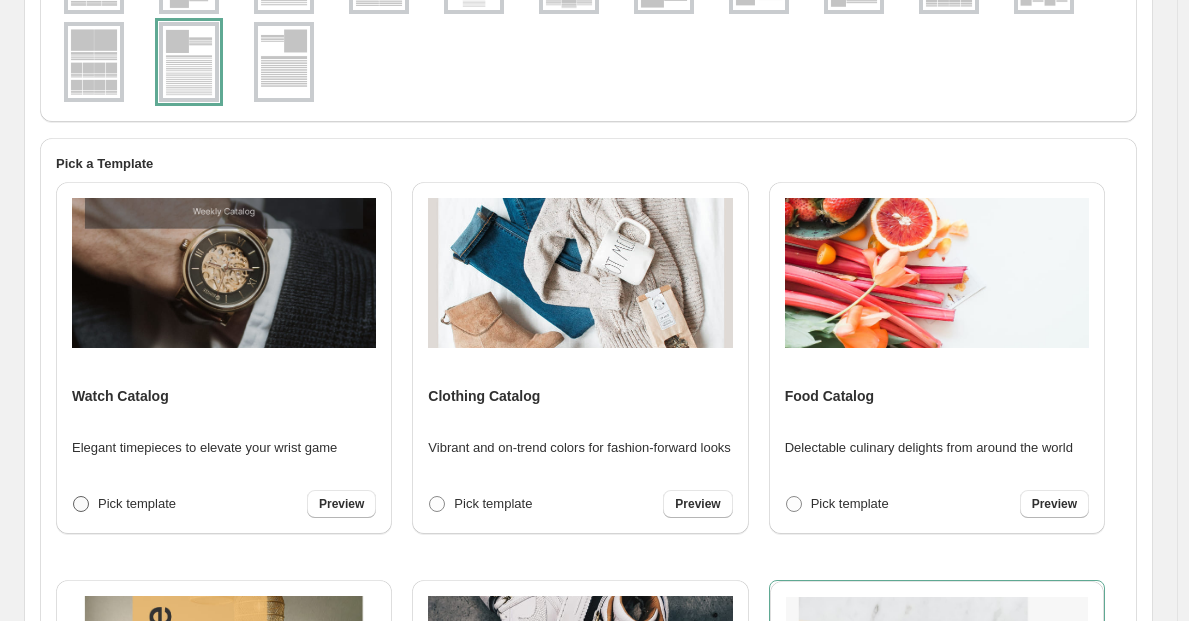click on "Pick template" at bounding box center (137, 503) 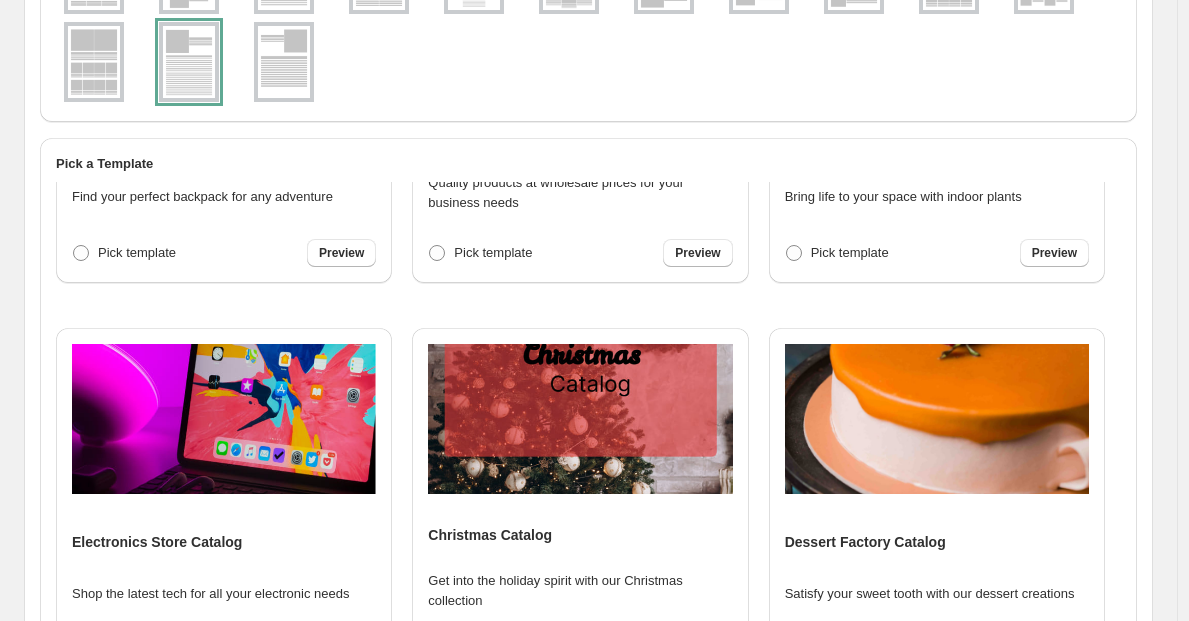 scroll, scrollTop: 2780, scrollLeft: 0, axis: vertical 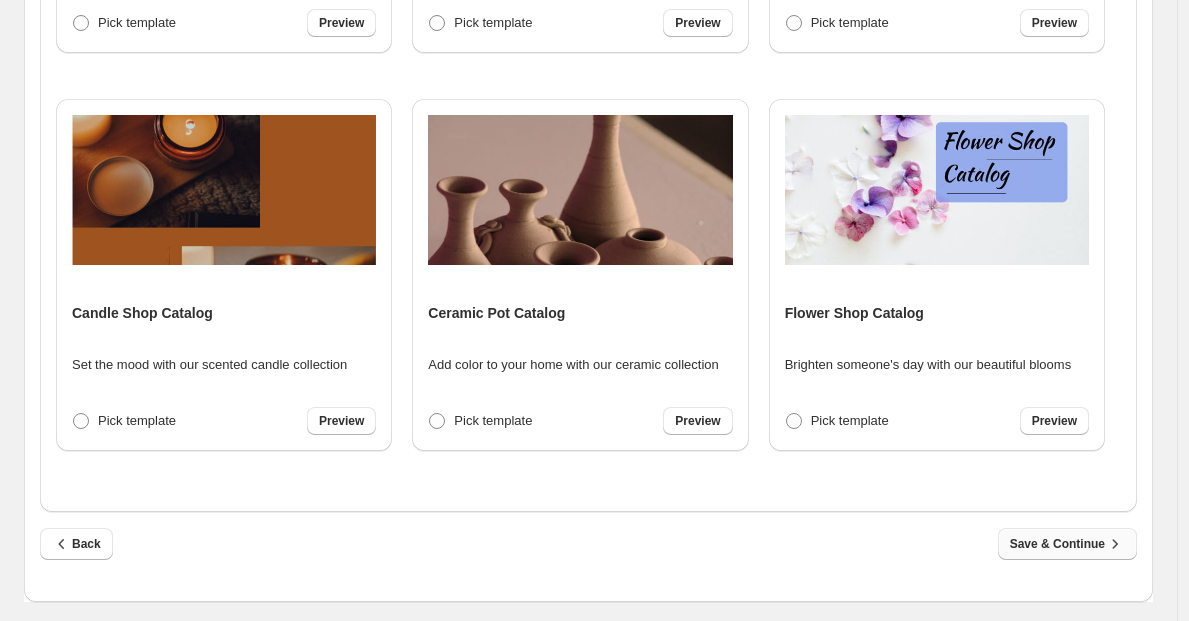 click on "Save & Continue" at bounding box center (1067, 544) 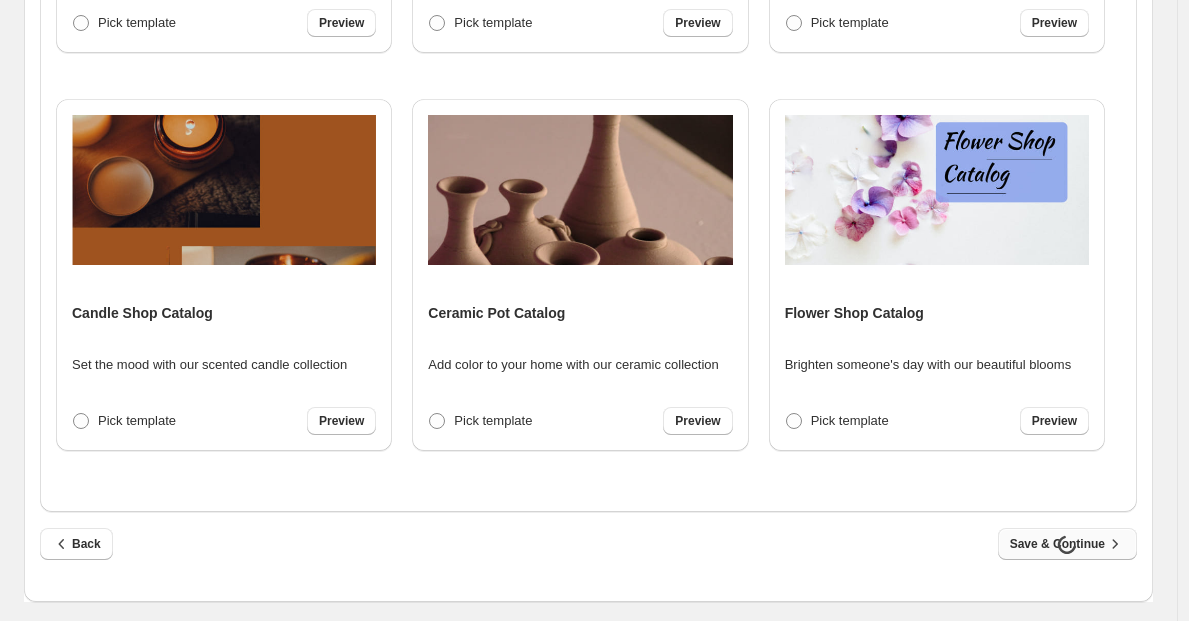 select on "**********" 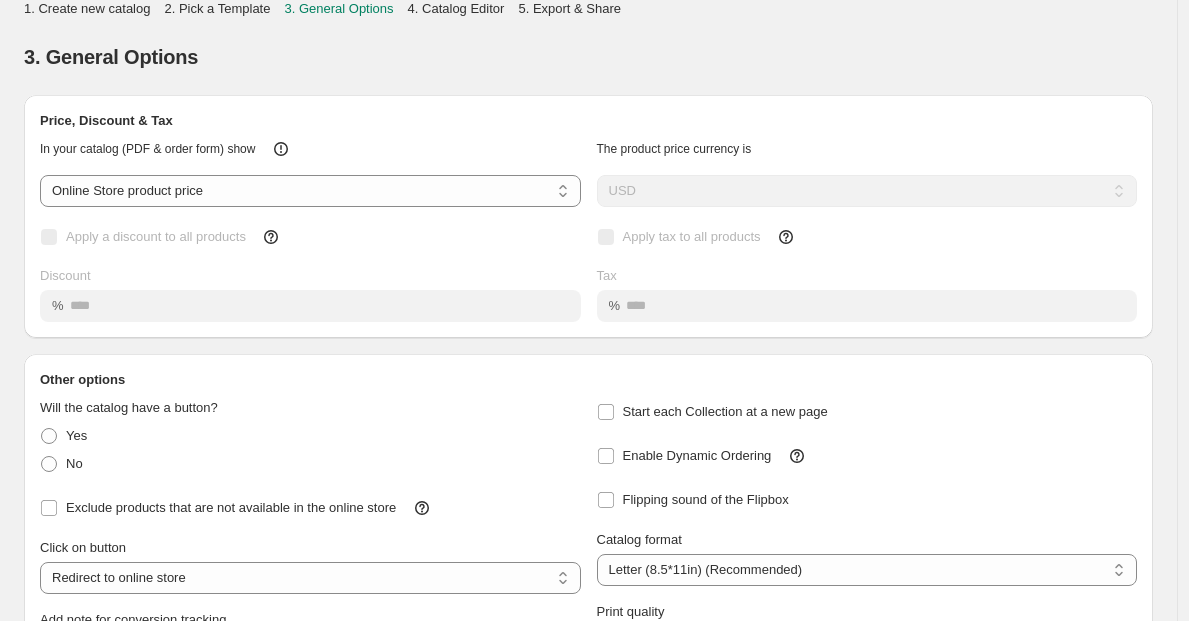 scroll, scrollTop: 0, scrollLeft: 0, axis: both 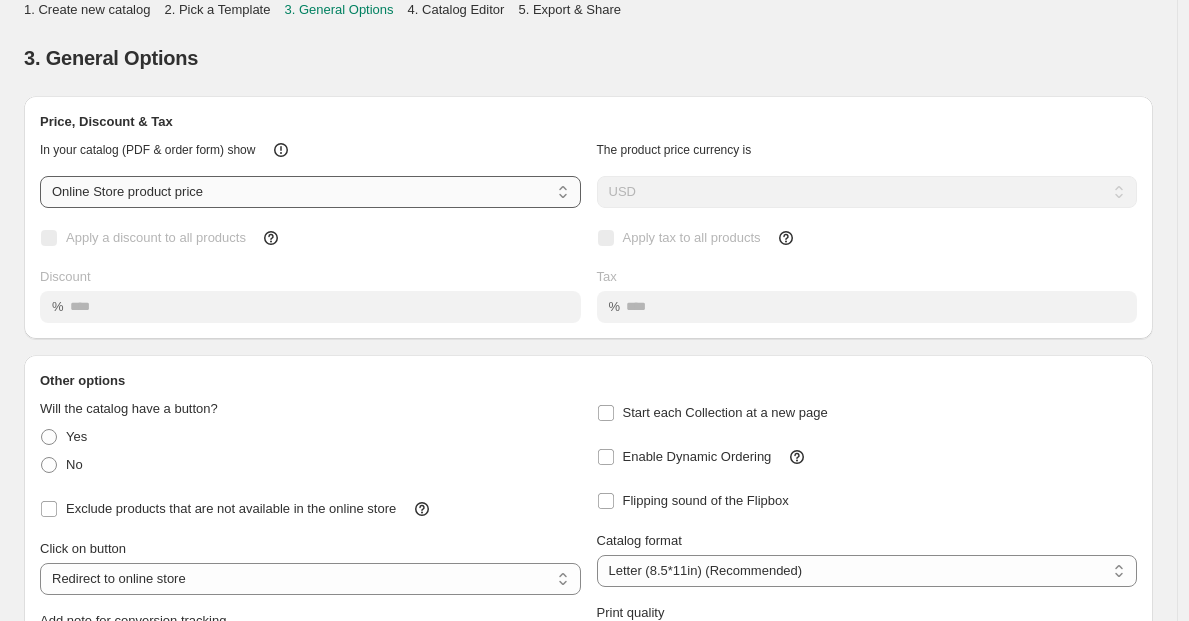 click on "**********" at bounding box center [310, 192] 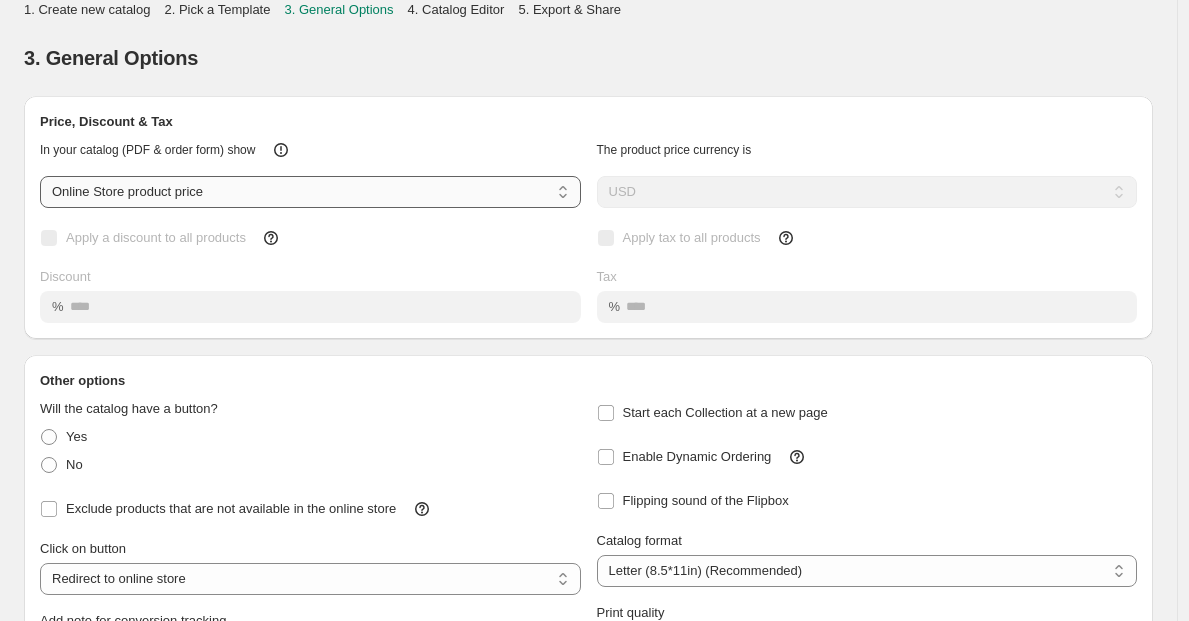 click on "**********" at bounding box center (310, 192) 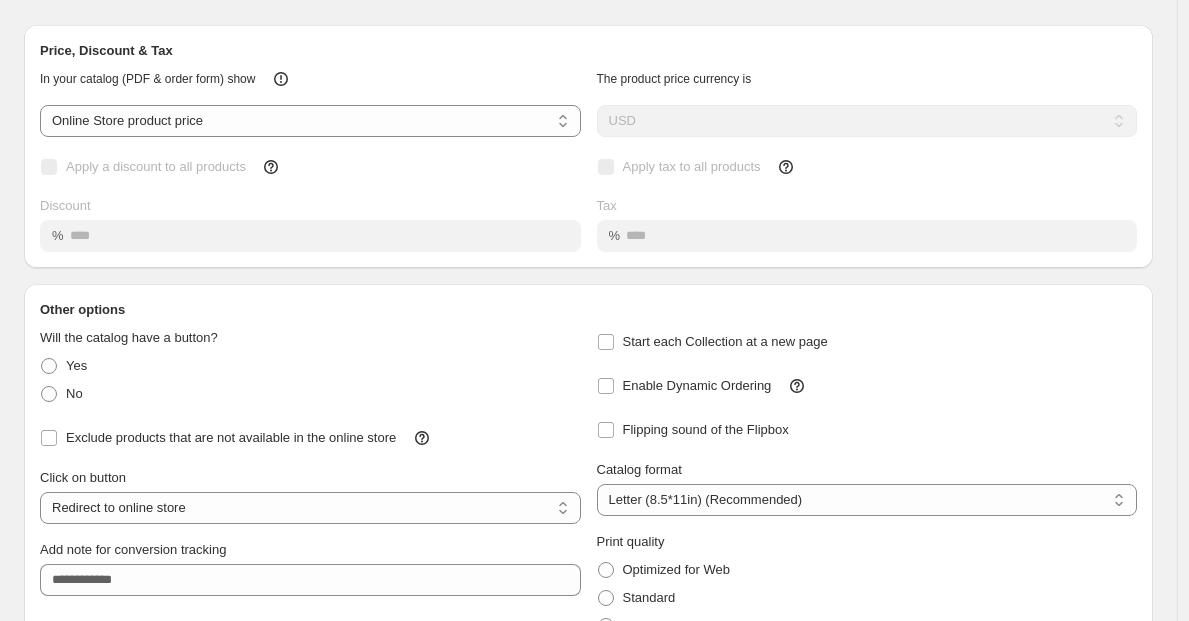 scroll, scrollTop: 62, scrollLeft: 0, axis: vertical 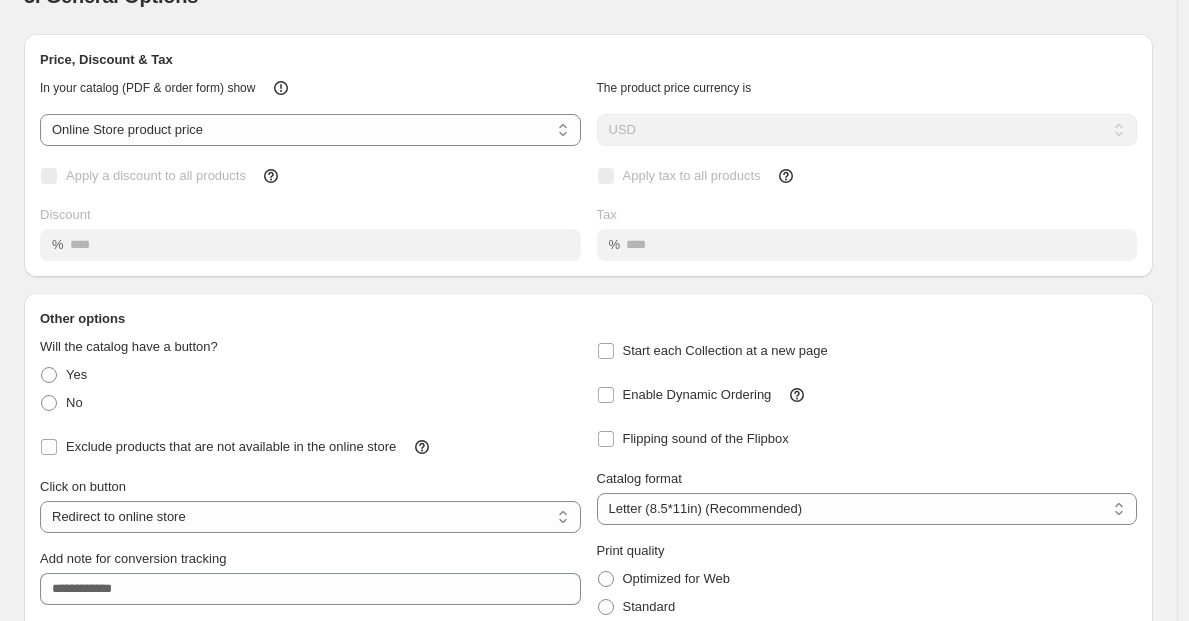 click on "Apply a discount to all products" at bounding box center (156, 175) 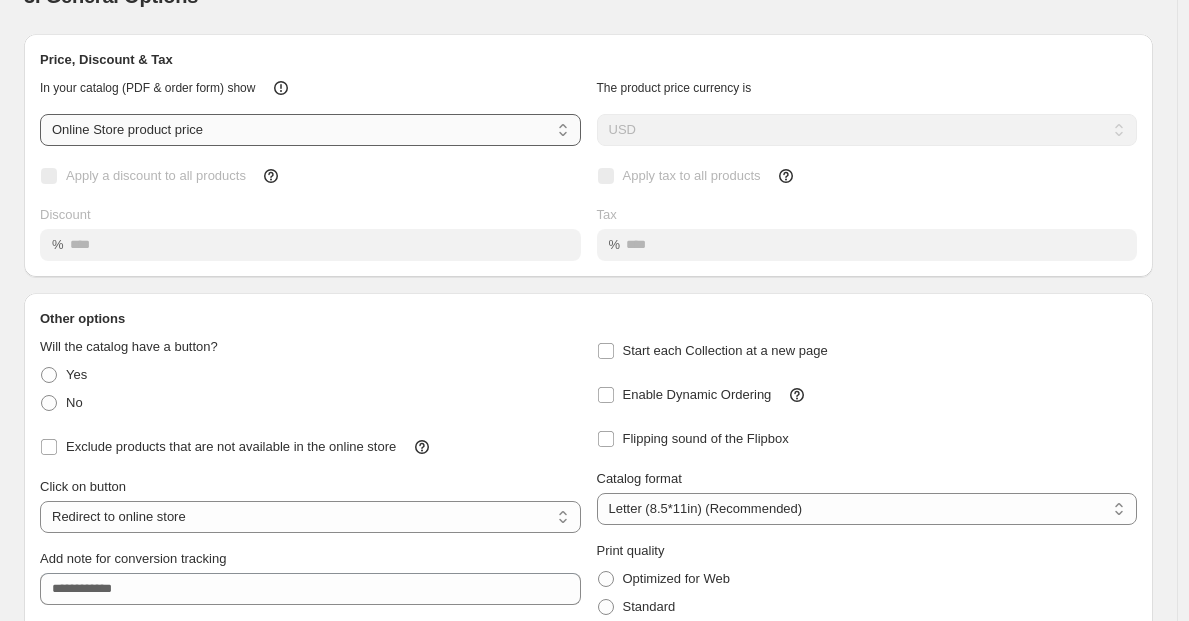 click on "**********" at bounding box center (310, 130) 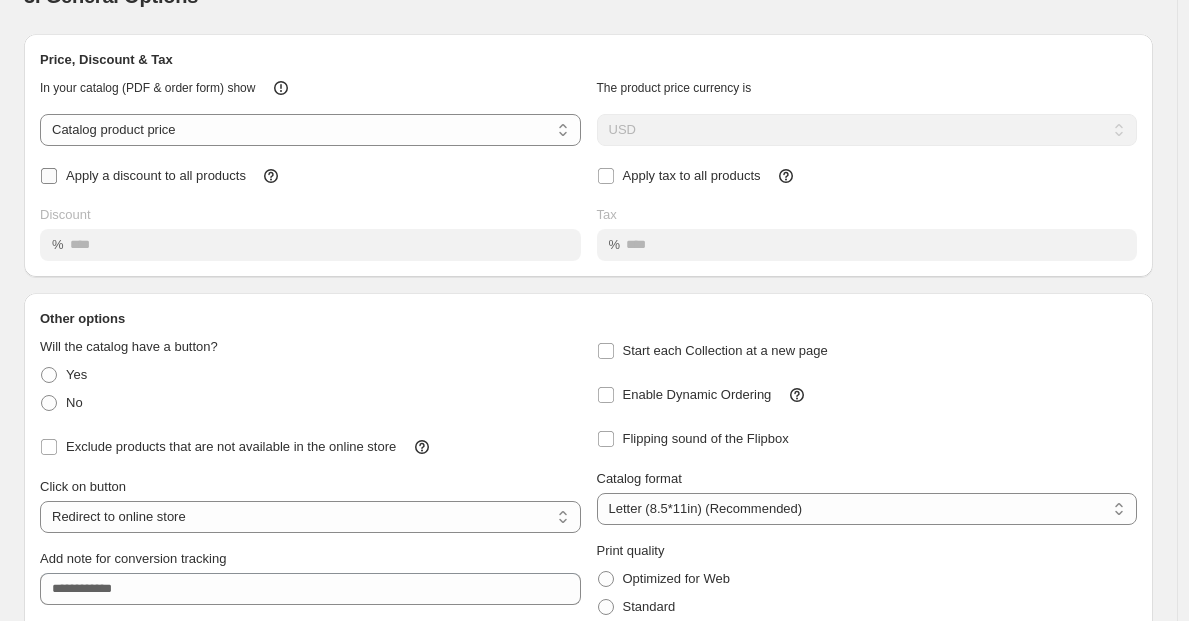 click on "Apply a discount to all products" at bounding box center [156, 175] 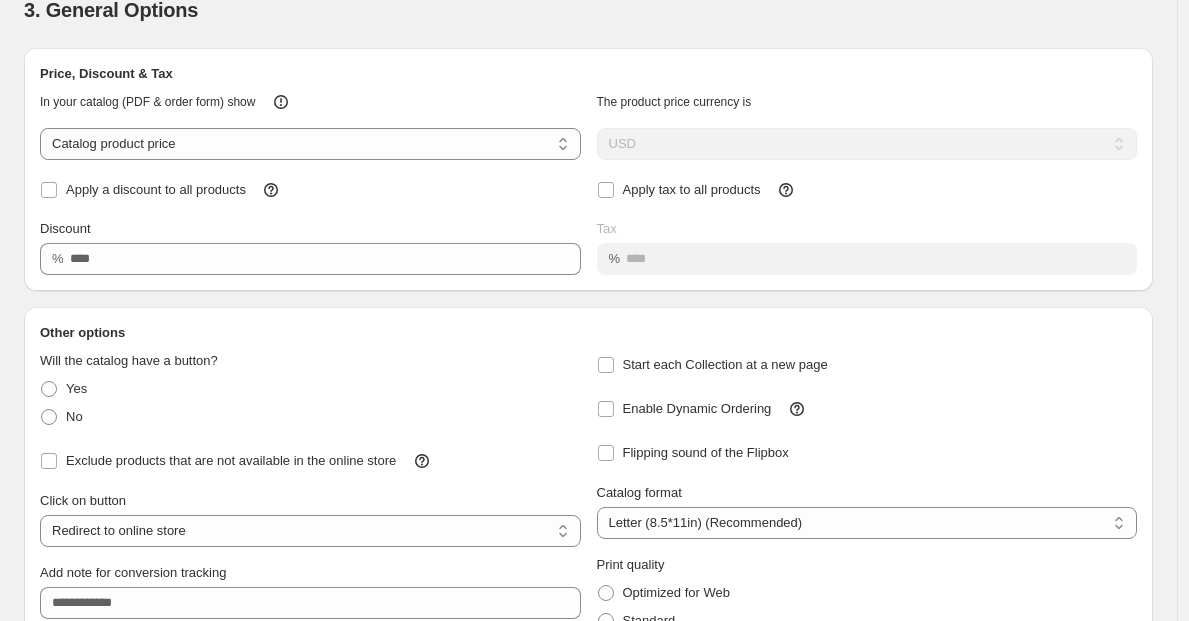 scroll, scrollTop: 24, scrollLeft: 0, axis: vertical 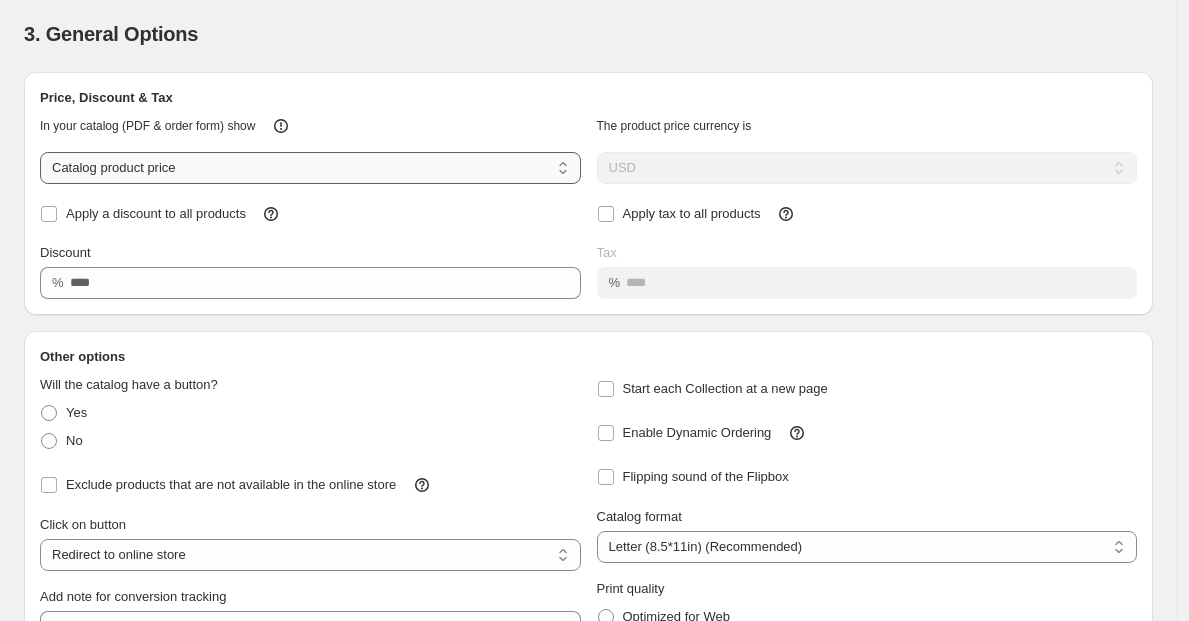 click on "**********" at bounding box center (310, 168) 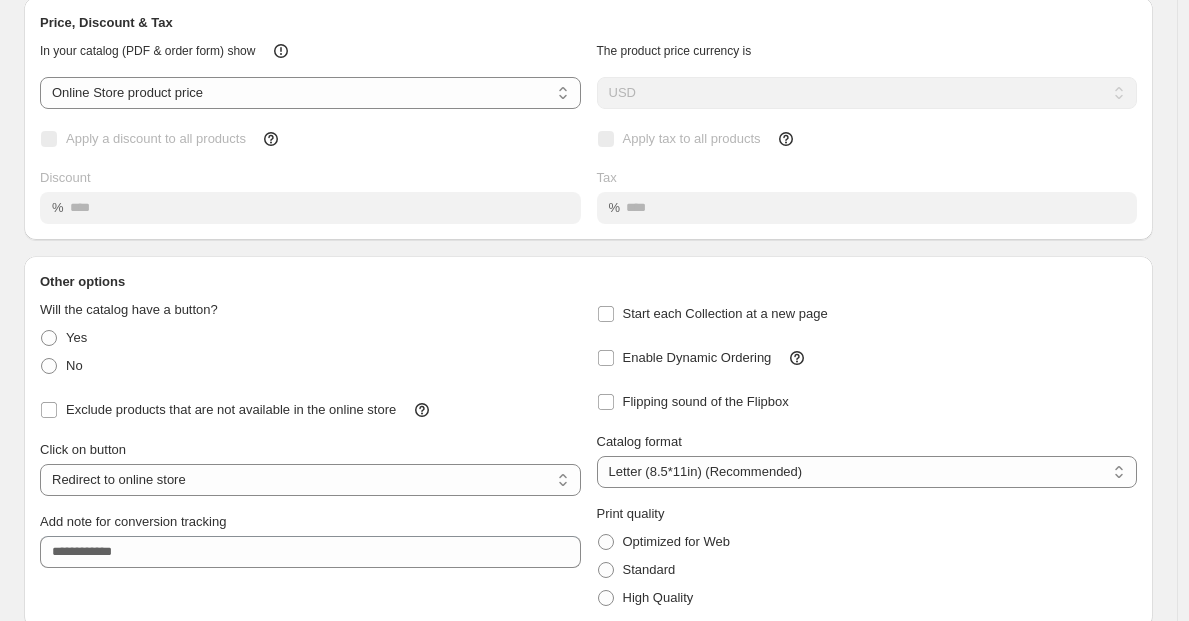 scroll, scrollTop: 180, scrollLeft: 0, axis: vertical 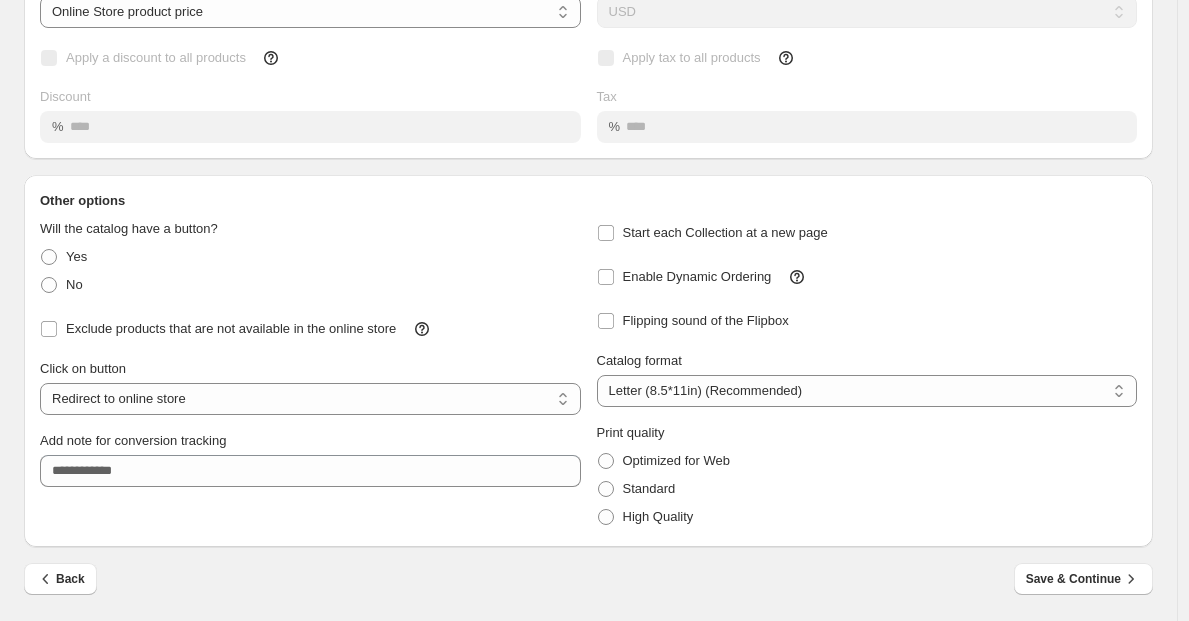 click on "**********" at bounding box center [867, 367] 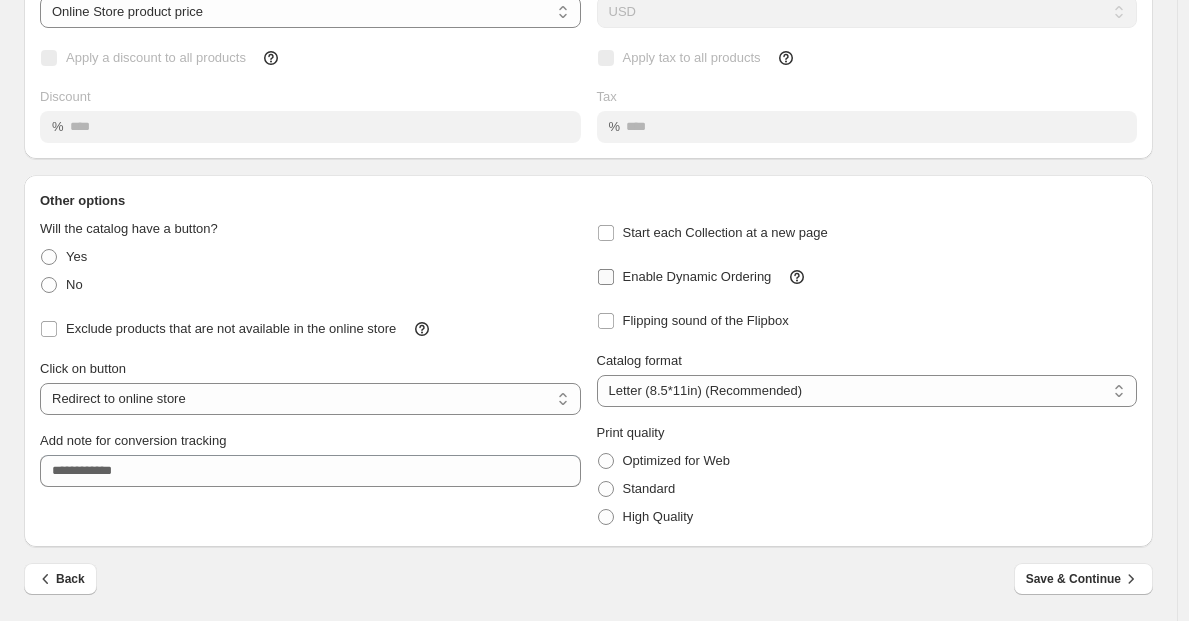 click on "Enable Dynamic Ordering" at bounding box center [697, 276] 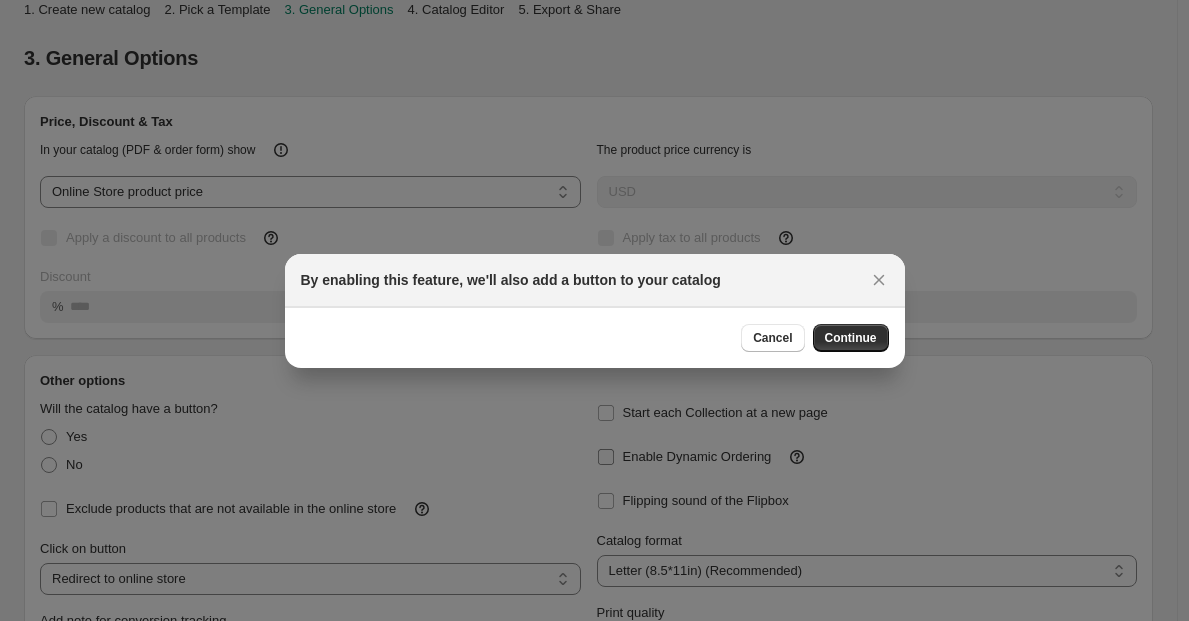 scroll, scrollTop: 0, scrollLeft: 0, axis: both 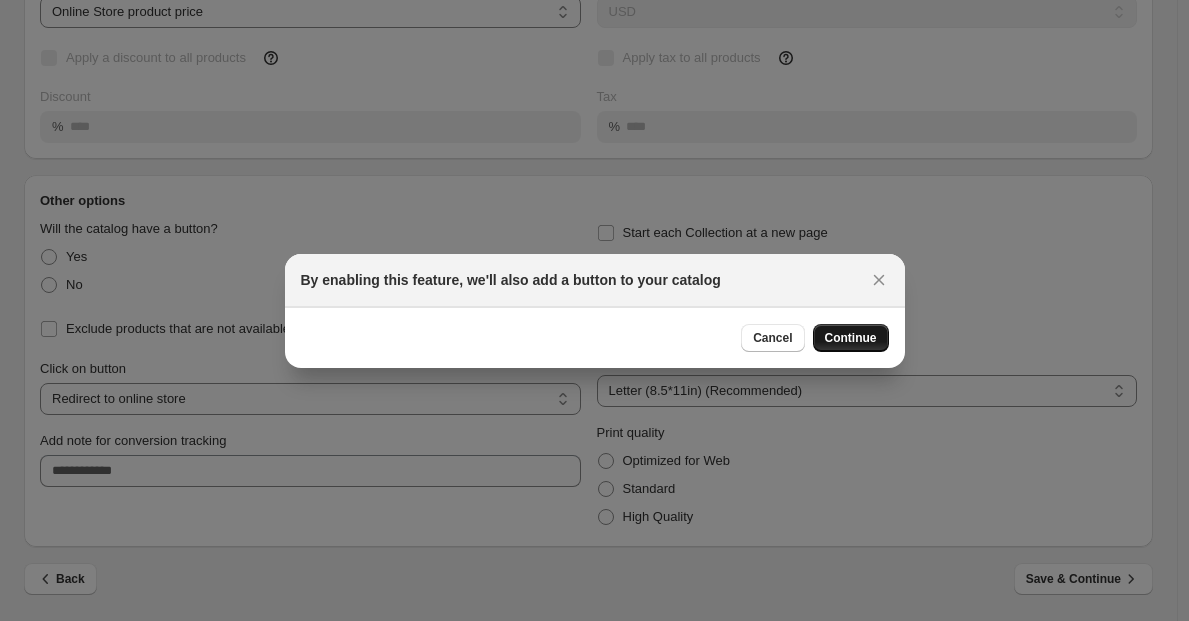 click on "Continue" at bounding box center [851, 338] 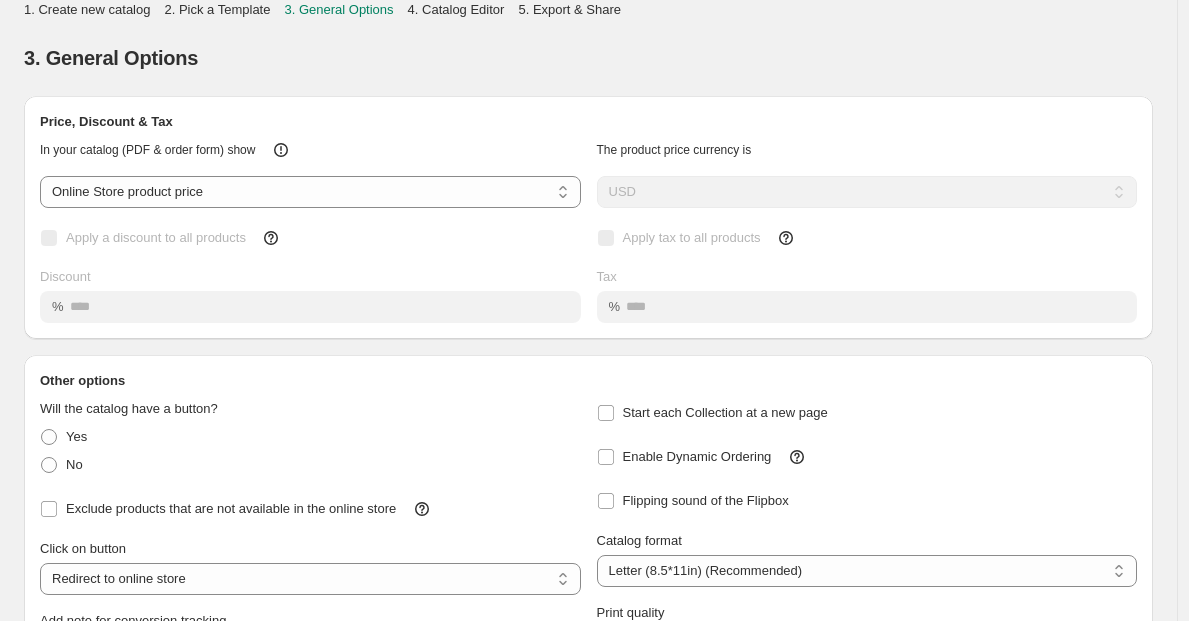 scroll, scrollTop: 180, scrollLeft: 0, axis: vertical 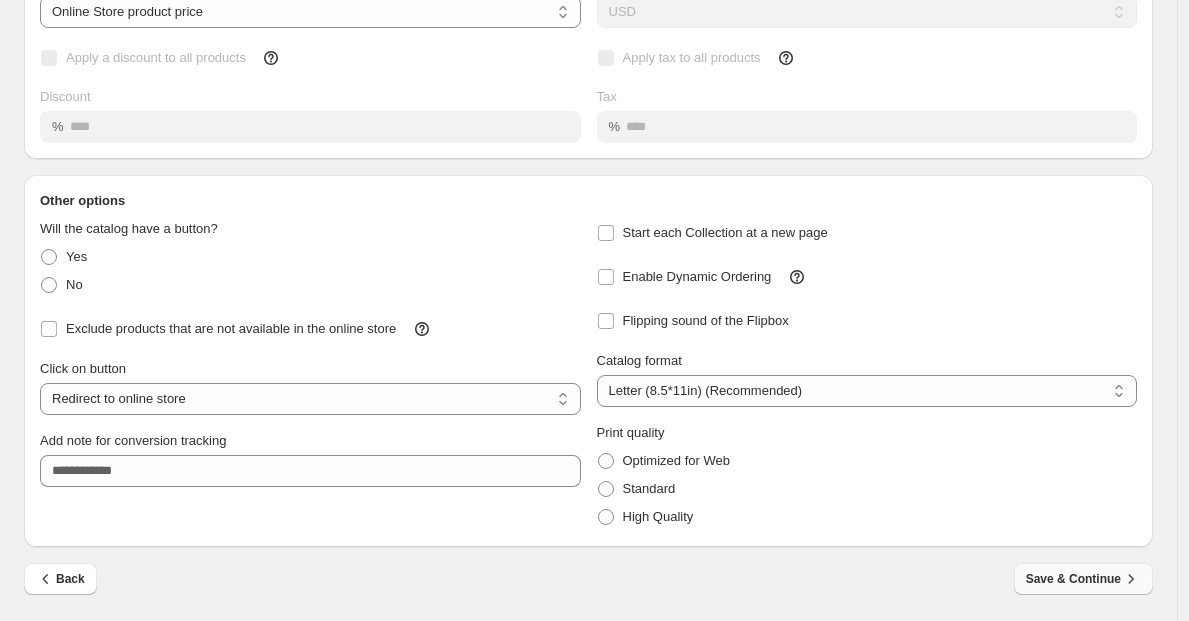 click on "Save & Continue" at bounding box center (1083, 579) 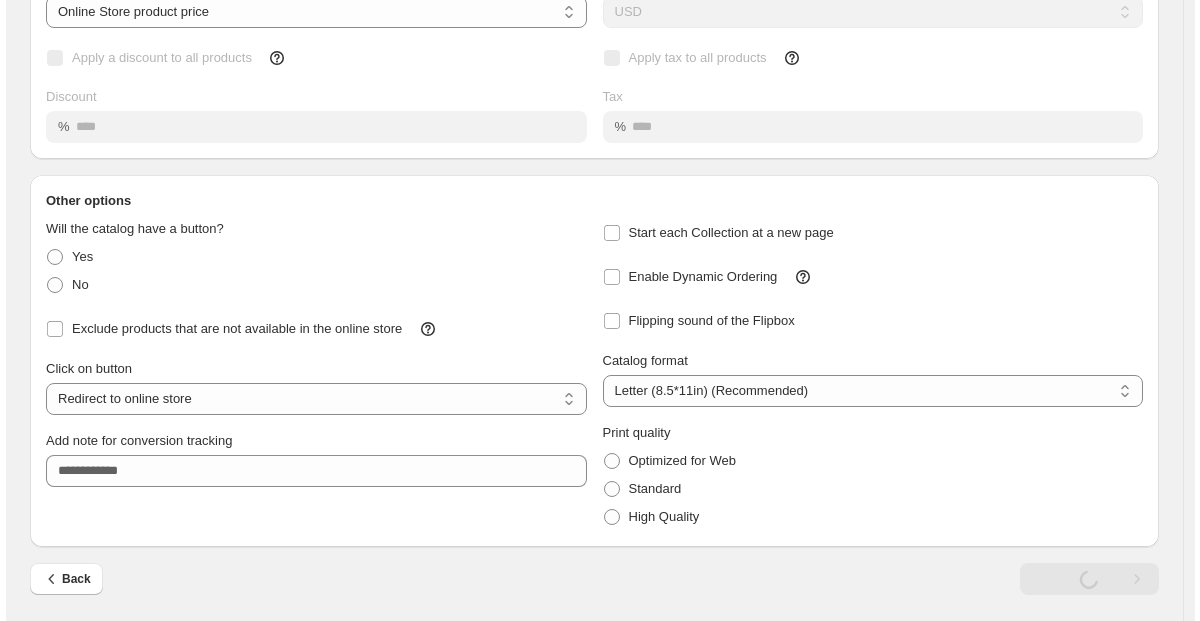 scroll, scrollTop: 0, scrollLeft: 0, axis: both 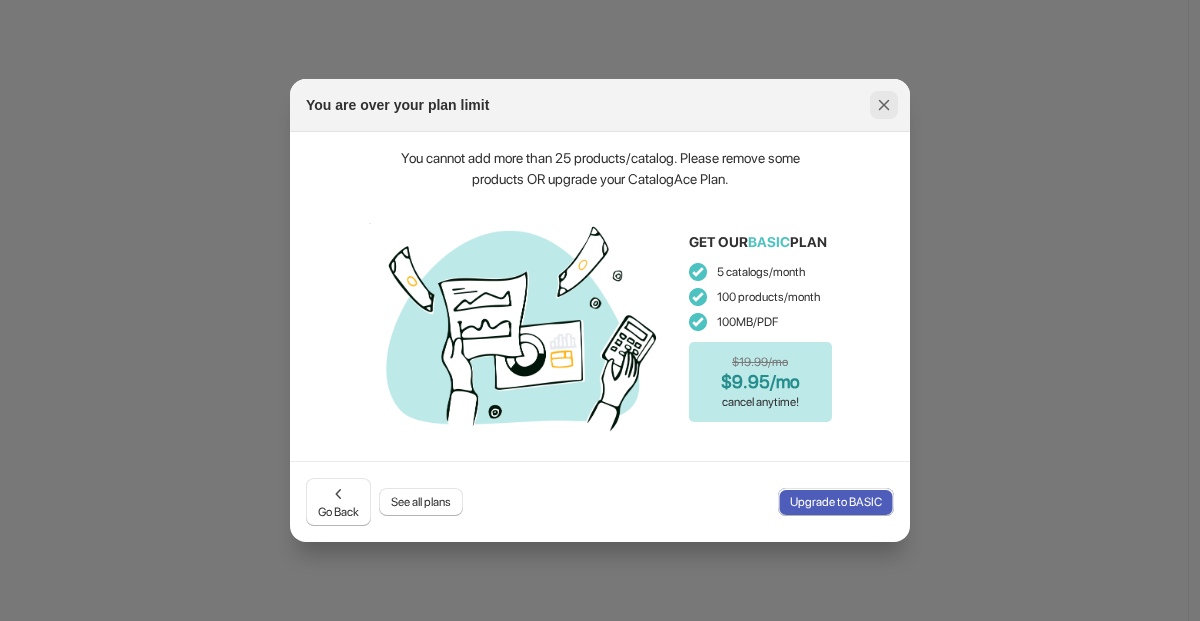 click 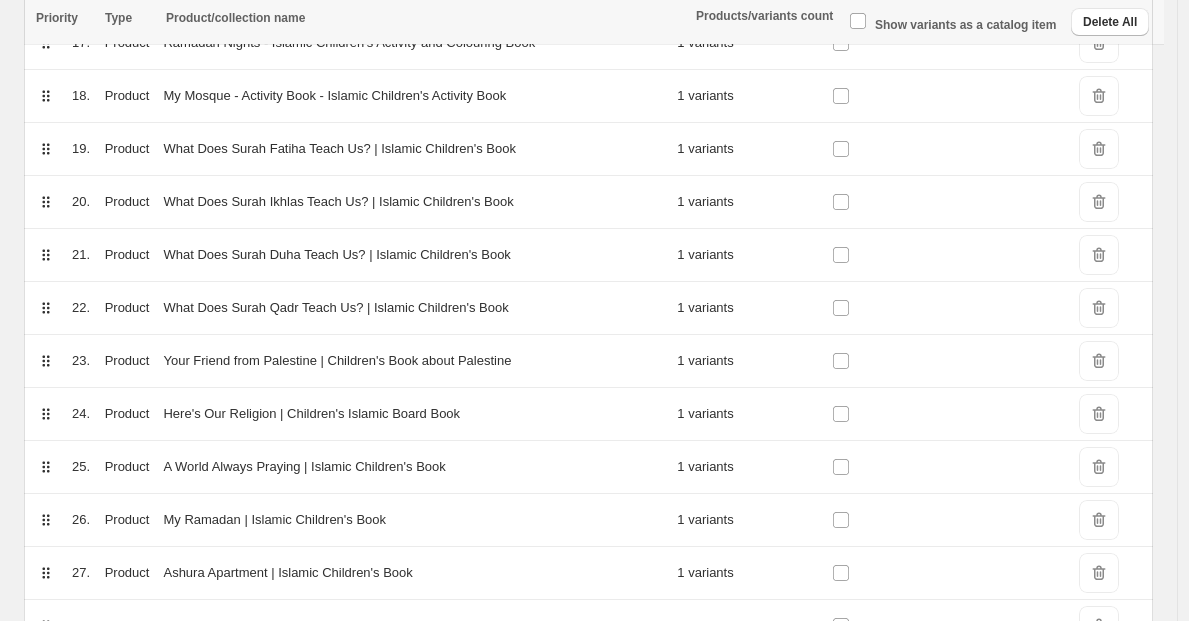 scroll, scrollTop: 1208, scrollLeft: 0, axis: vertical 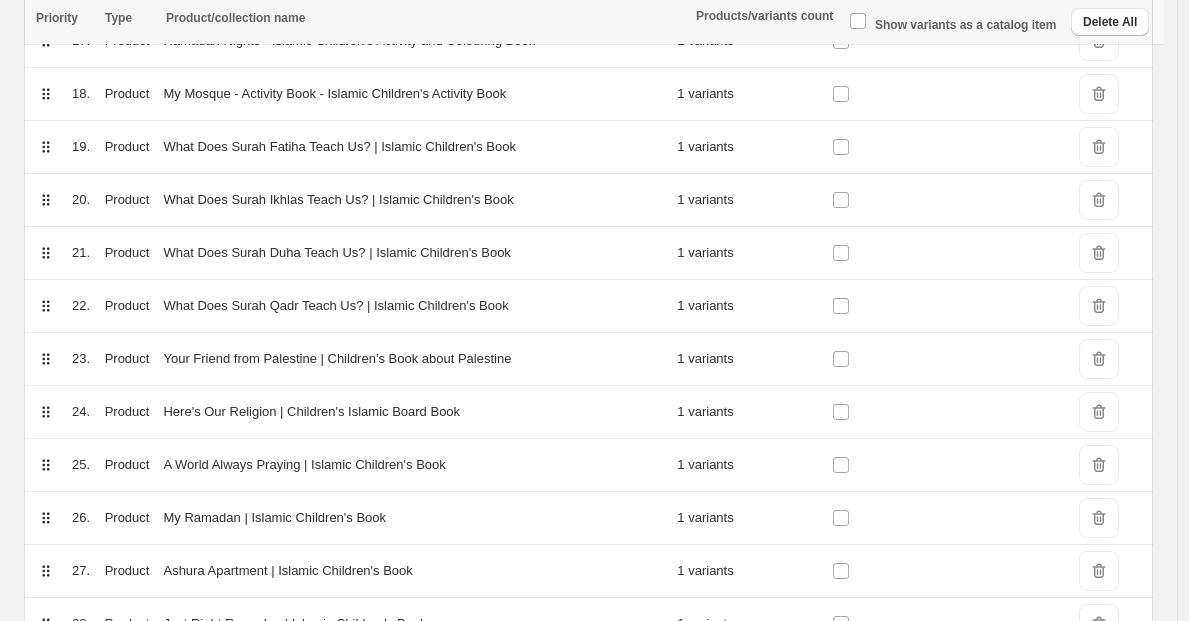 click on "DeleteIcon" at bounding box center (1099, 306) 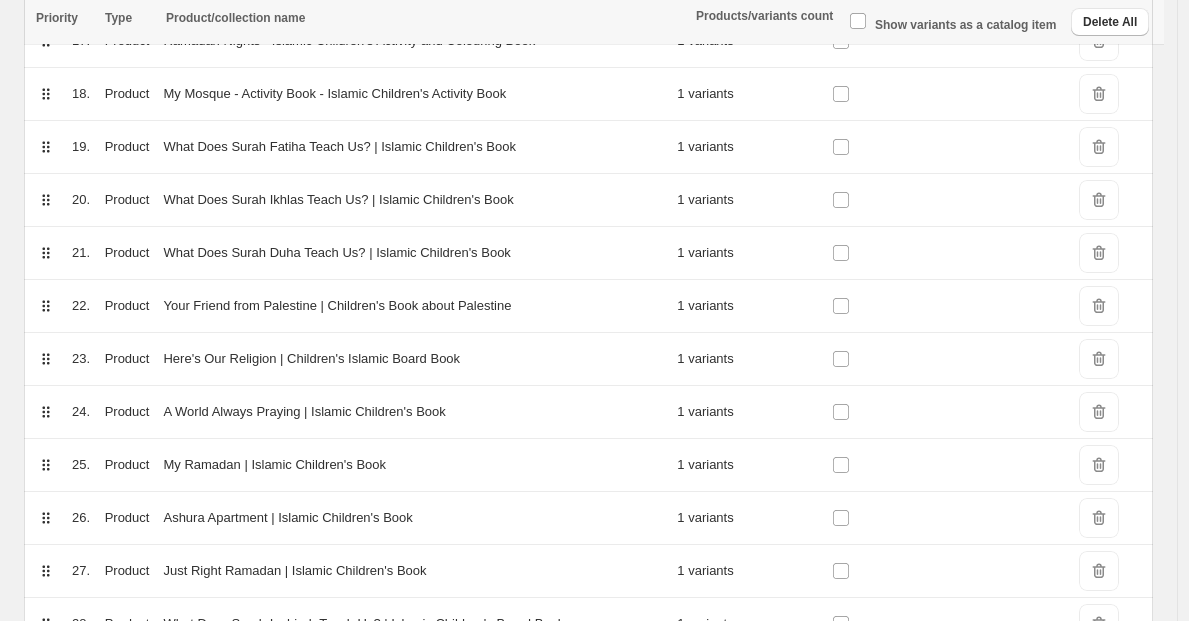 click on "DeleteIcon" at bounding box center [1099, 253] 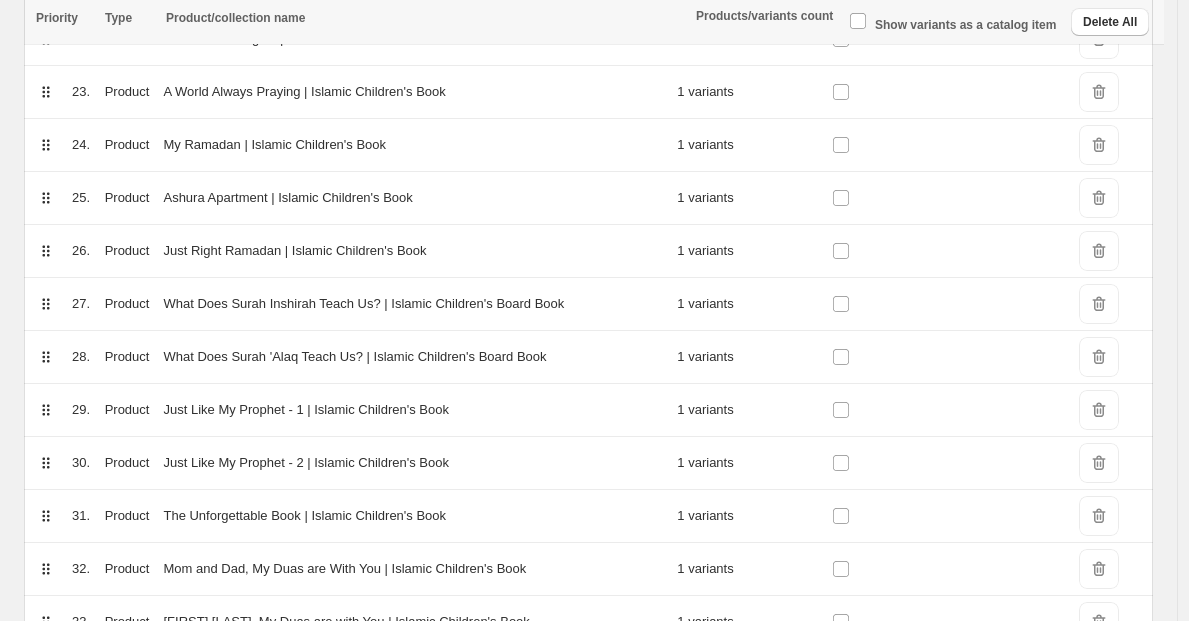 scroll, scrollTop: 1477, scrollLeft: 0, axis: vertical 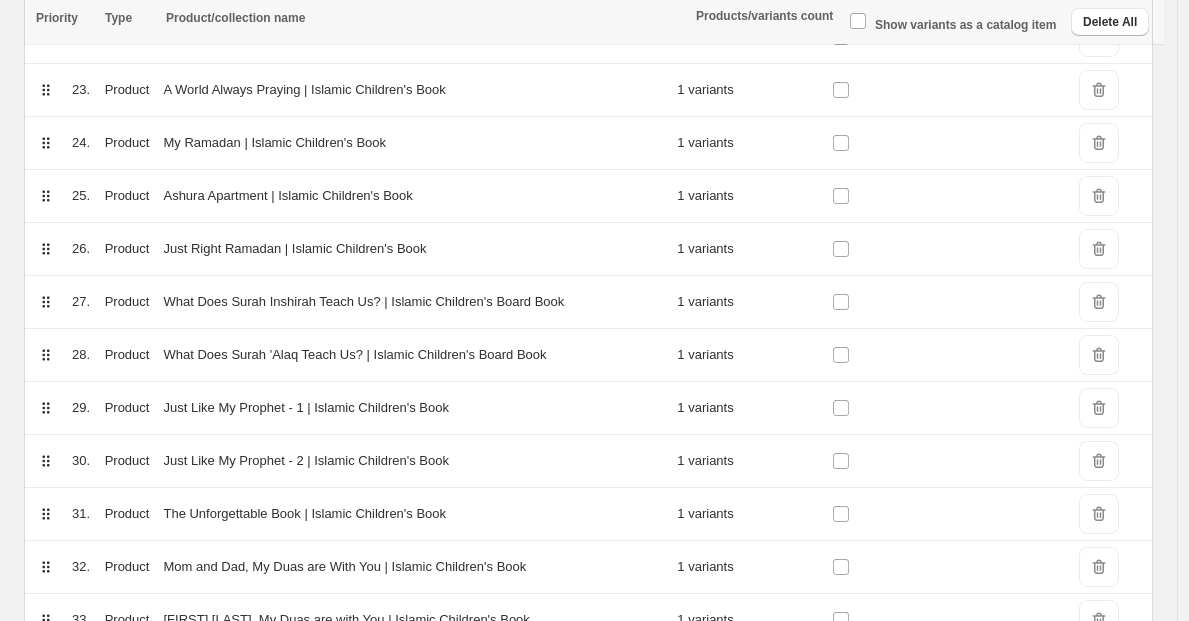 click on "DeleteIcon" at bounding box center [1099, 461] 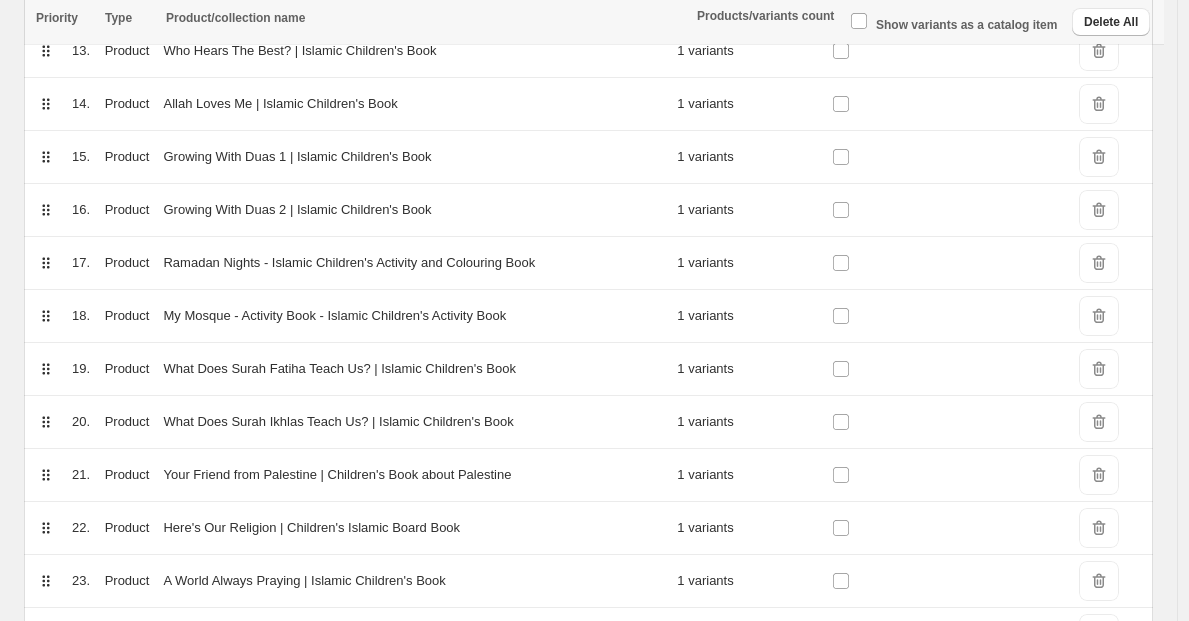 scroll, scrollTop: 966, scrollLeft: 0, axis: vertical 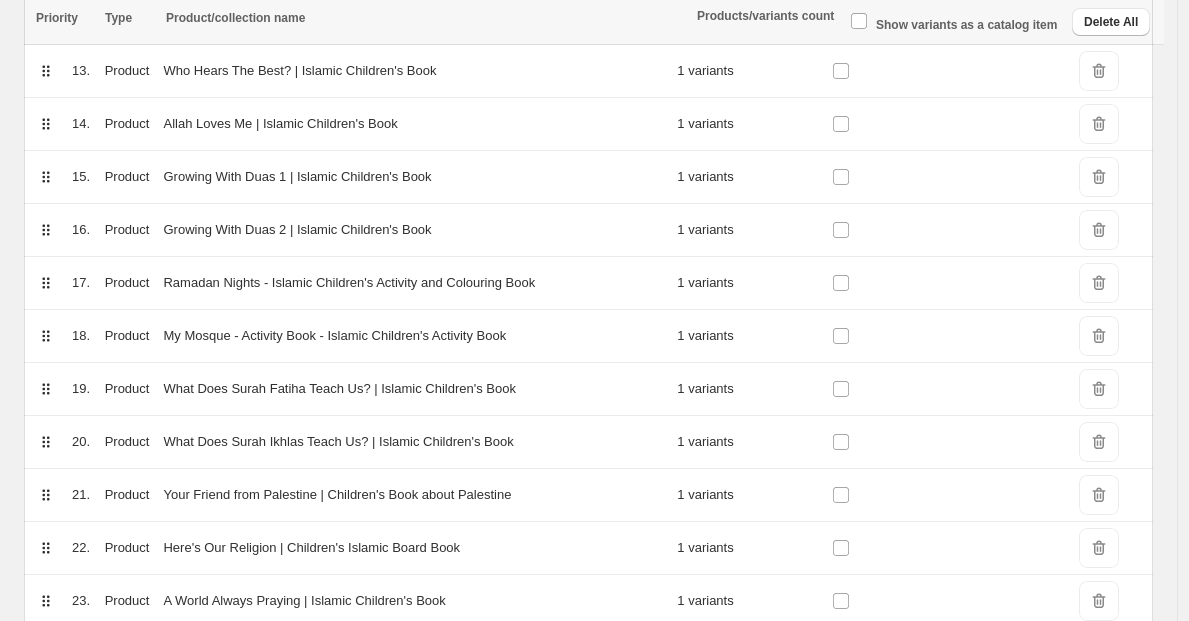 click on "DeleteIcon" at bounding box center [1099, 230] 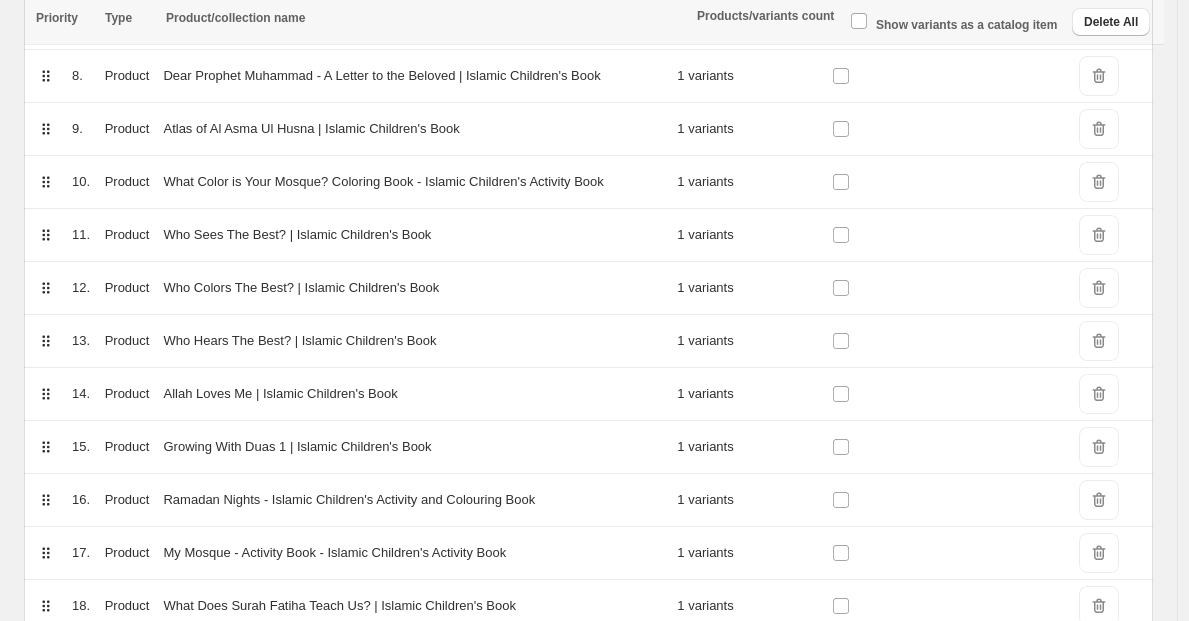 scroll, scrollTop: 694, scrollLeft: 0, axis: vertical 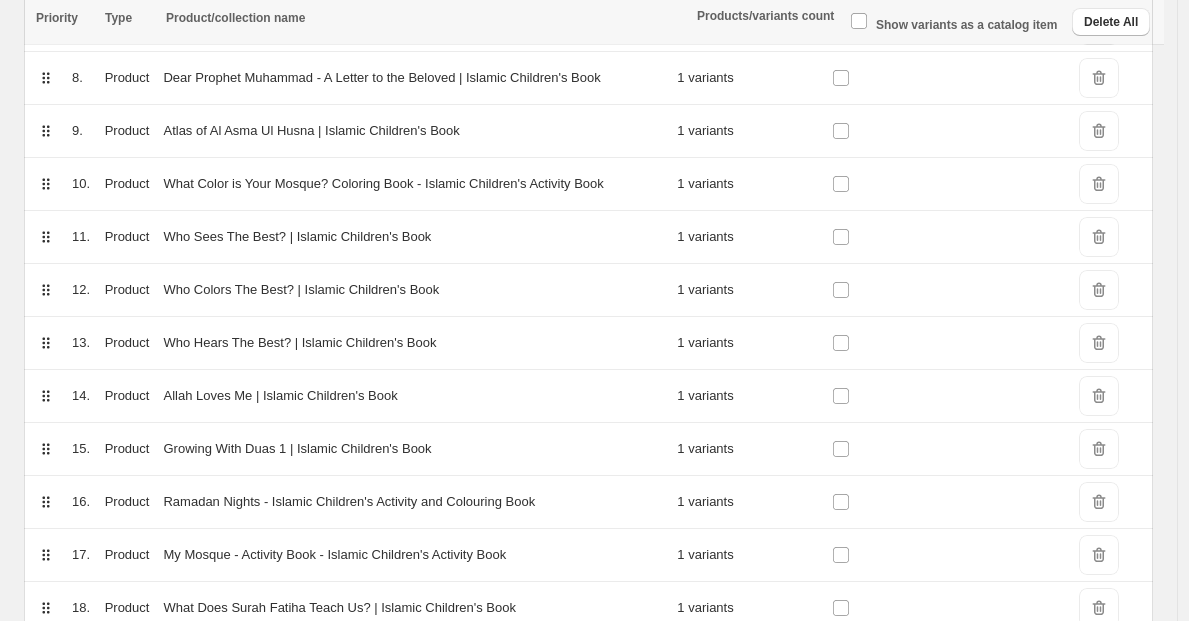 click on "DeleteIcon" at bounding box center [1099, 290] 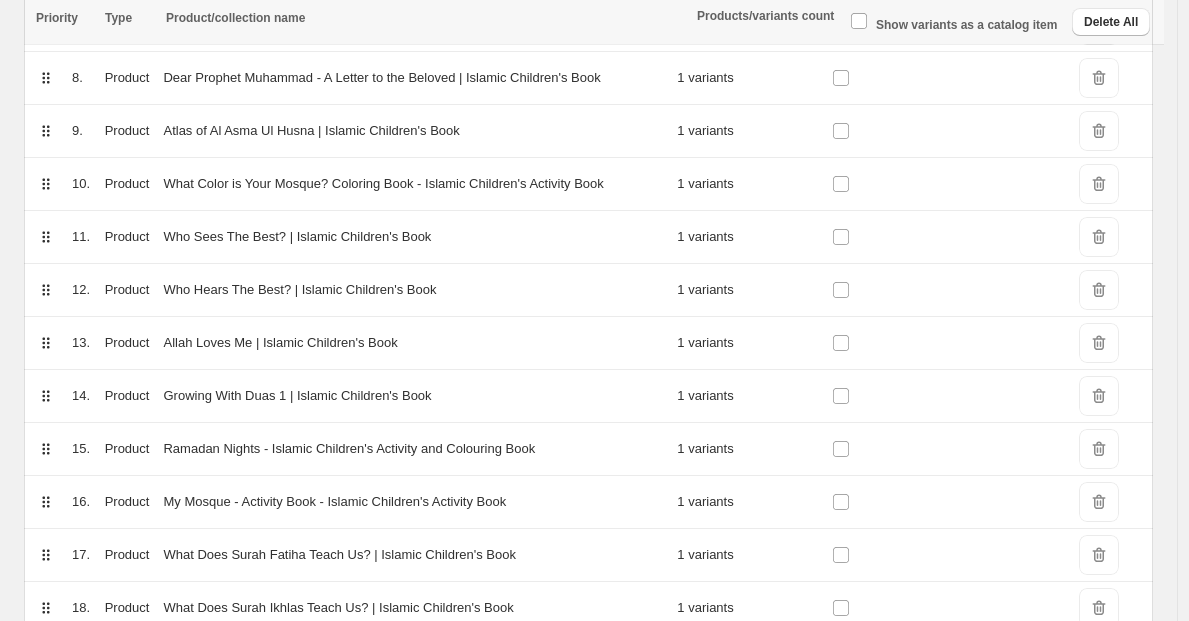 click on "DeleteIcon" at bounding box center [1099, 290] 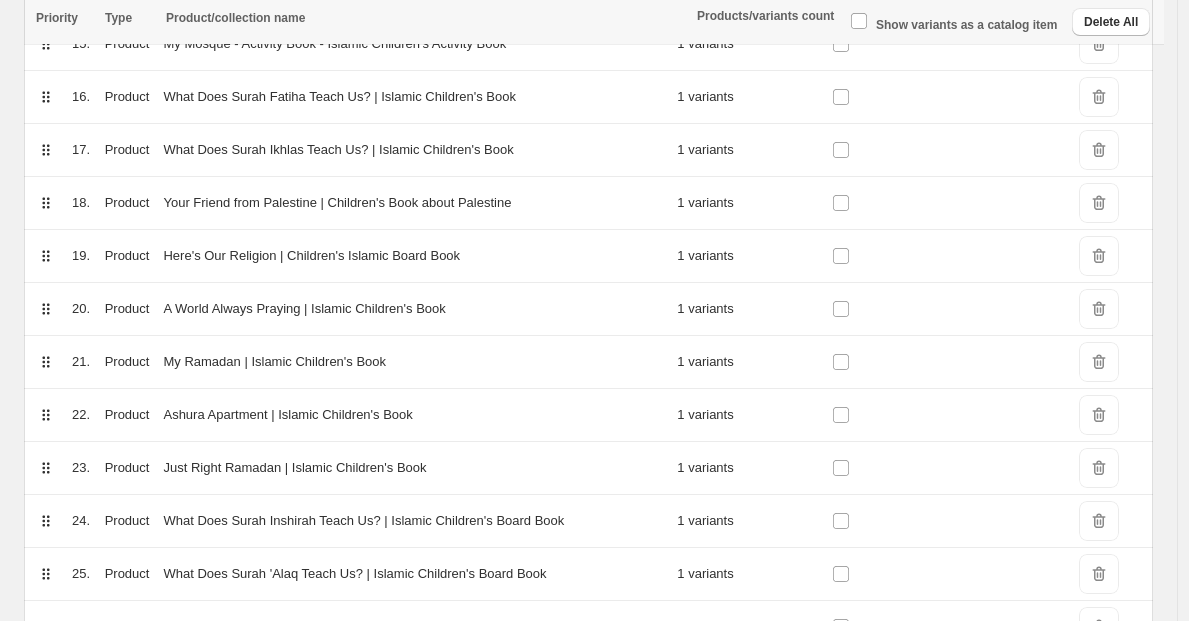 scroll, scrollTop: 1417, scrollLeft: 0, axis: vertical 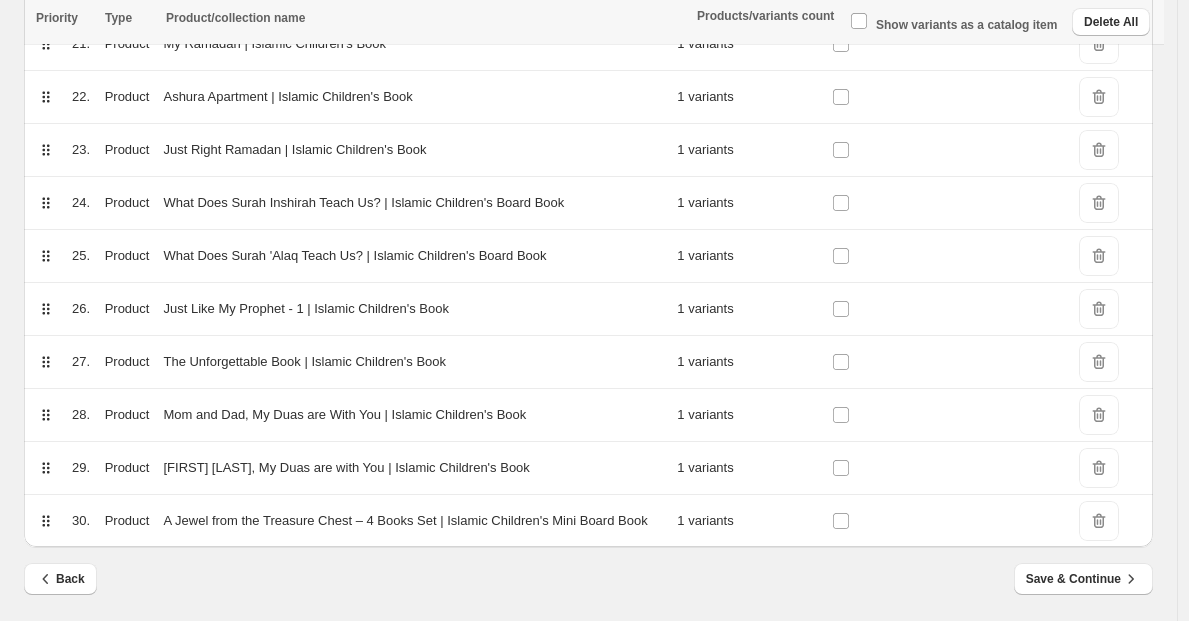 click on "DeleteIcon" at bounding box center (1099, 468) 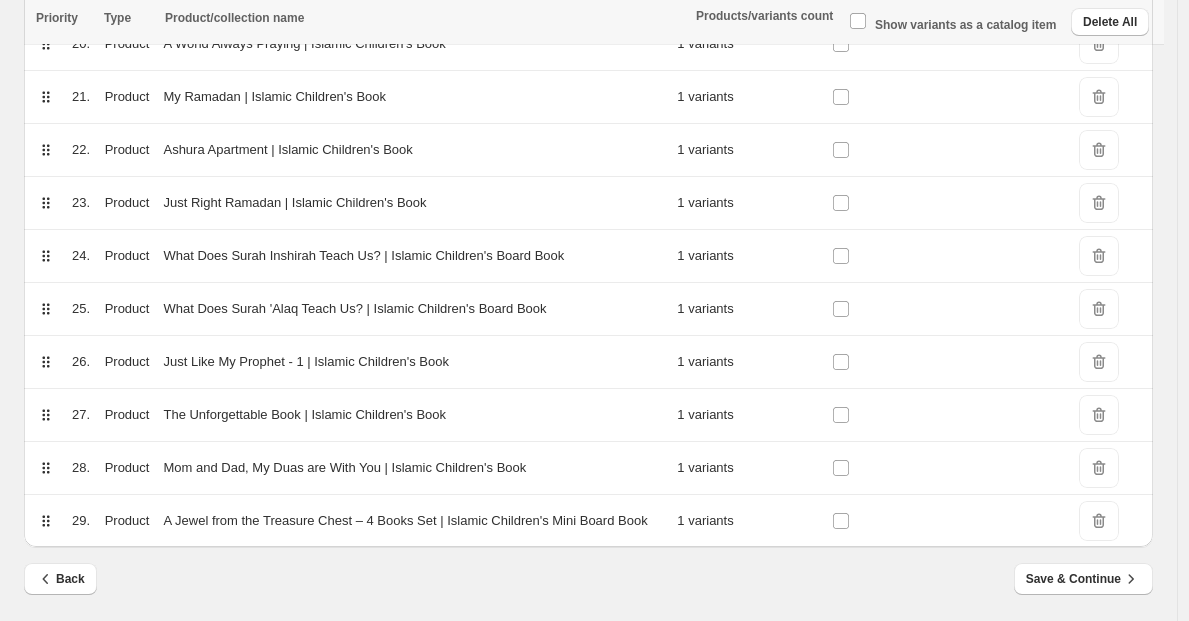 click on "DeleteIcon" at bounding box center (1099, 309) 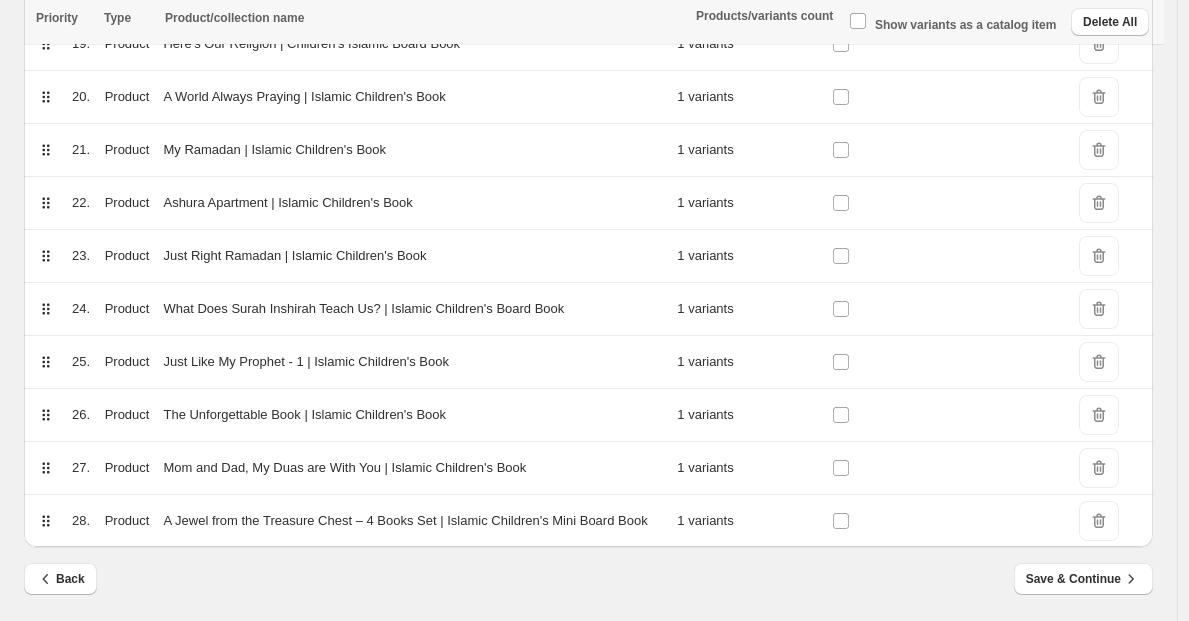 click on "DeleteIcon" at bounding box center (1099, 309) 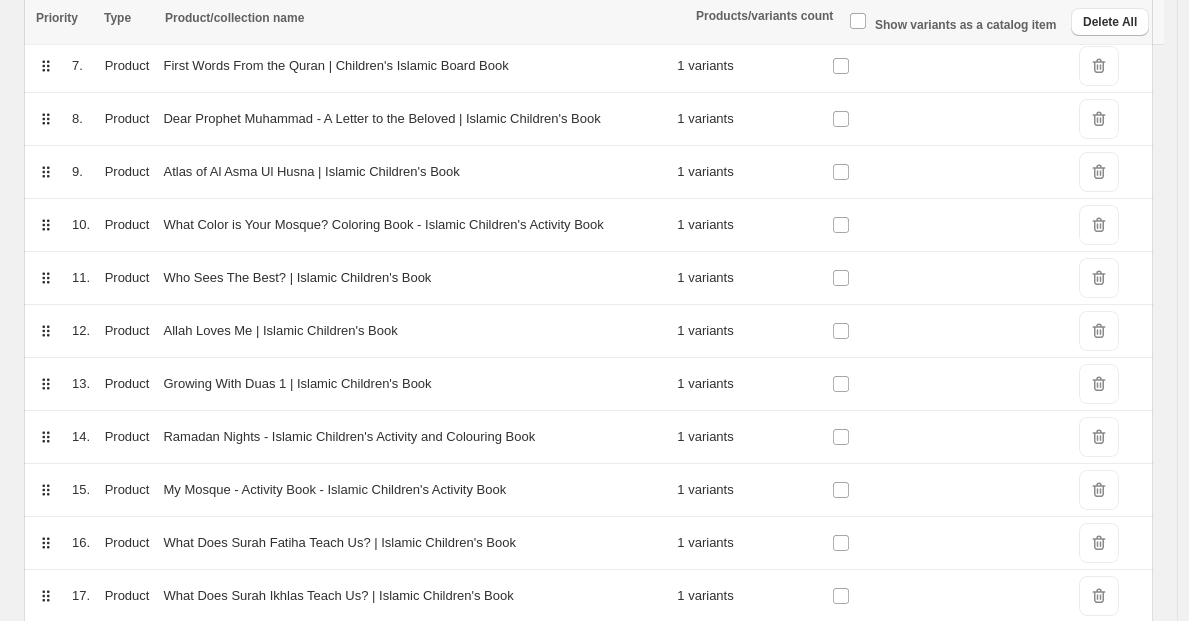 scroll, scrollTop: 625, scrollLeft: 0, axis: vertical 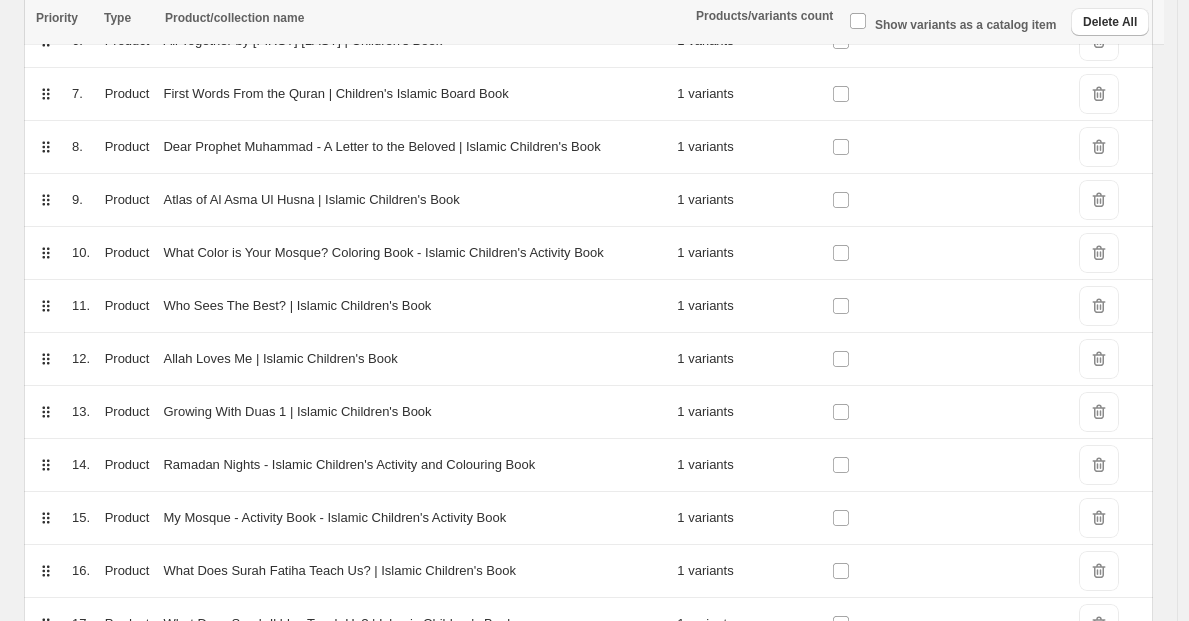 click on "DeleteIcon" at bounding box center [1099, 253] 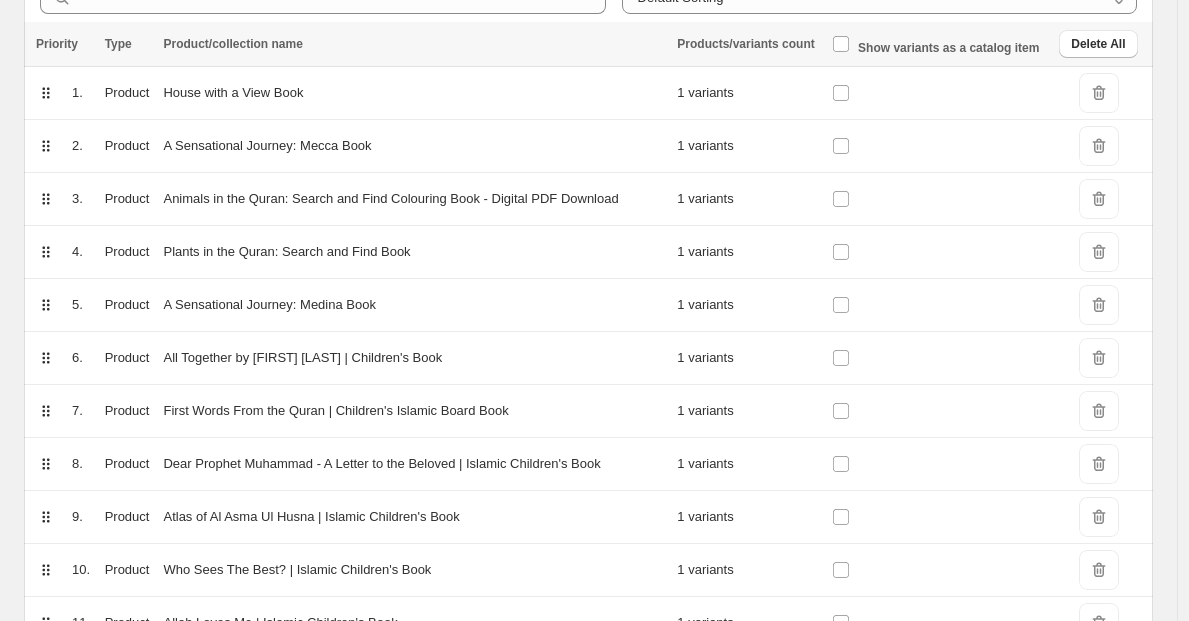 scroll, scrollTop: 303, scrollLeft: 0, axis: vertical 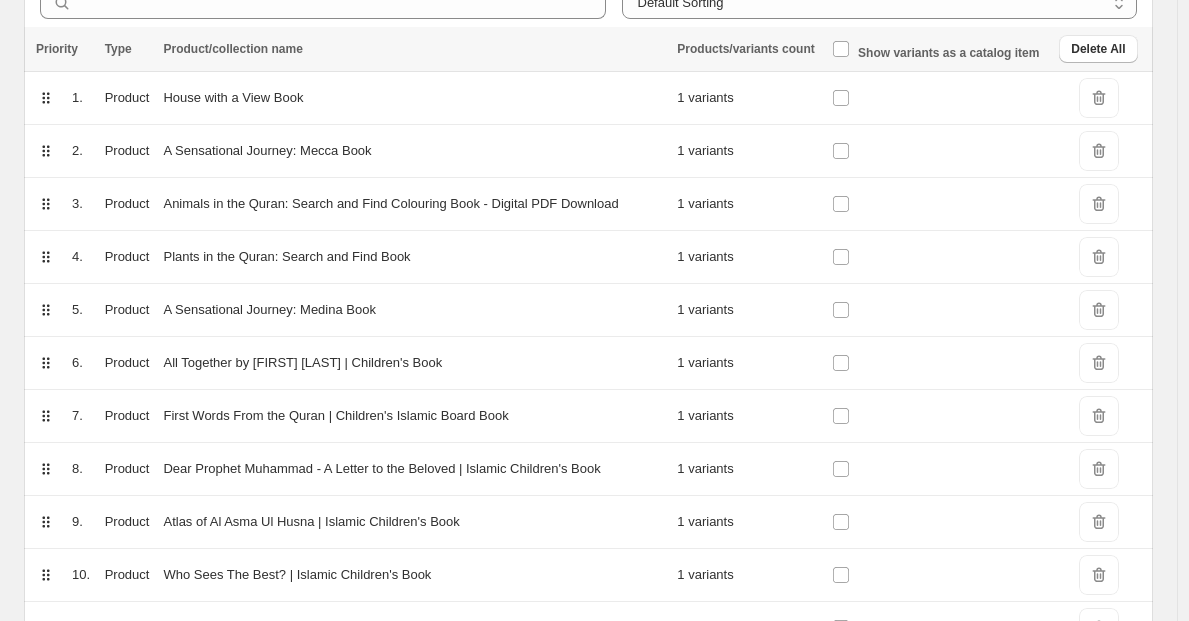 click on "DeleteIcon" at bounding box center (1099, 310) 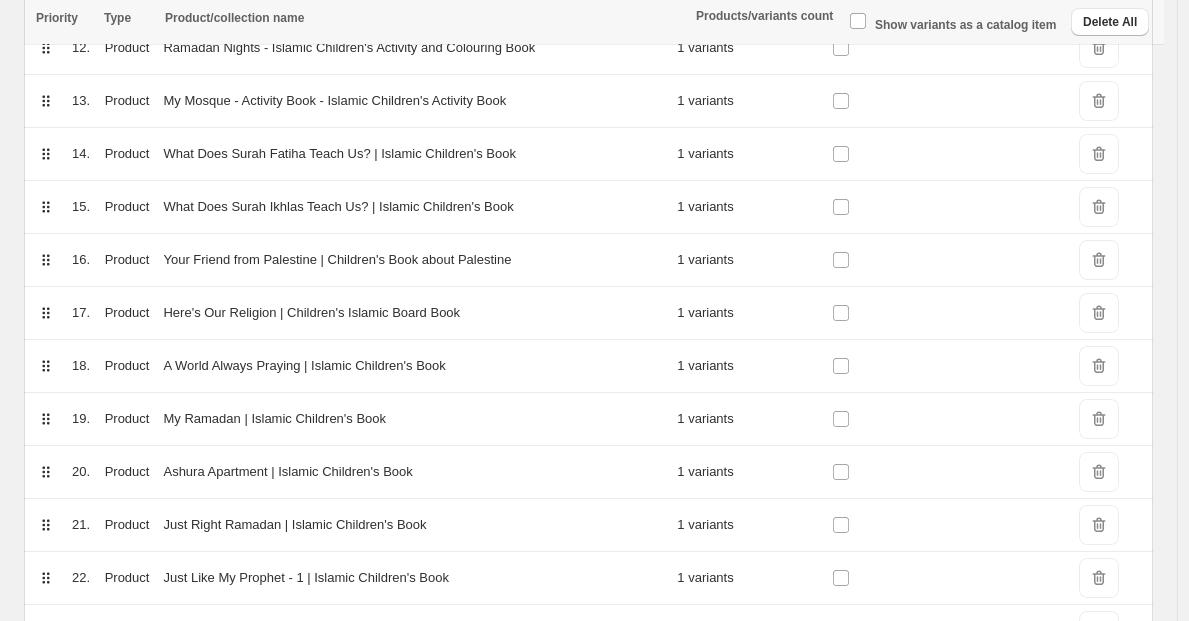 scroll, scrollTop: 1152, scrollLeft: 0, axis: vertical 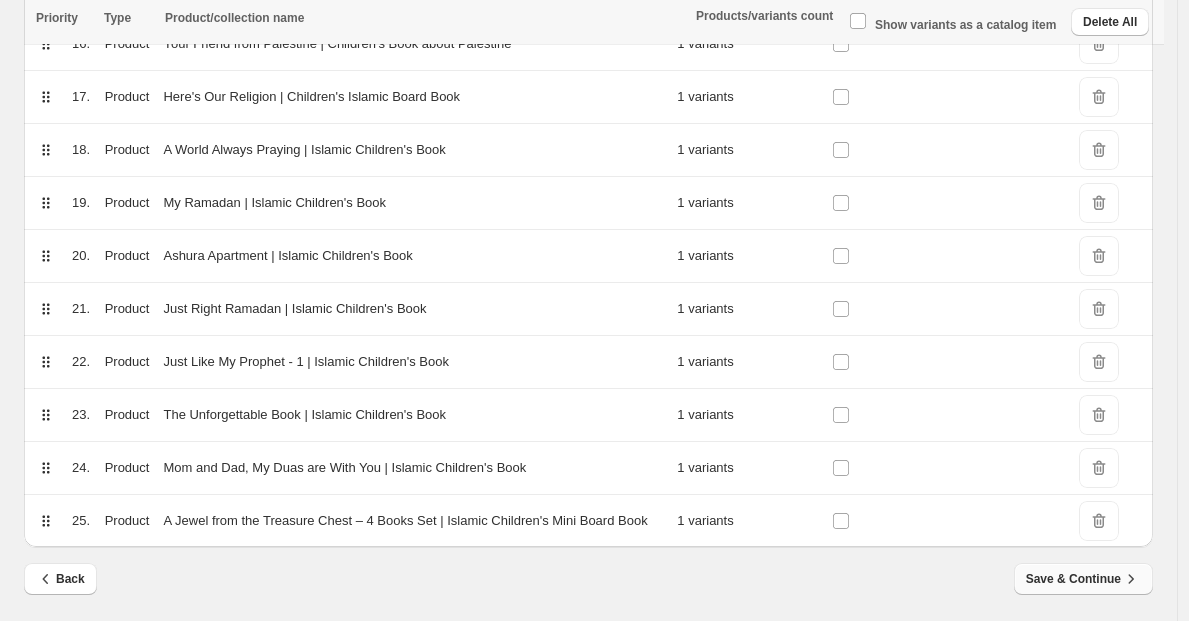 click on "Save & Continue" at bounding box center (1083, 579) 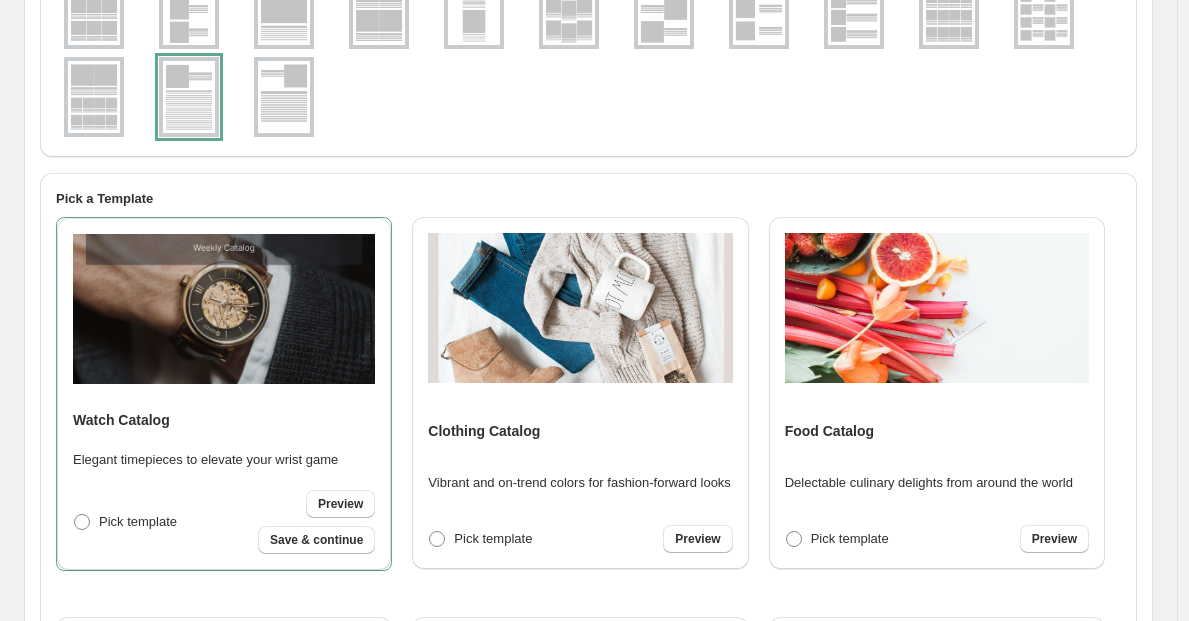 scroll, scrollTop: 566, scrollLeft: 0, axis: vertical 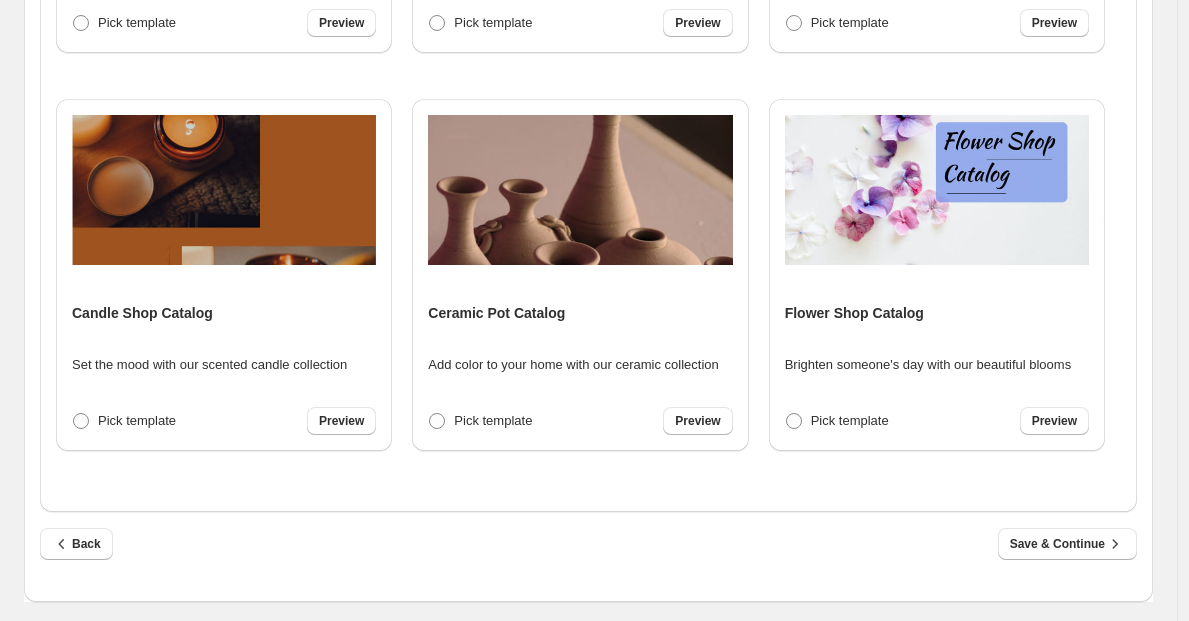 click on "Back Save & Continue" at bounding box center (580, 536) 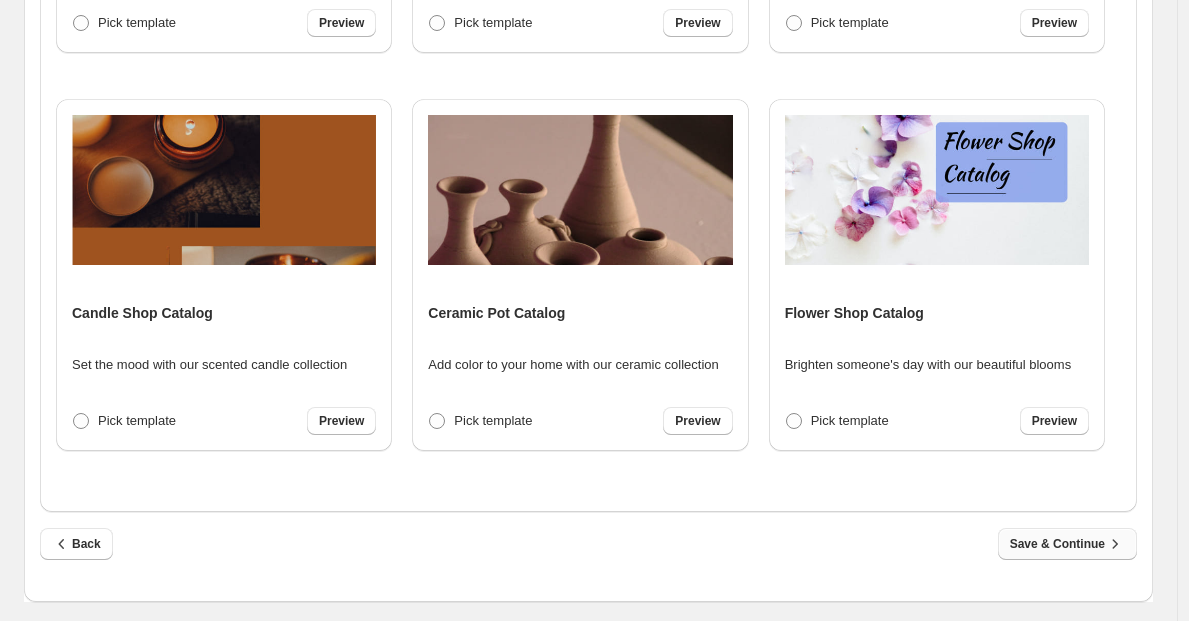 click on "Save & Continue" at bounding box center [1067, 544] 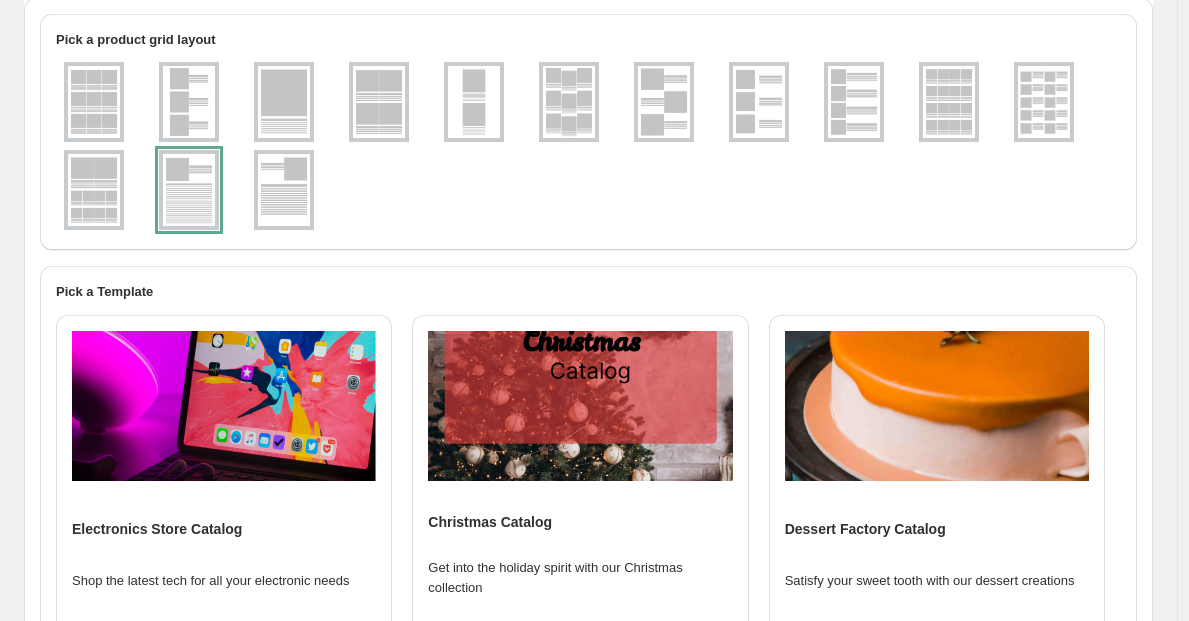 select on "**********" 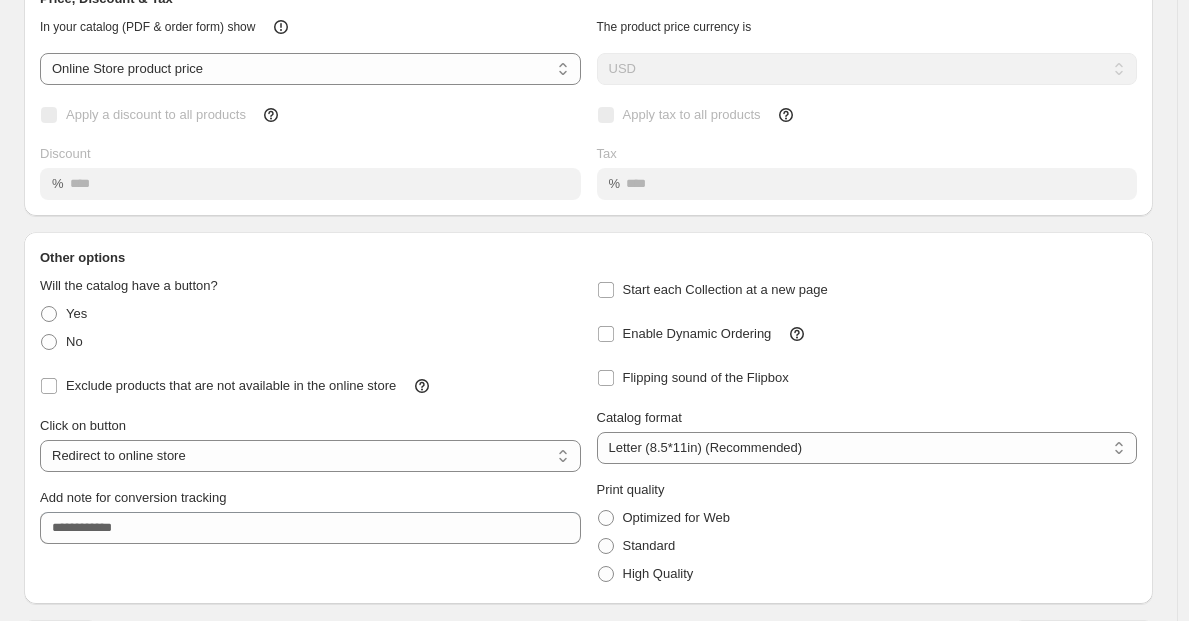 scroll, scrollTop: 180, scrollLeft: 0, axis: vertical 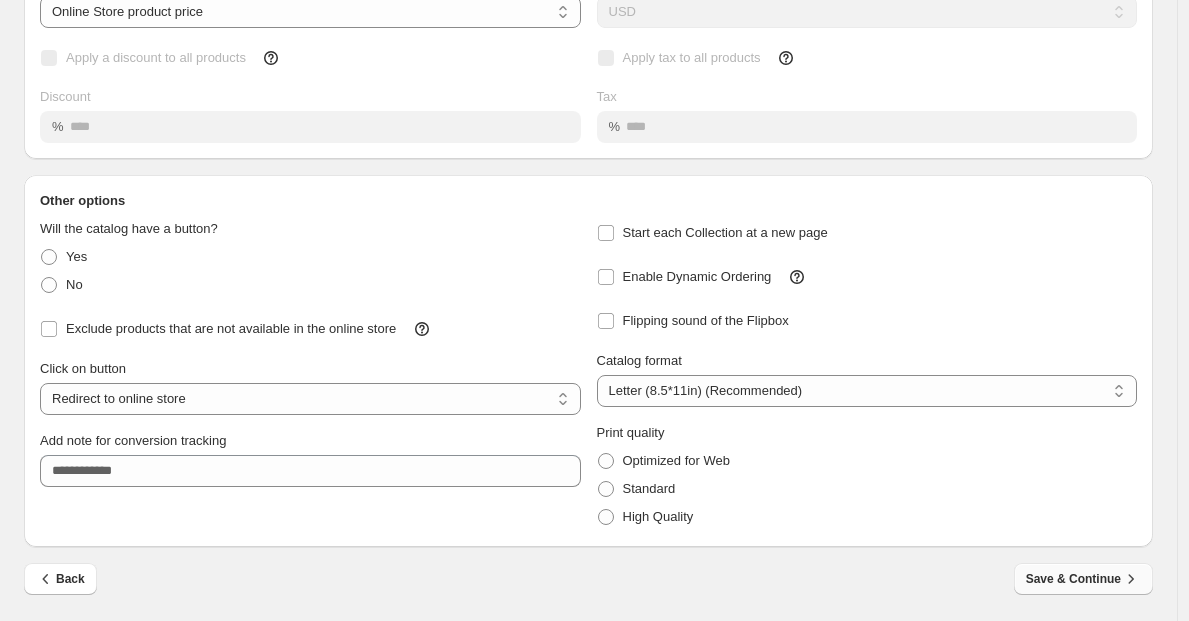 click on "Save & Continue" at bounding box center (1083, 579) 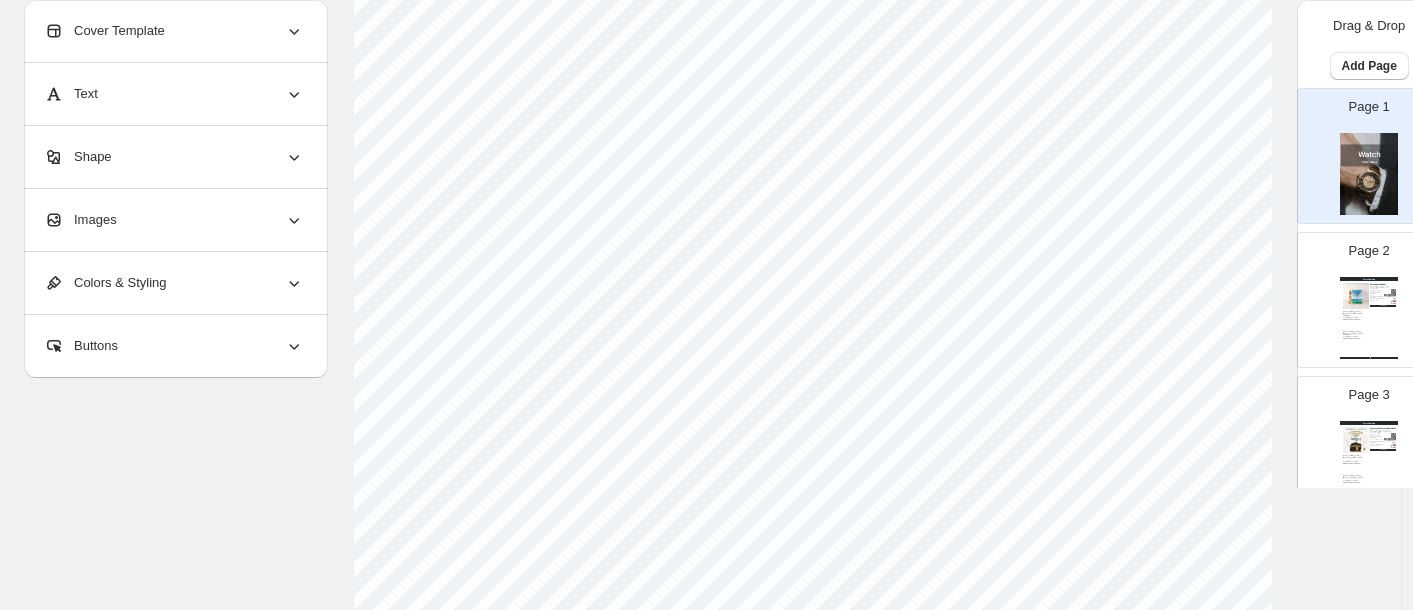 scroll, scrollTop: 815, scrollLeft: 0, axis: vertical 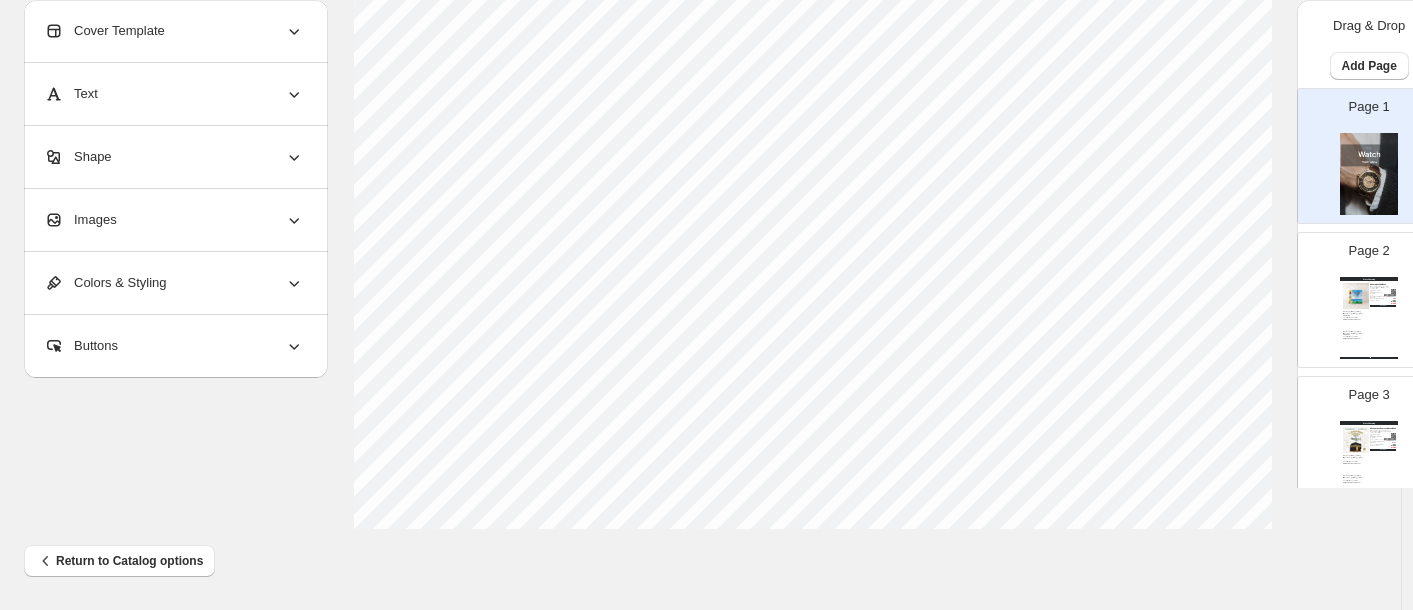 click at bounding box center [1356, 296] 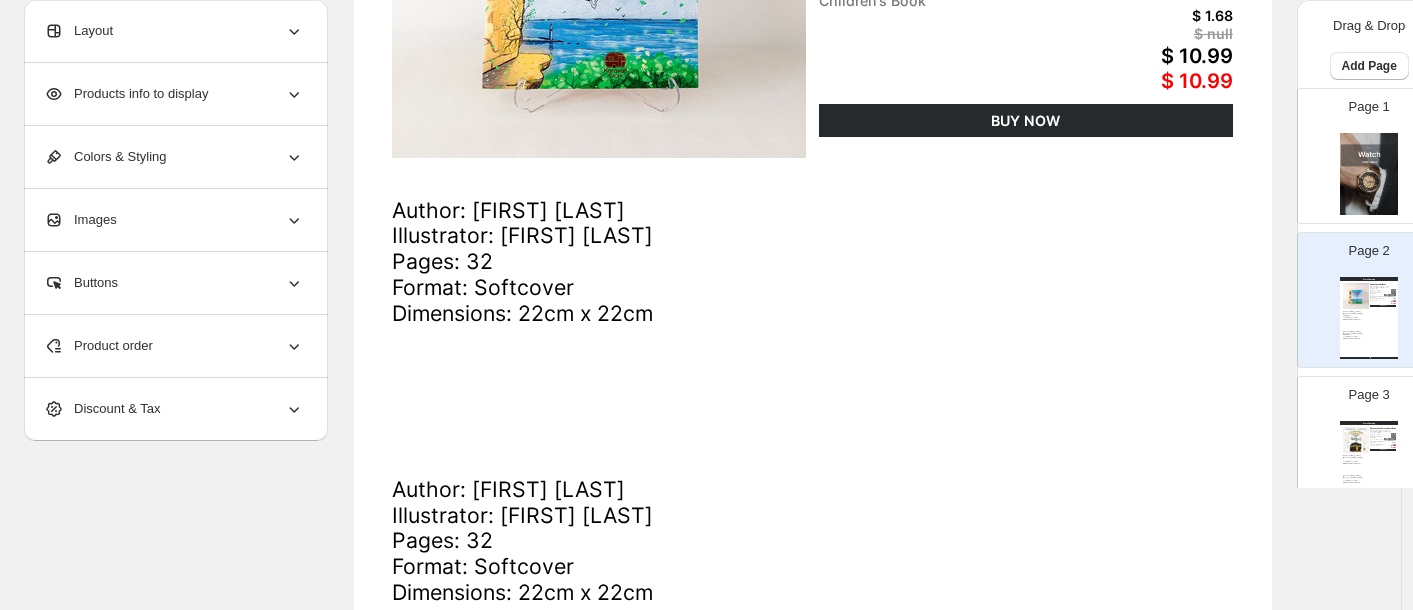 scroll, scrollTop: 637, scrollLeft: 0, axis: vertical 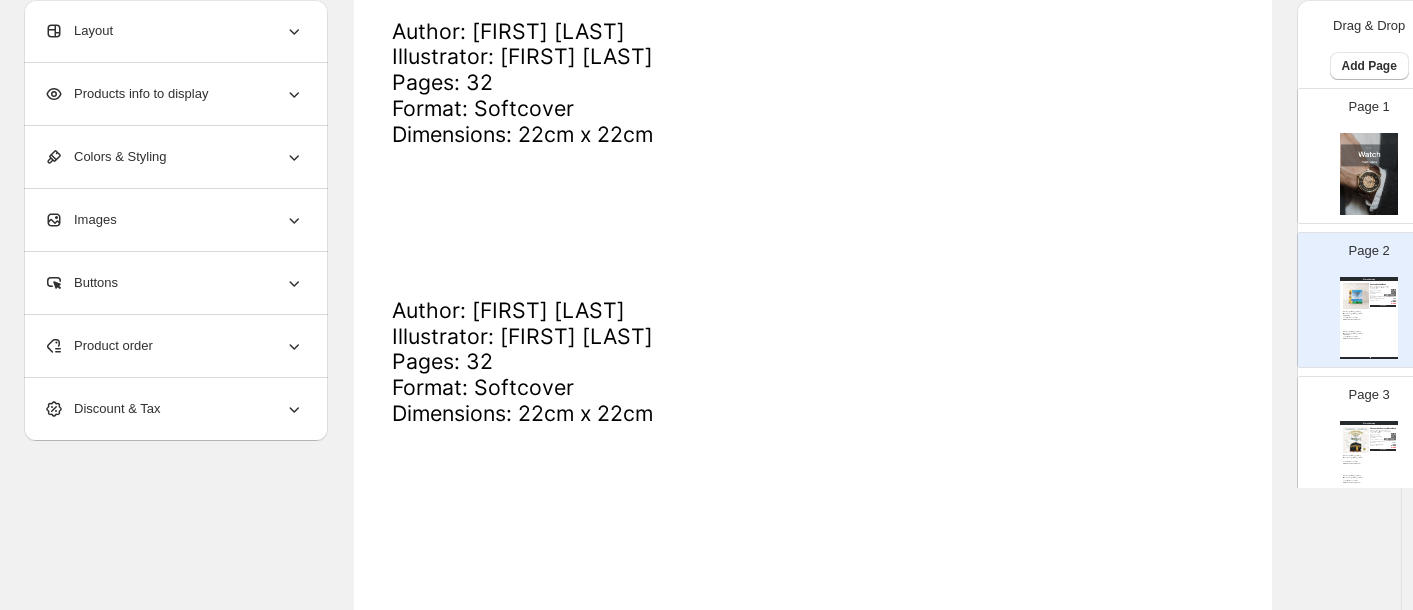 click on "Author: [FIRST] [LAST]
Illustrator: [FIRST] [LAST]
Format: Softcover
Dimensions: 22cm x 22cm" at bounding box center (1369, 459) 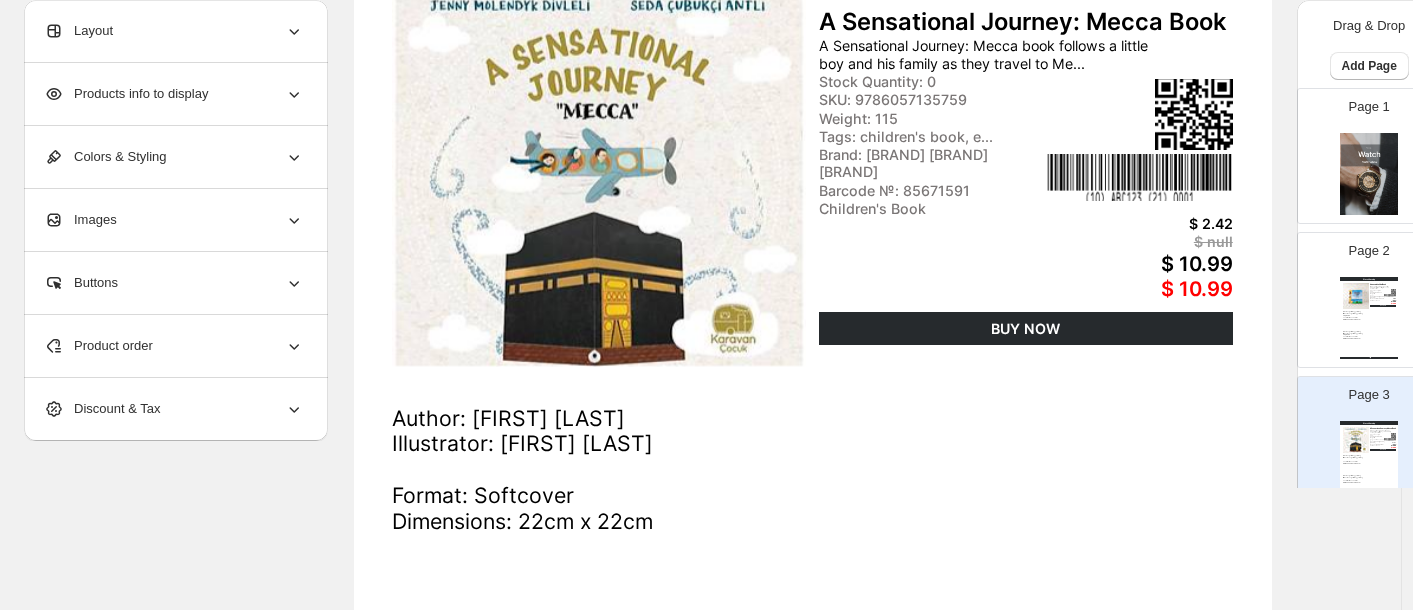 scroll, scrollTop: 100, scrollLeft: 0, axis: vertical 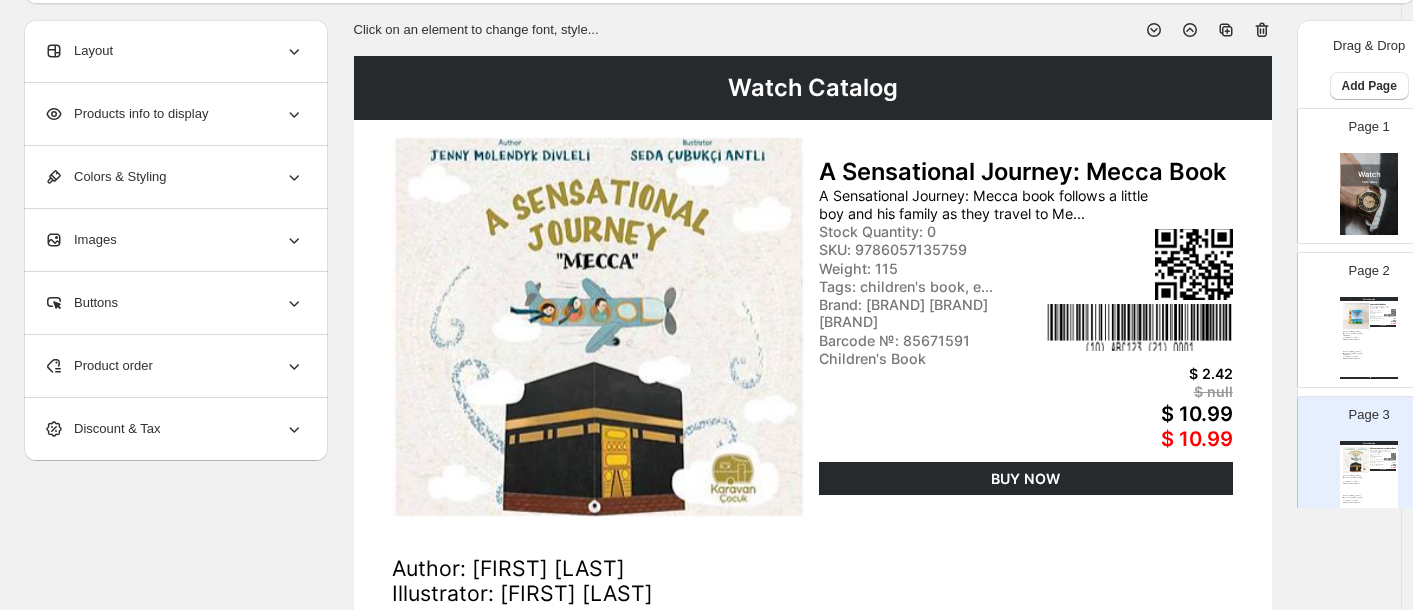 click on "Layout" at bounding box center (174, 51) 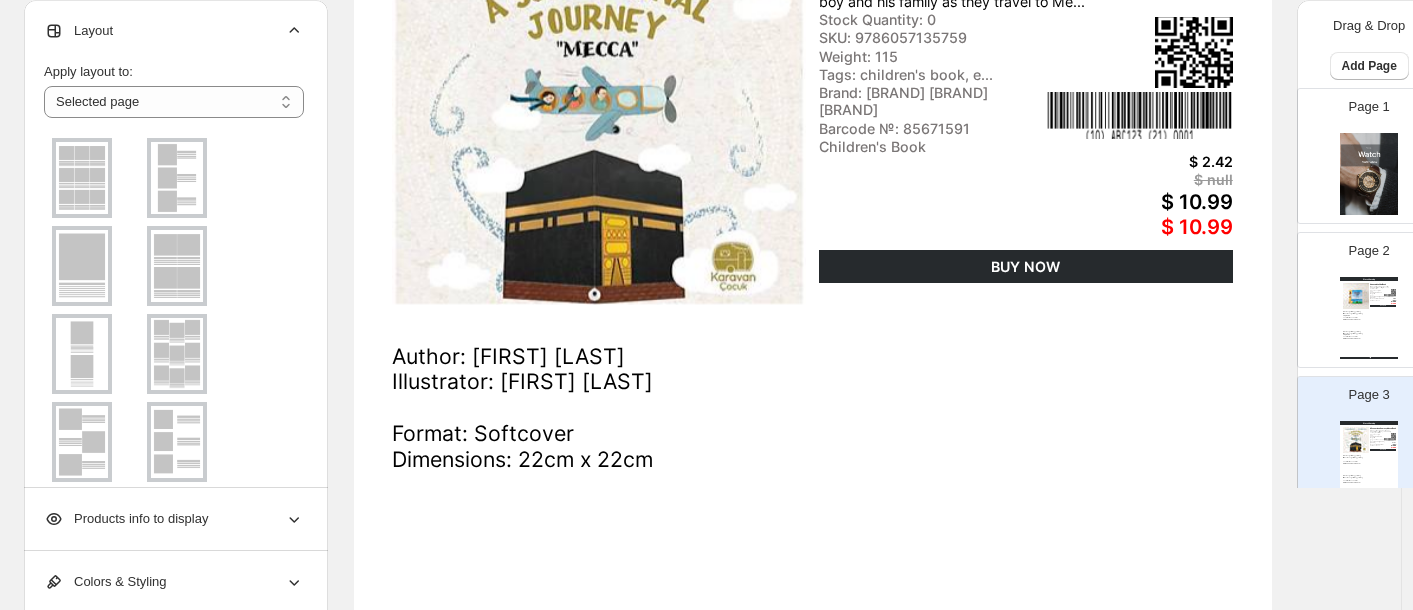 scroll, scrollTop: 367, scrollLeft: 0, axis: vertical 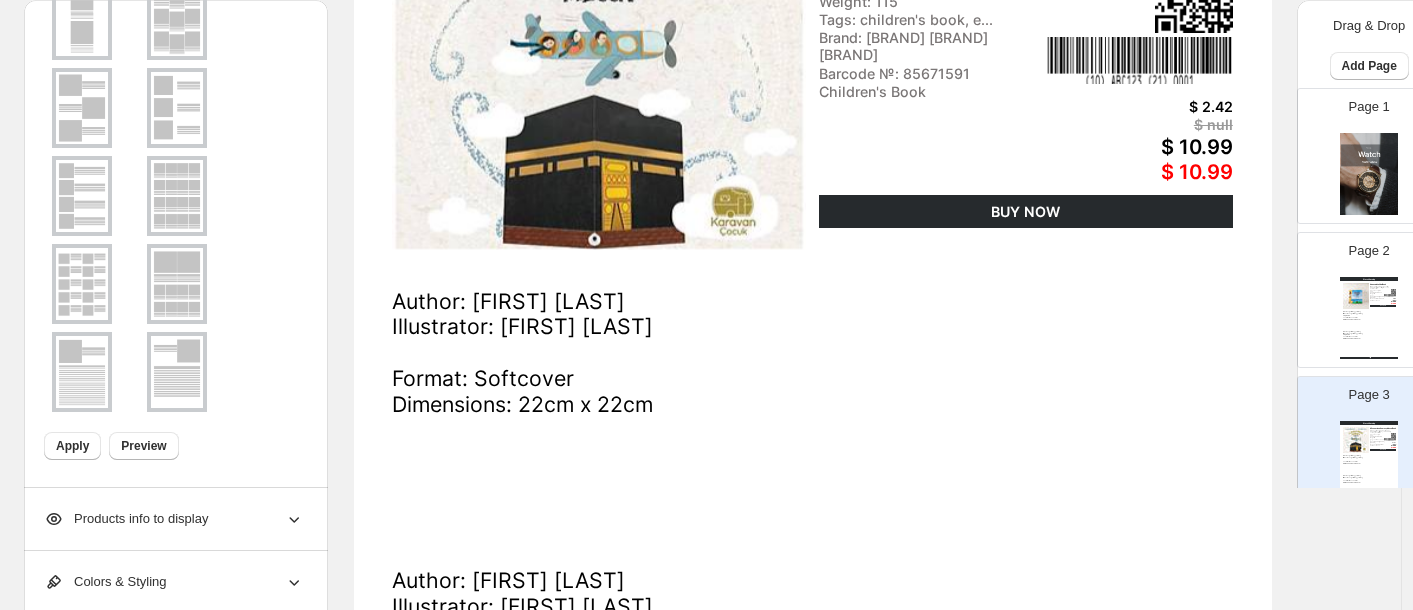 click on "Products info to display" at bounding box center [126, 519] 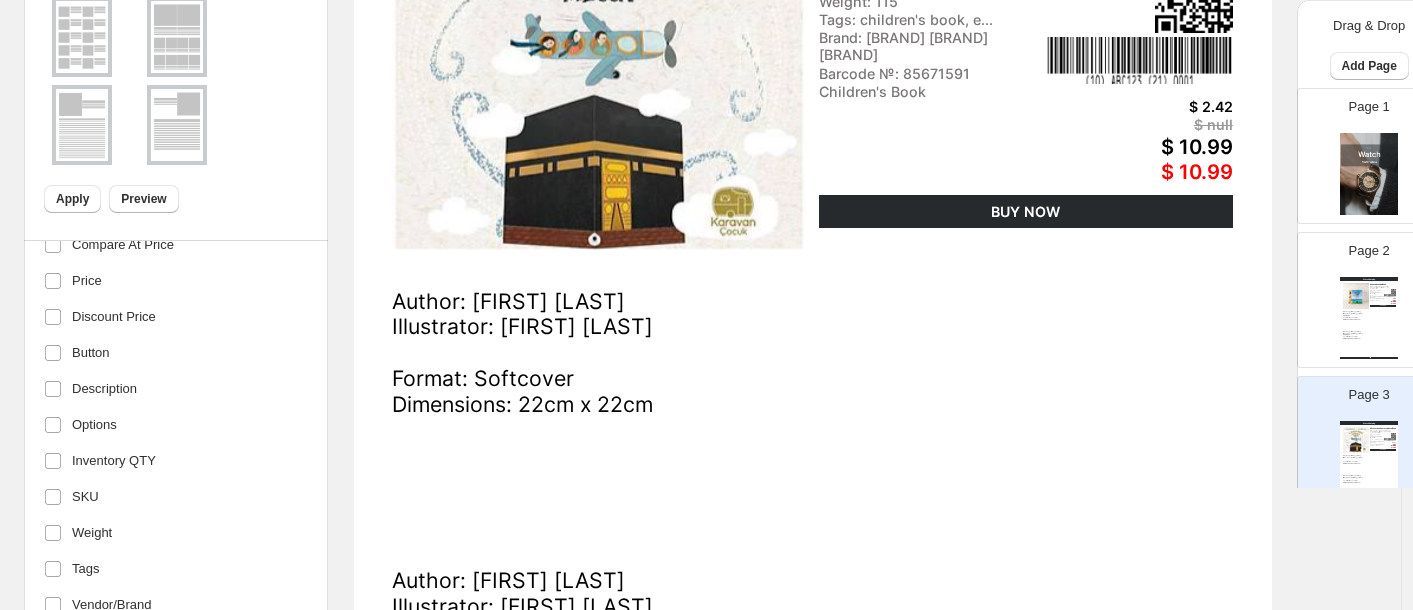scroll, scrollTop: 275, scrollLeft: 0, axis: vertical 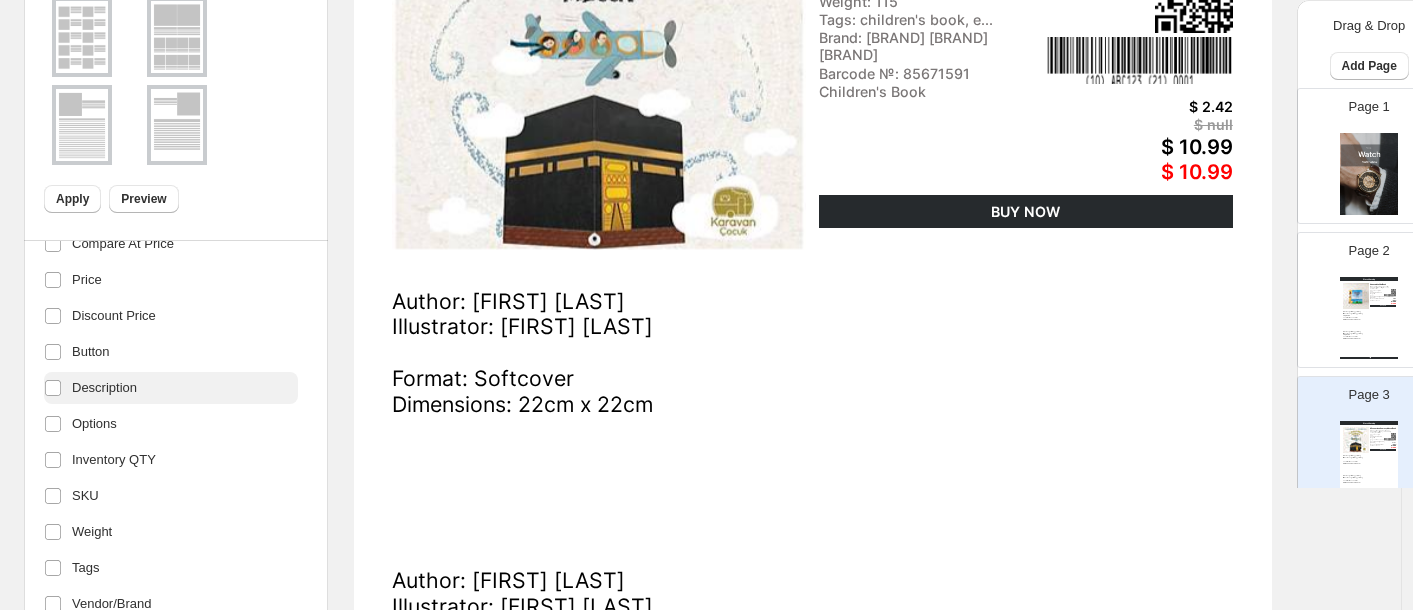 click on "Description" at bounding box center [171, 388] 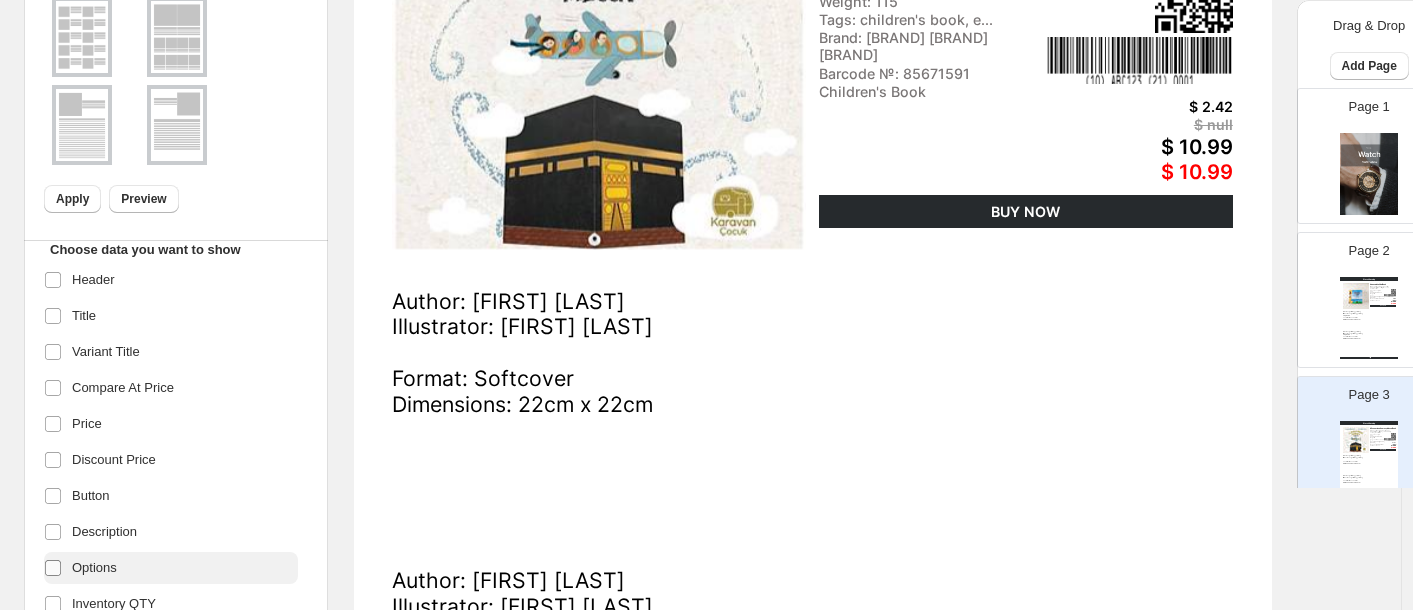 scroll, scrollTop: 0, scrollLeft: 0, axis: both 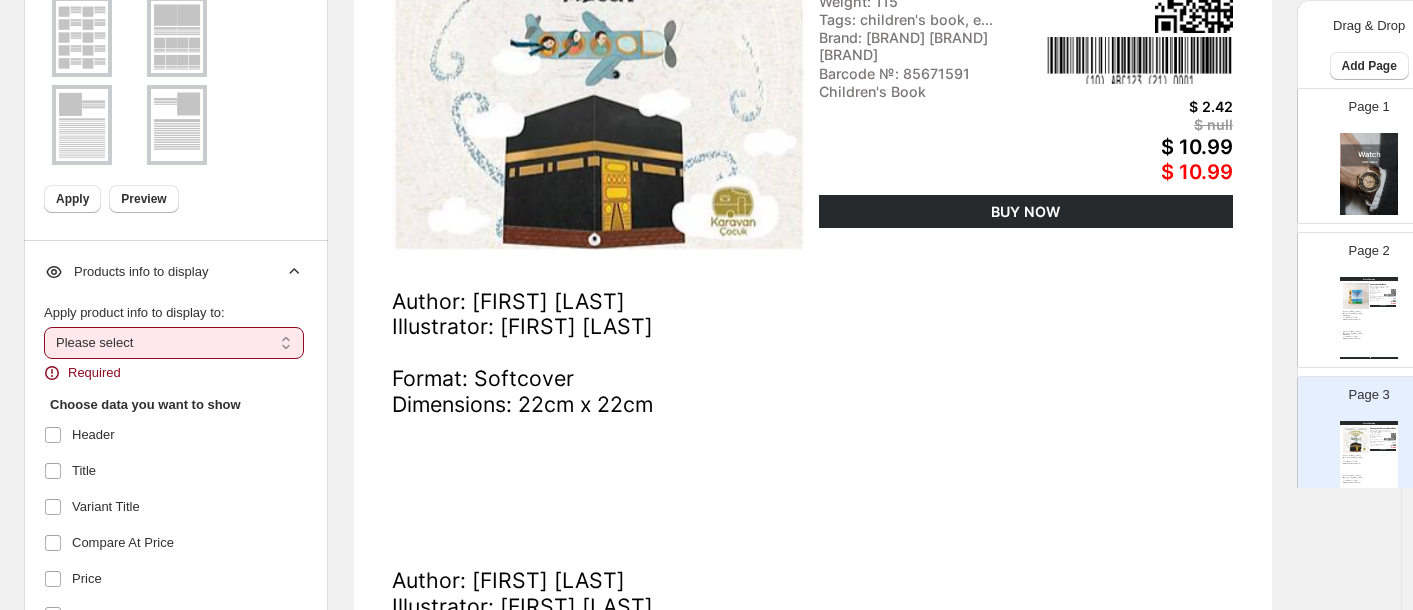 click on "**********" at bounding box center (174, 343) 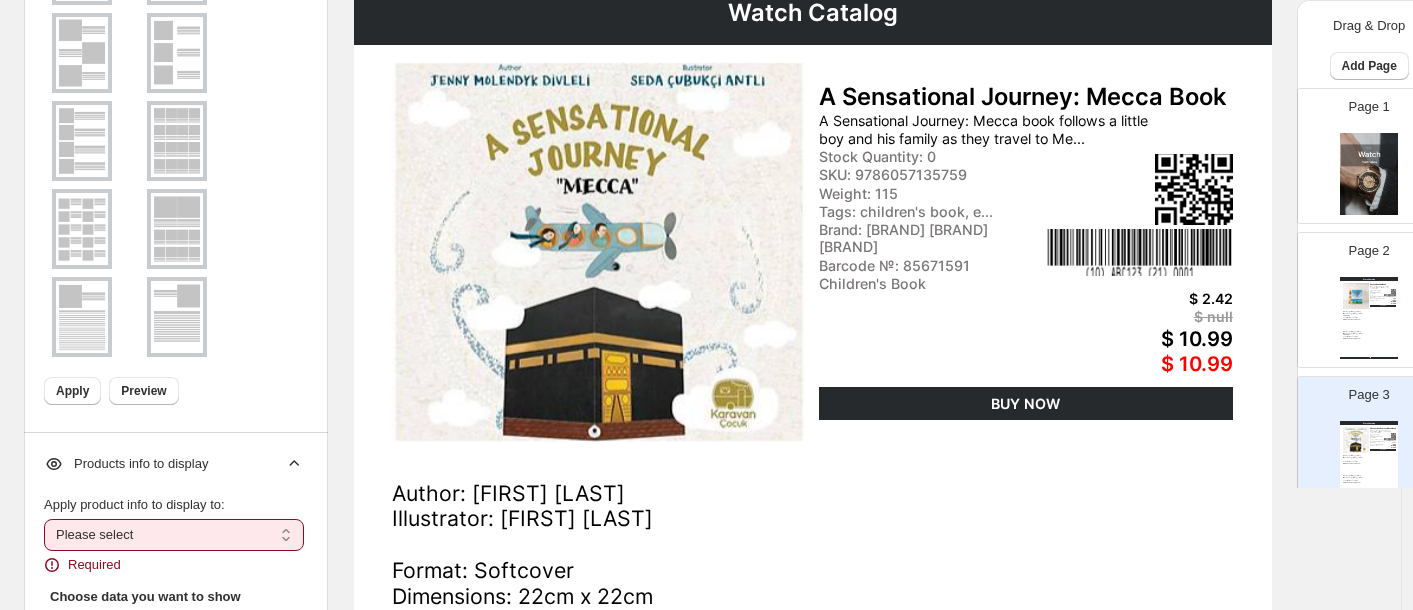 scroll, scrollTop: 0, scrollLeft: 0, axis: both 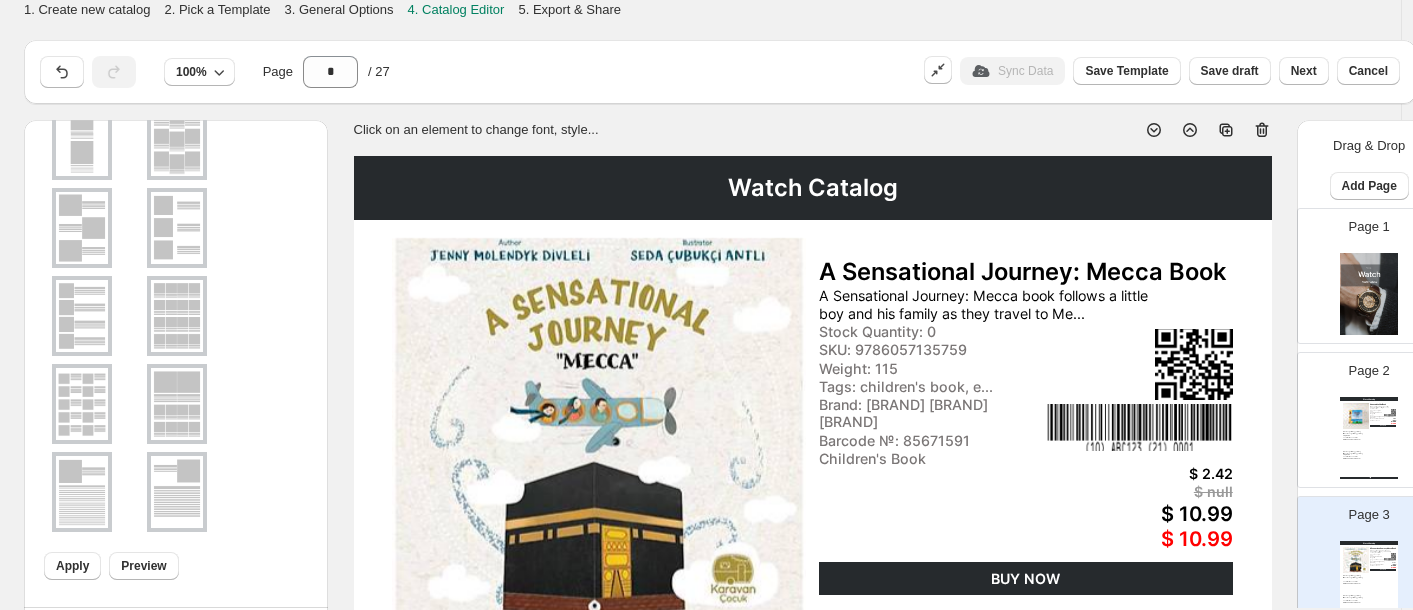 click on "Author: [FIRST] [LAST]
Illustrator: [FIRST] [LAST]
Pages: 32
Format: Softcover
Dimensions: 22cm x 22cm" at bounding box center [1369, 455] 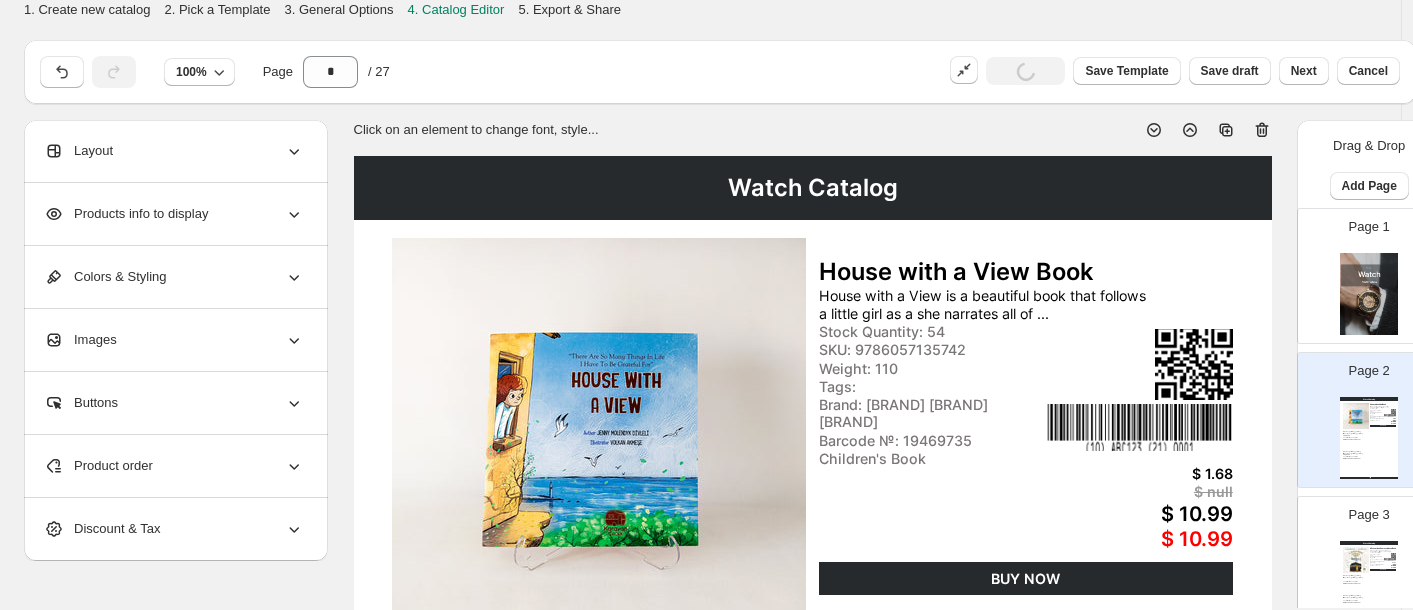 scroll, scrollTop: 0, scrollLeft: 0, axis: both 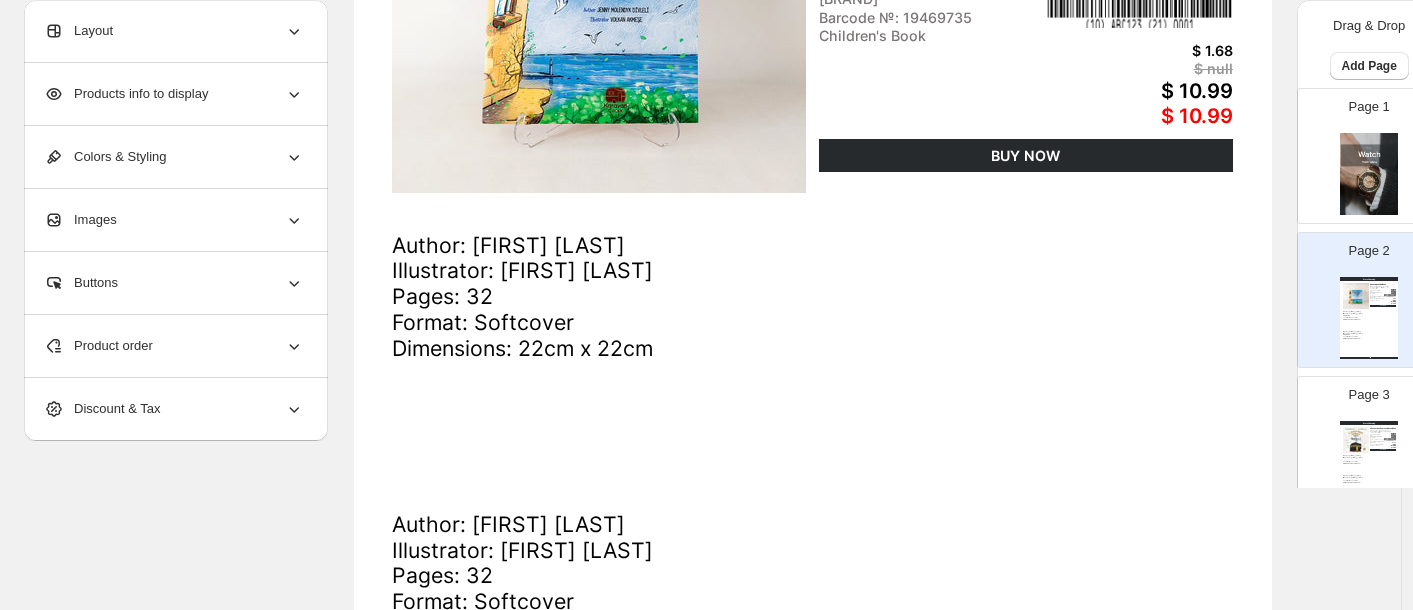 click on "Products info to display" at bounding box center [174, 94] 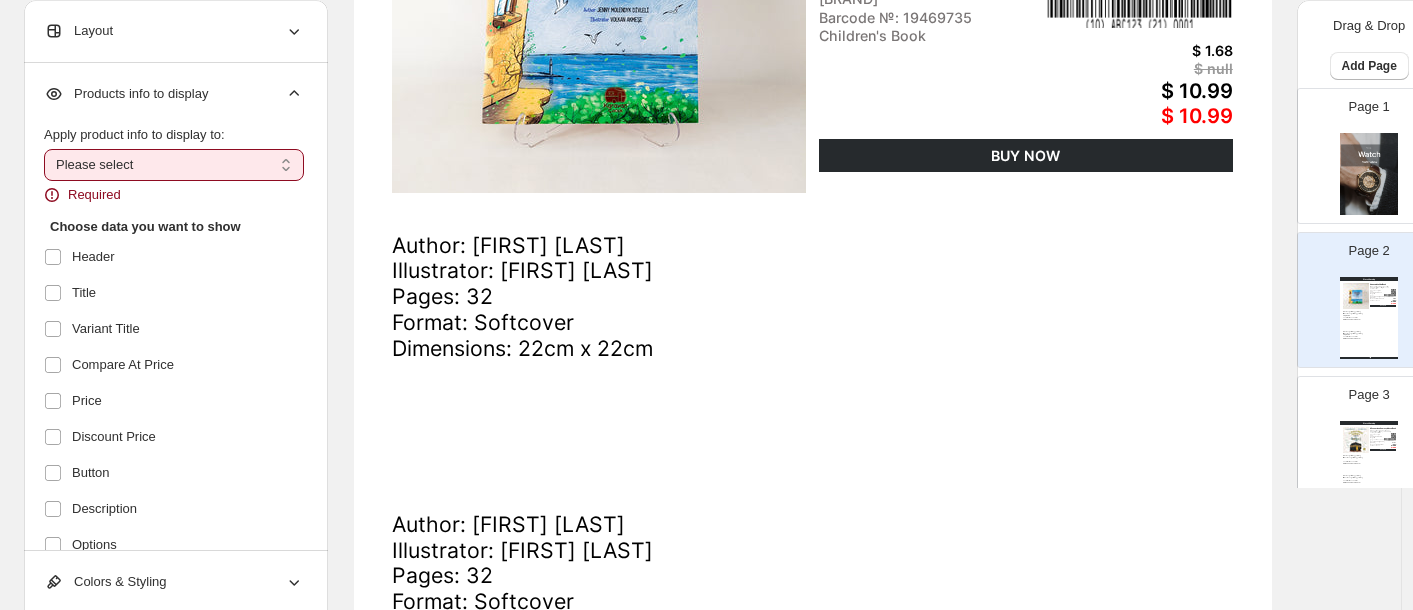 click on "**********" at bounding box center [174, 165] 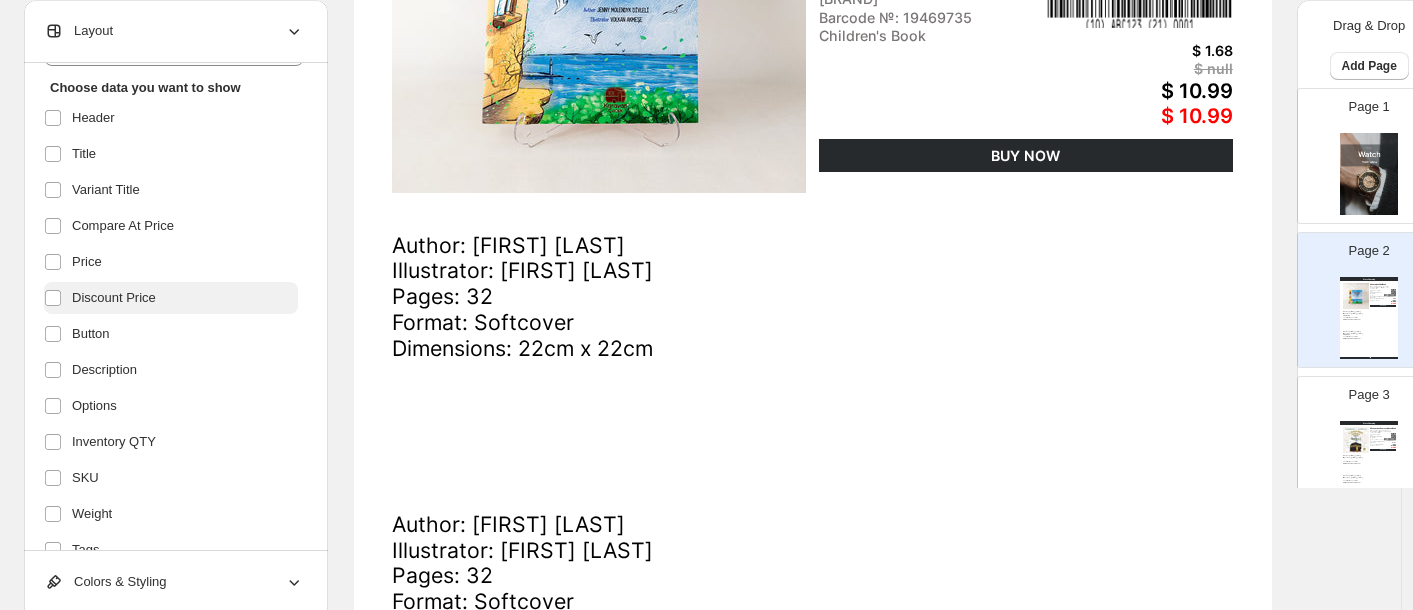 scroll, scrollTop: 126, scrollLeft: 0, axis: vertical 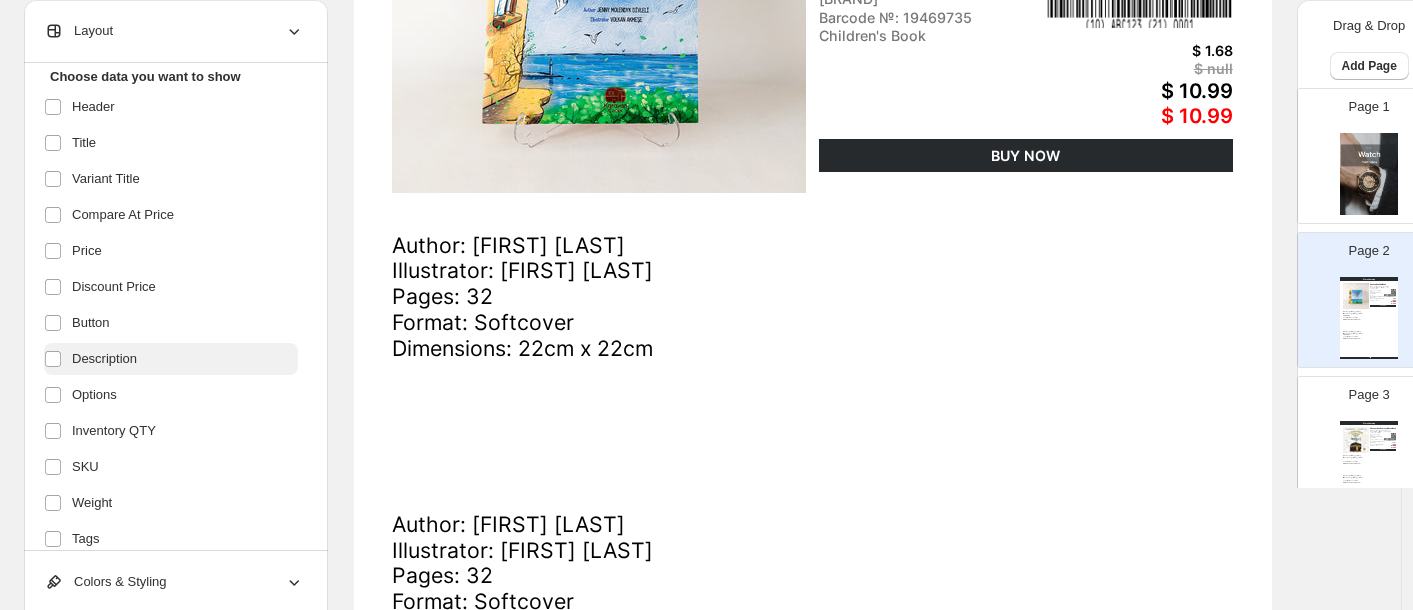 click on "Description" at bounding box center [171, 359] 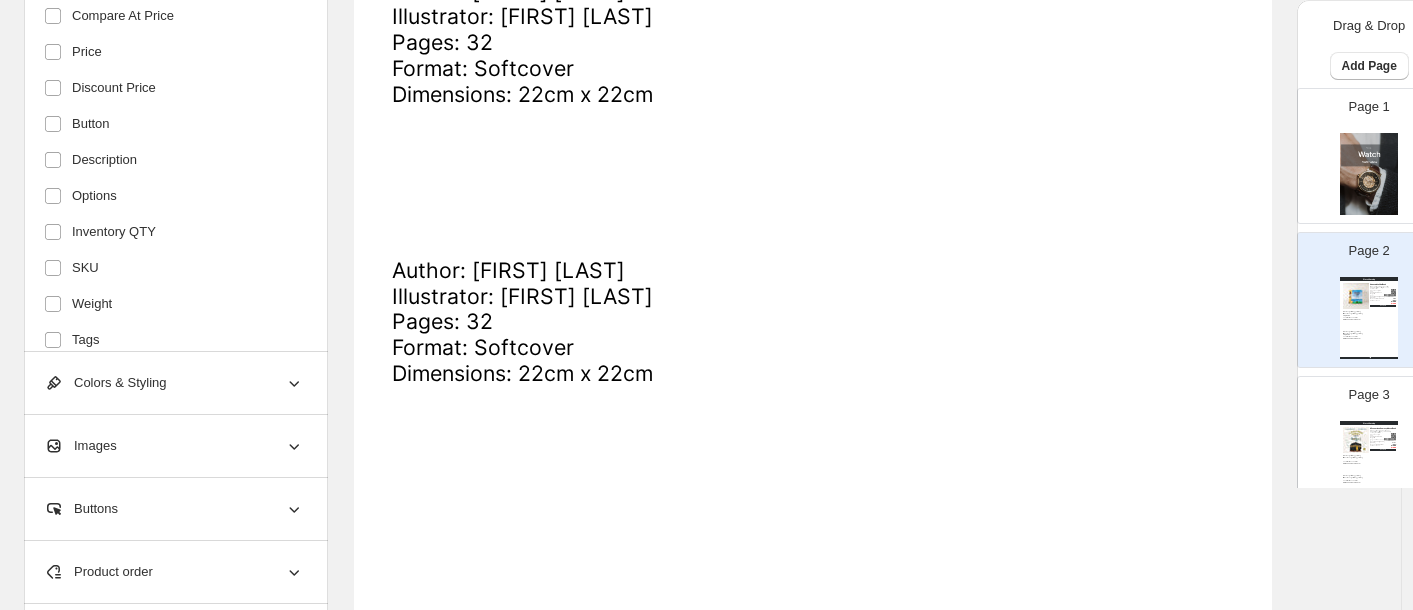 scroll, scrollTop: 674, scrollLeft: 0, axis: vertical 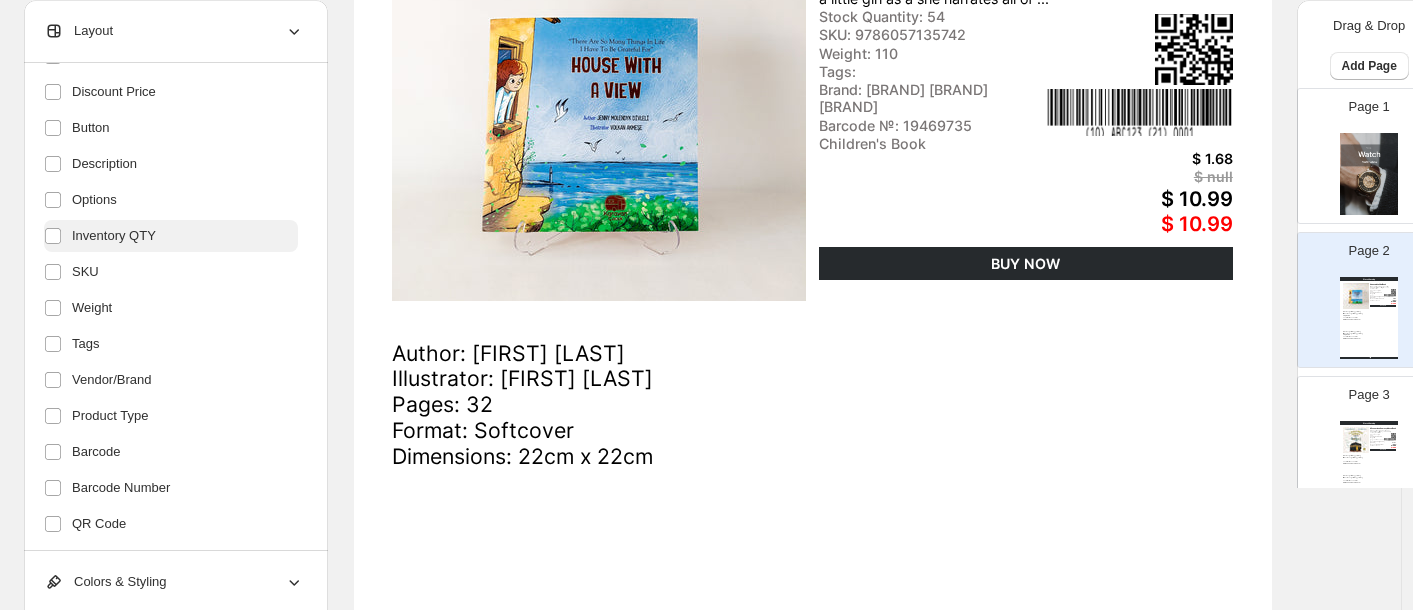 click on "Inventory QTY" at bounding box center [171, 236] 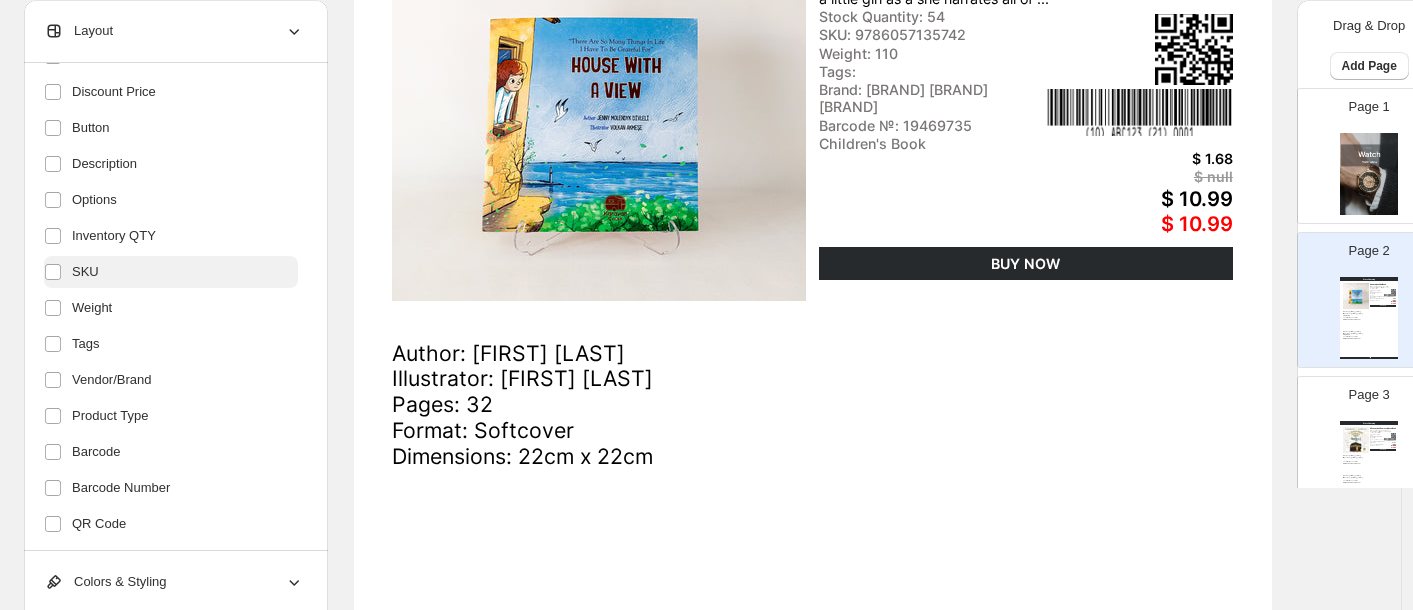 click on "SKU" at bounding box center [171, 272] 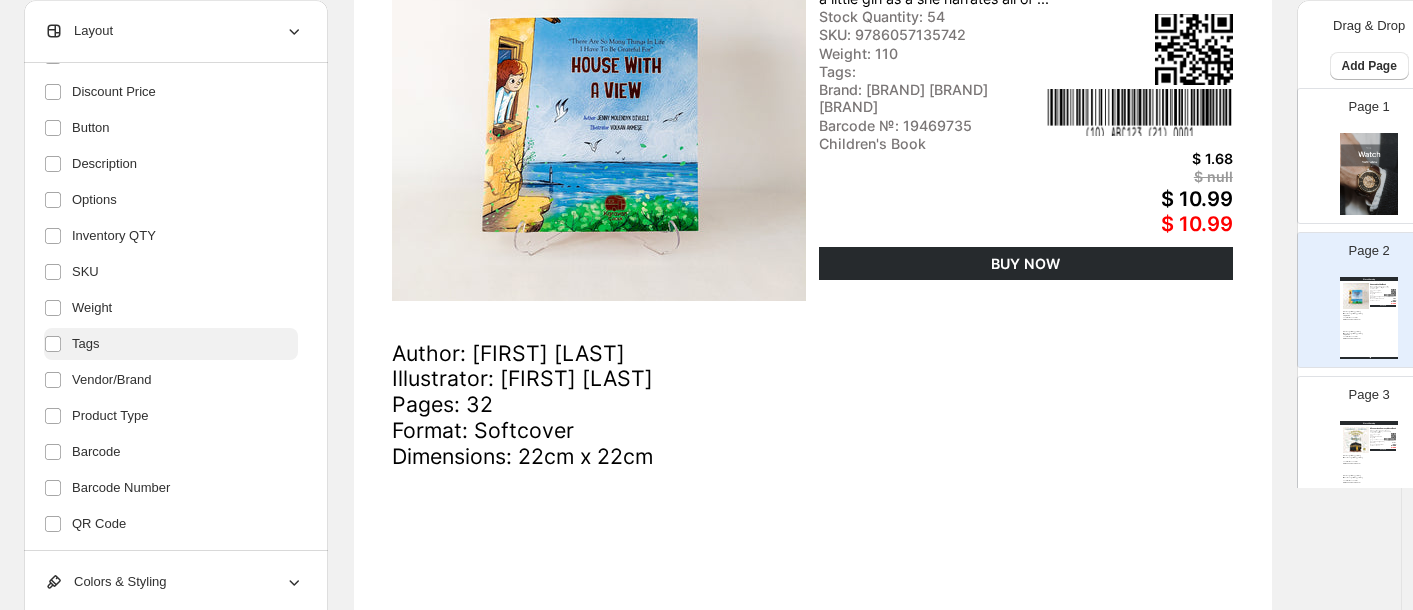 click on "Tags" at bounding box center [171, 344] 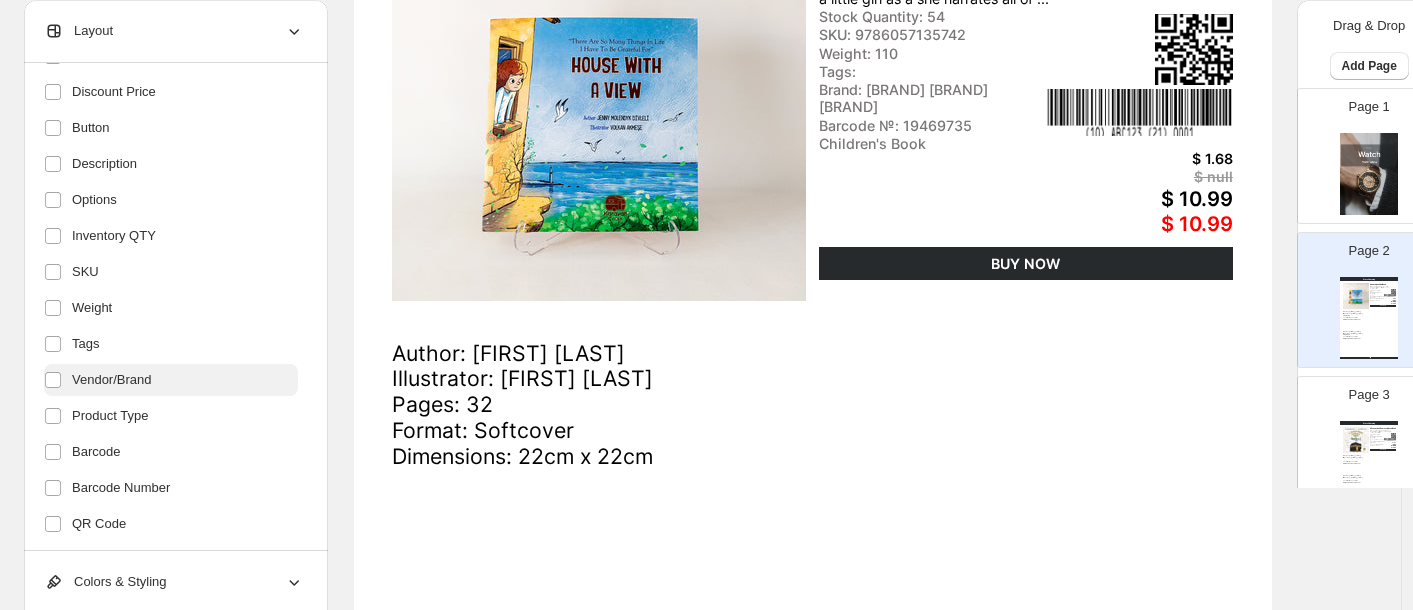 click on "Vendor/Brand" at bounding box center (171, 380) 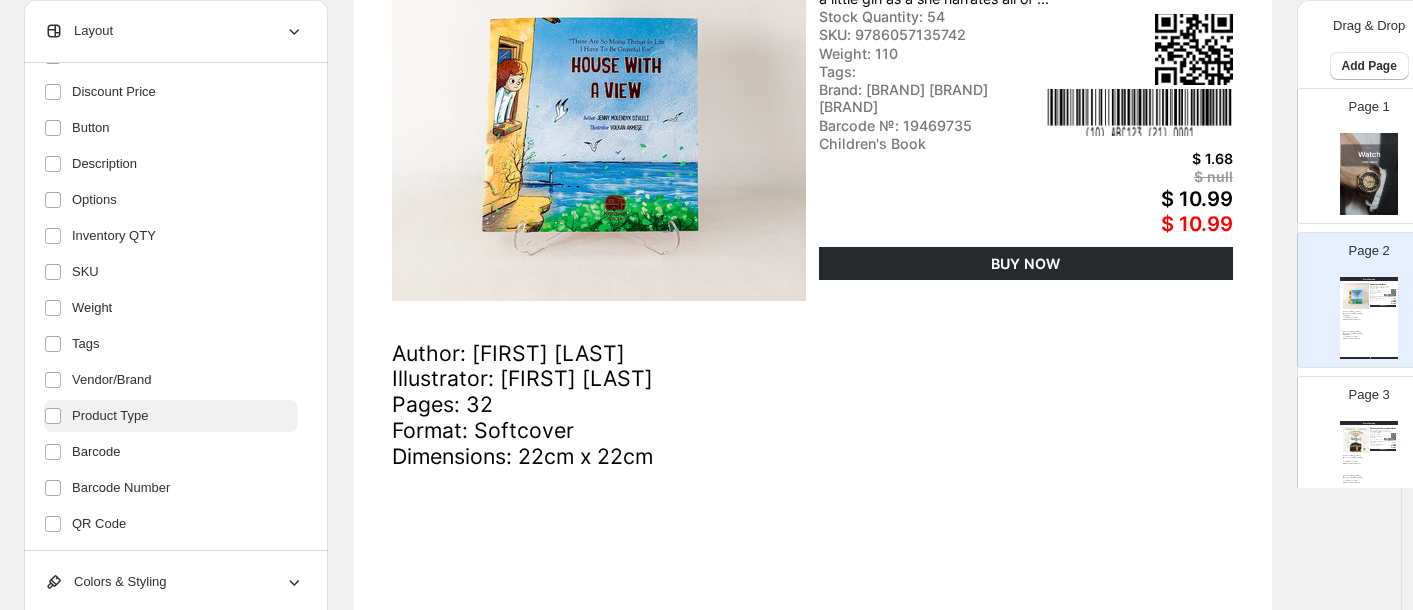 click on "Product Type" at bounding box center [171, 416] 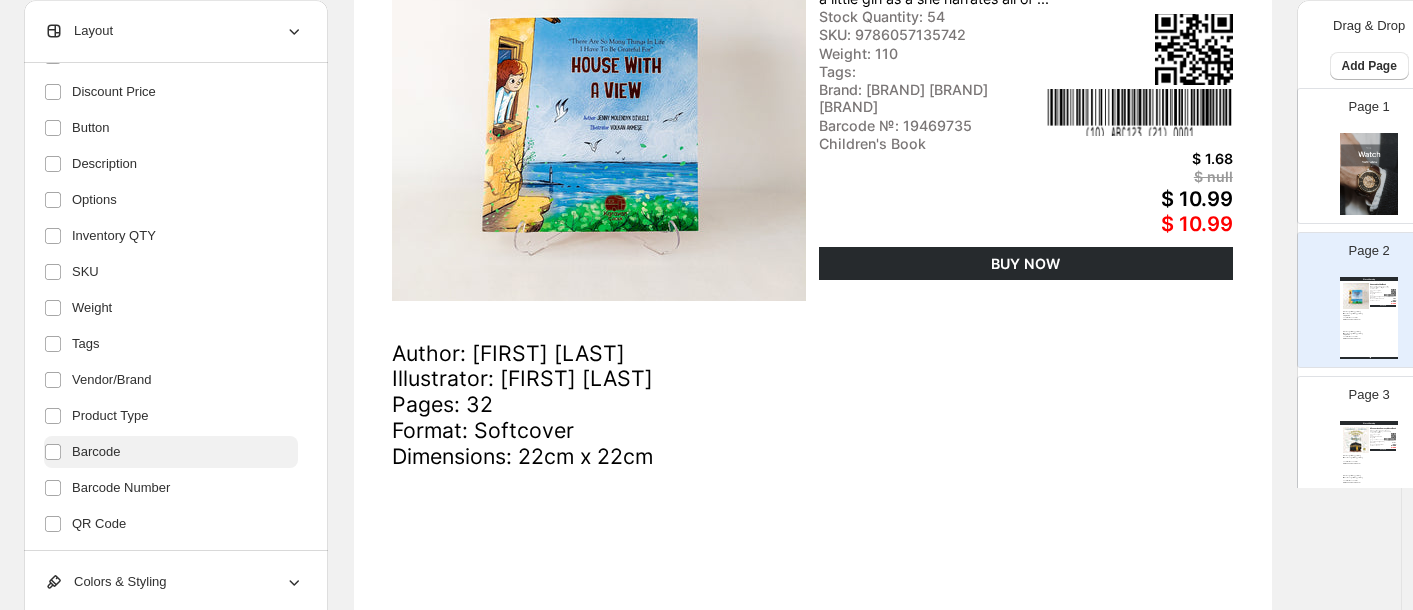 click on "Barcode" at bounding box center (171, 452) 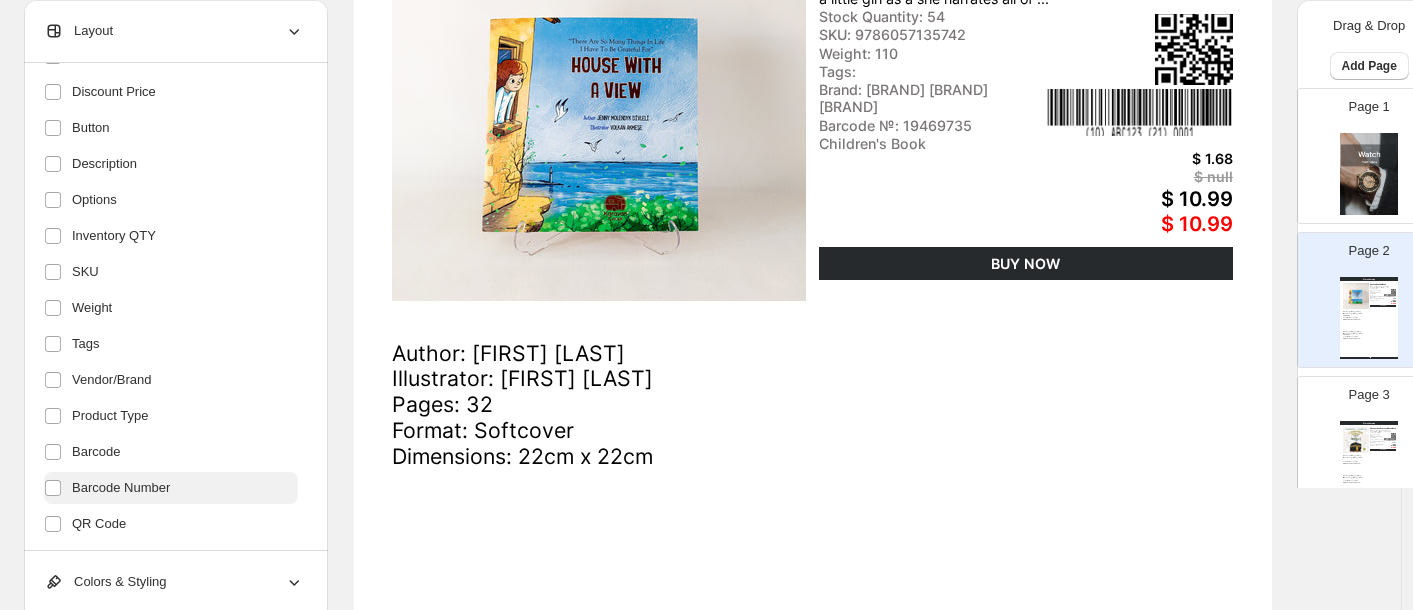 click on "Barcode Number" at bounding box center [171, 488] 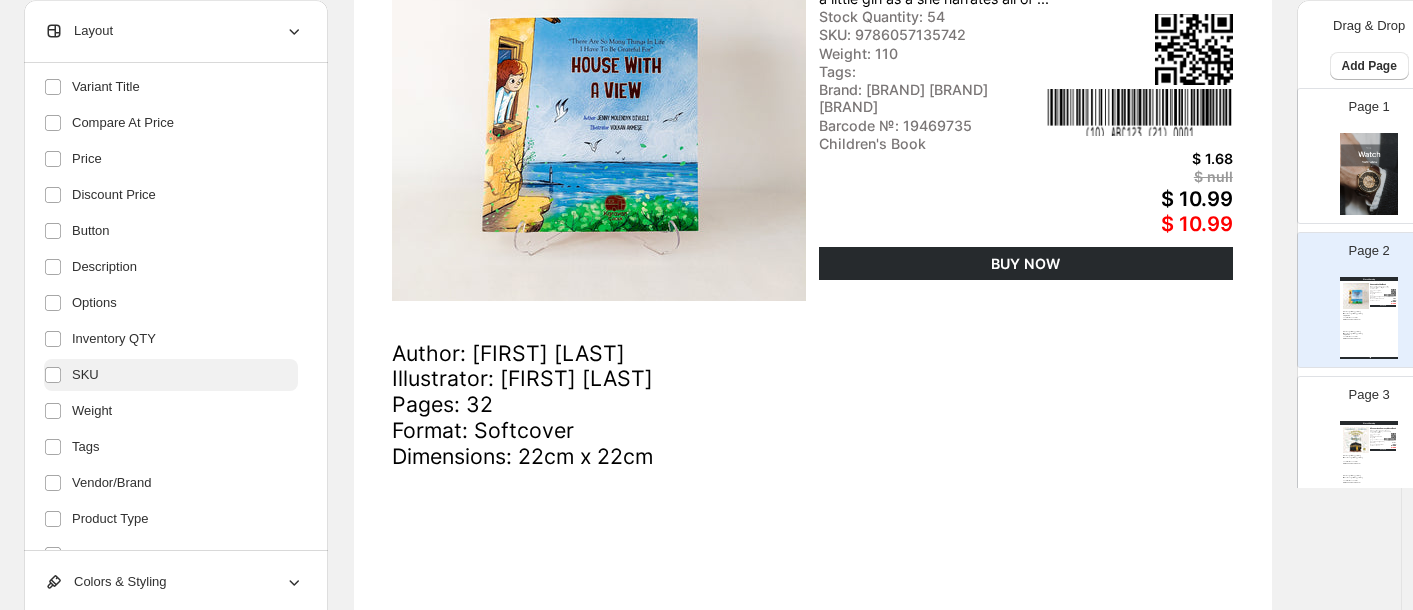scroll, scrollTop: 173, scrollLeft: 0, axis: vertical 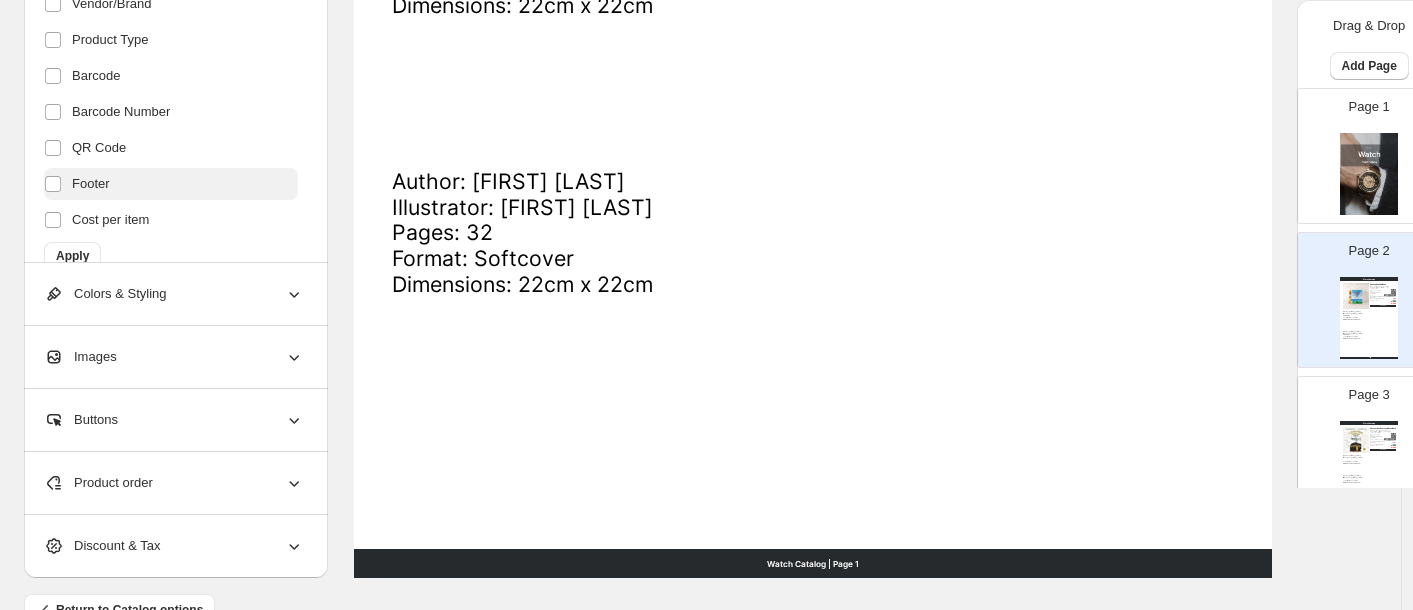 click on "Footer" at bounding box center [171, 184] 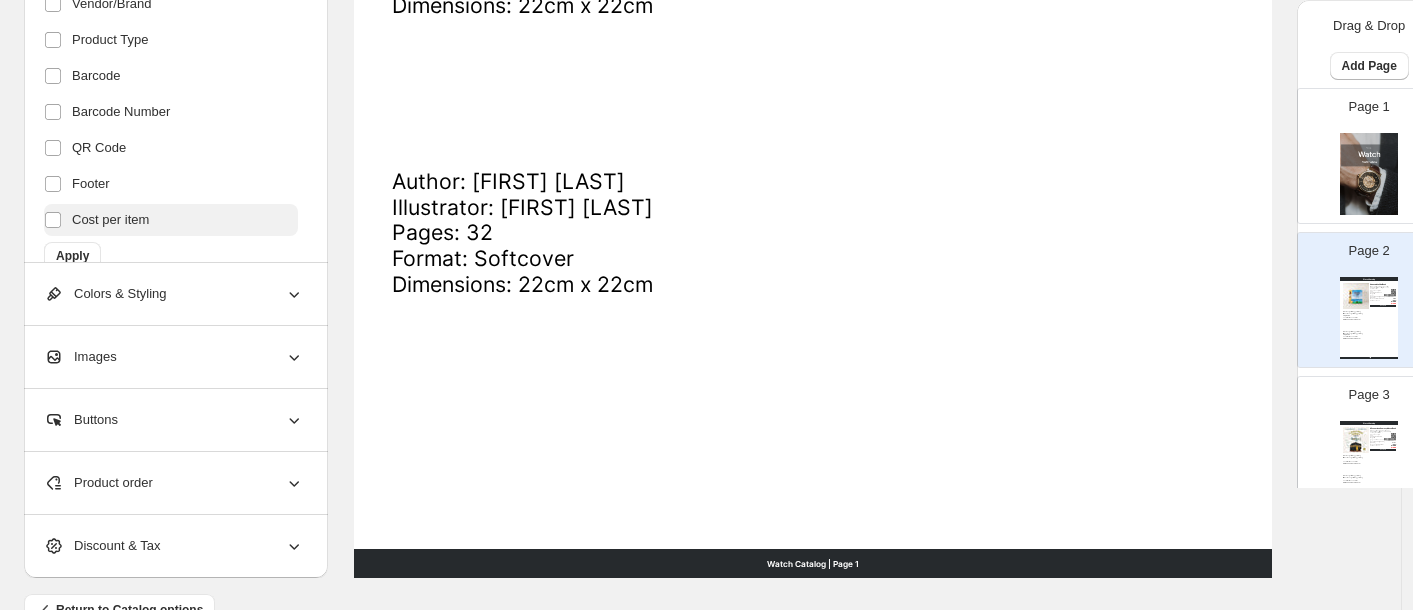 click on "Cost per item" at bounding box center [171, 220] 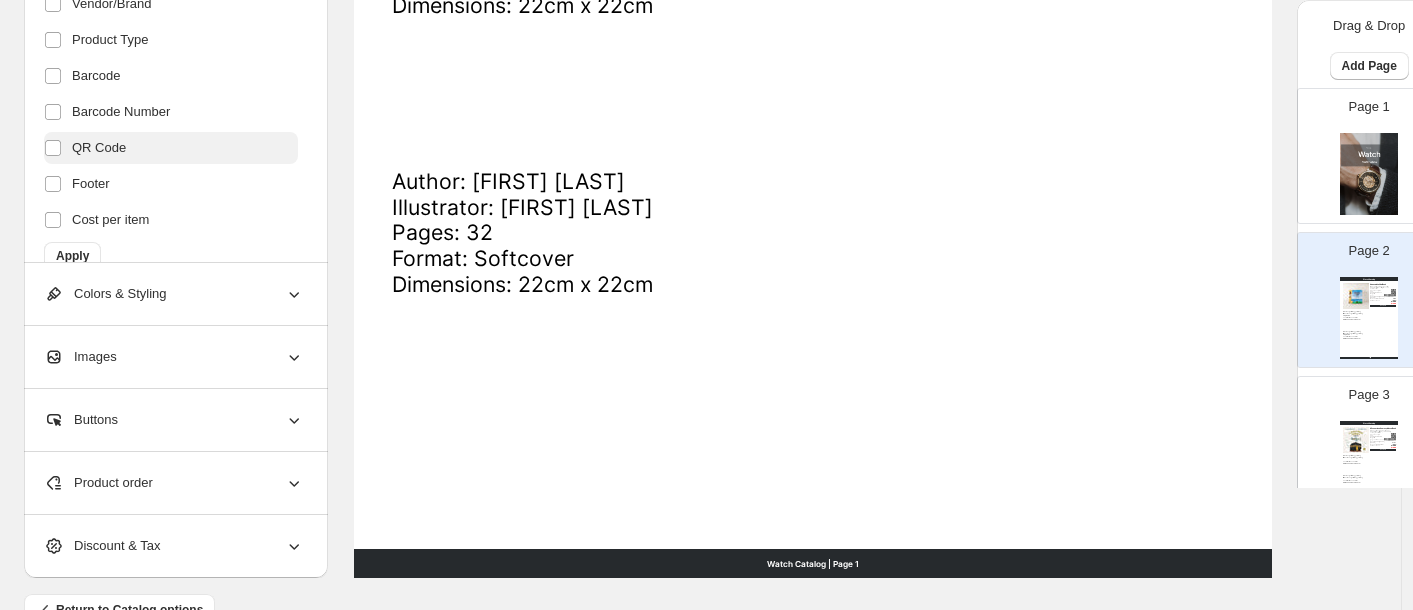 click on "QR Code" at bounding box center (171, 148) 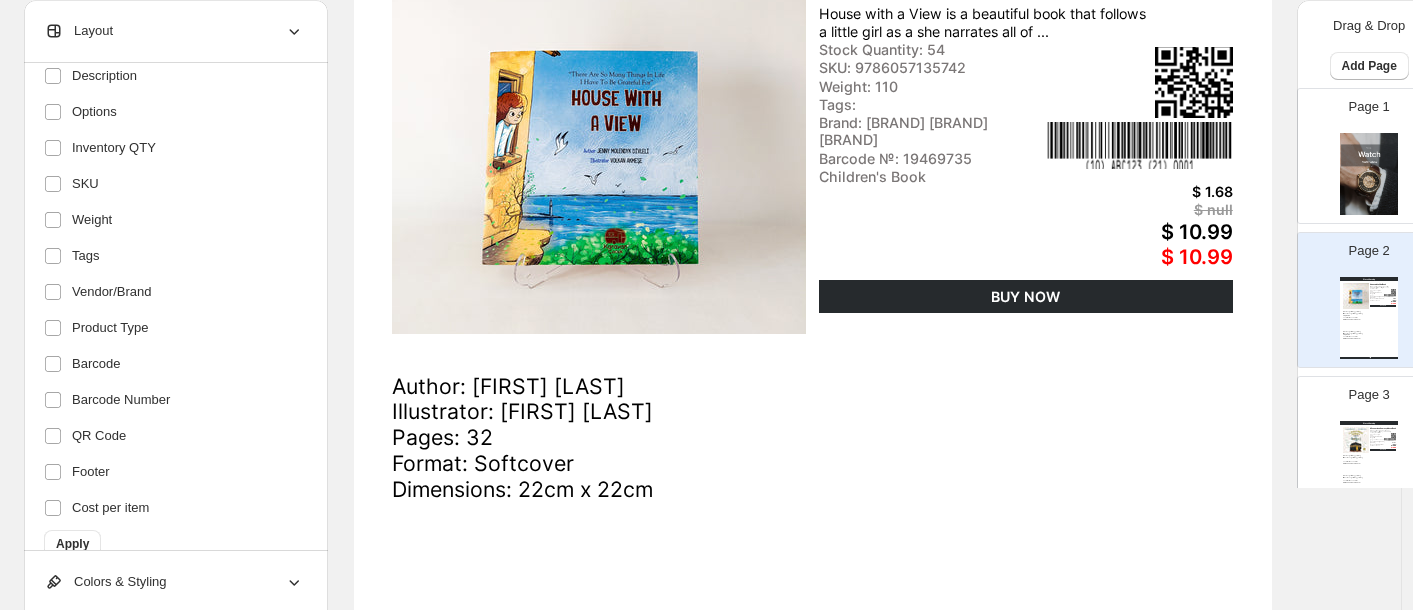 scroll, scrollTop: 442, scrollLeft: 0, axis: vertical 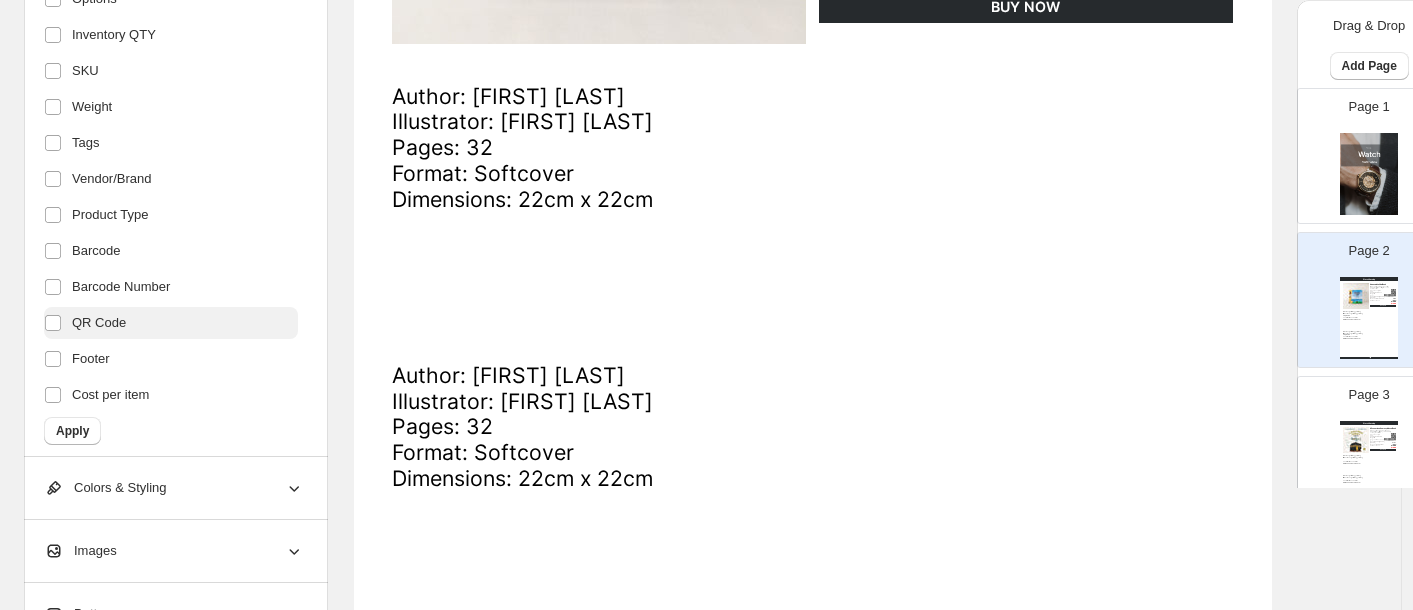 click on "QR Code" at bounding box center [171, 323] 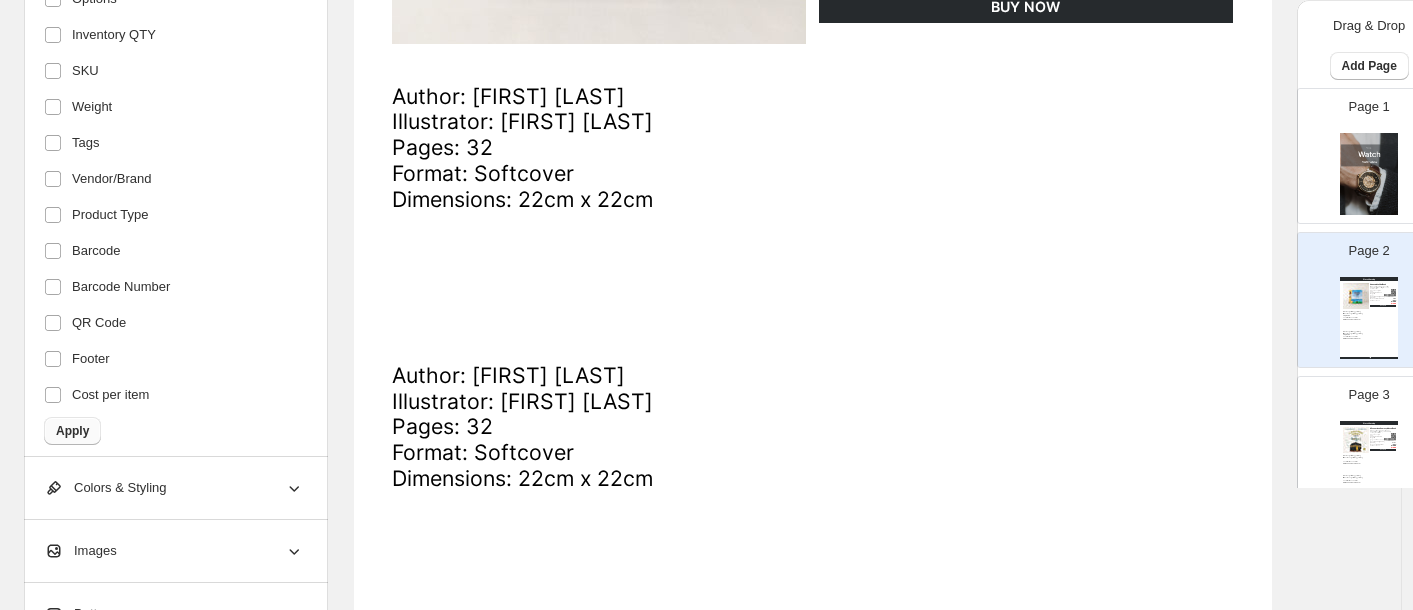 click on "Apply" at bounding box center (72, 431) 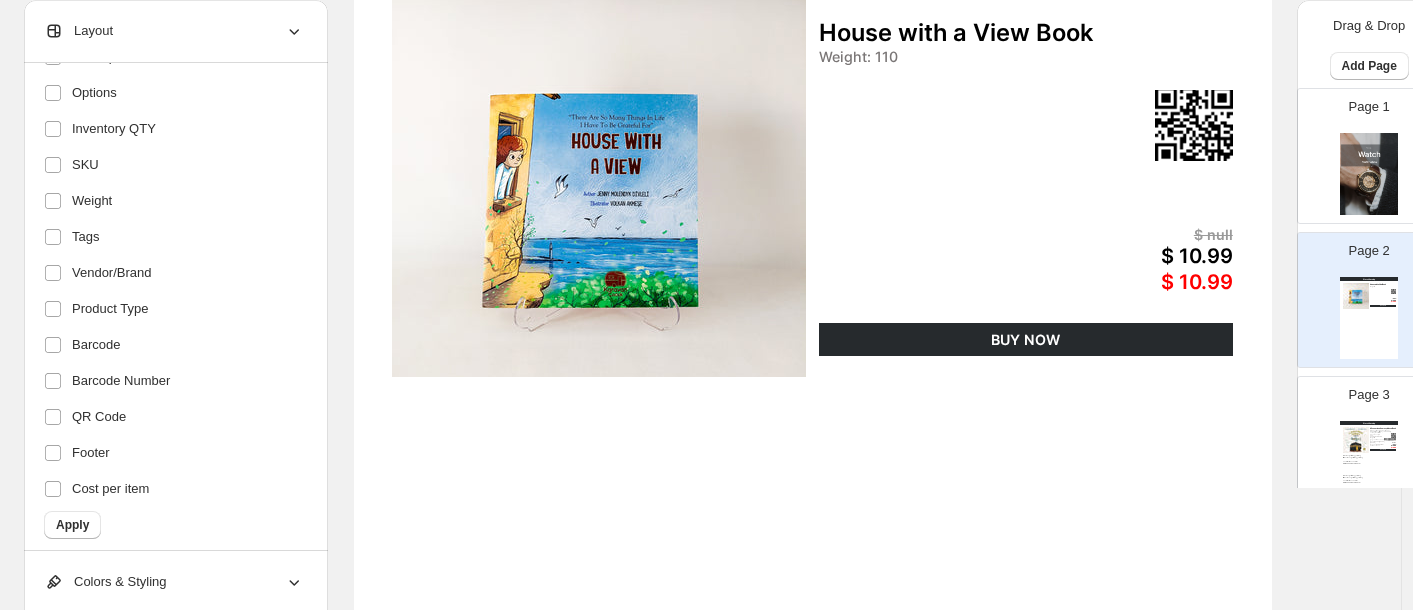 scroll, scrollTop: 284, scrollLeft: 0, axis: vertical 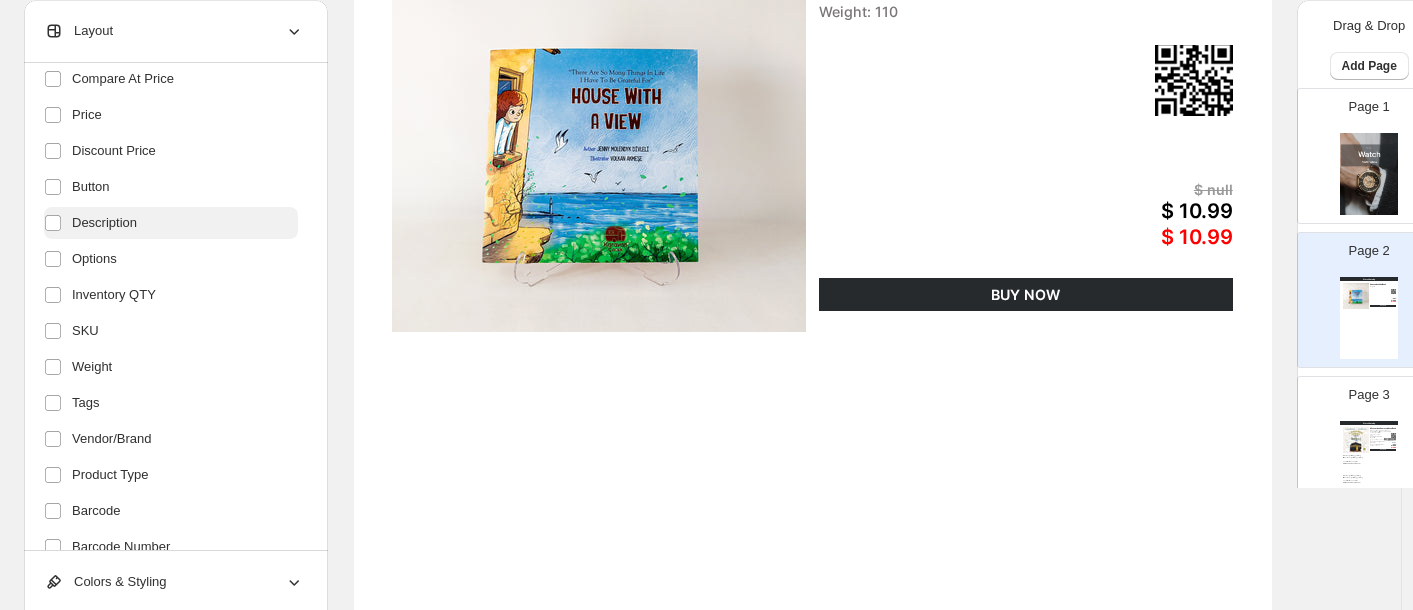click on "Description" at bounding box center [171, 223] 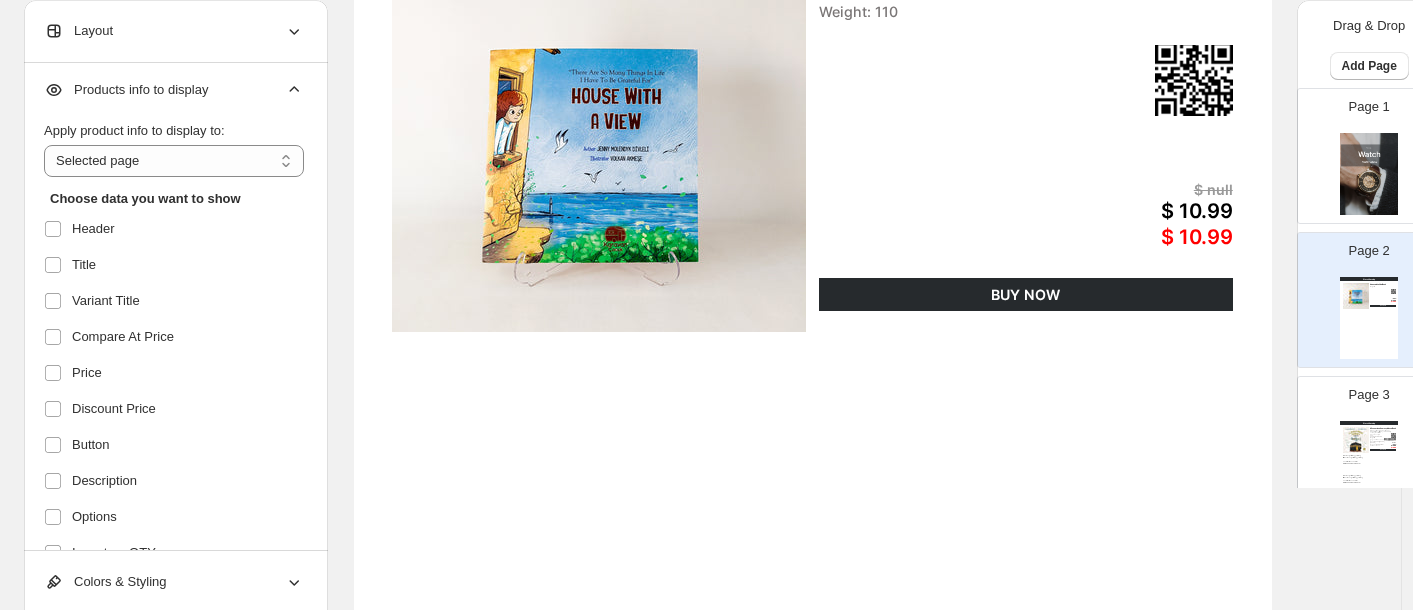 scroll, scrollTop: 0, scrollLeft: 0, axis: both 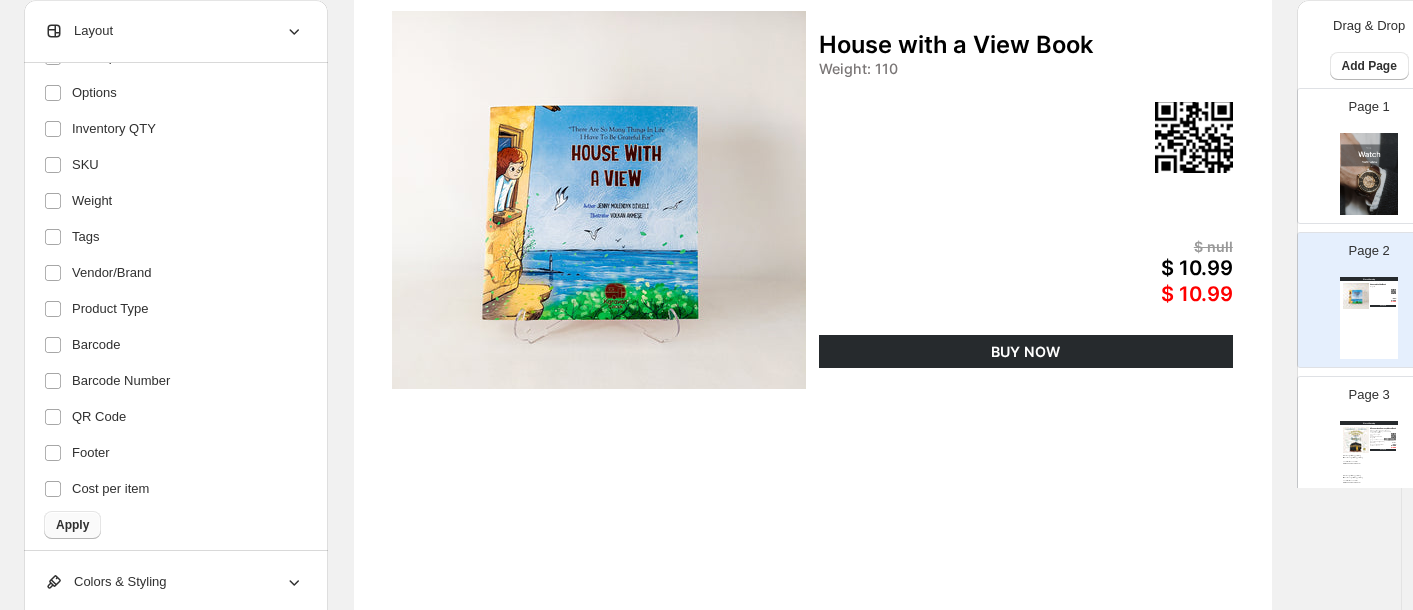 click on "Apply" at bounding box center [72, 525] 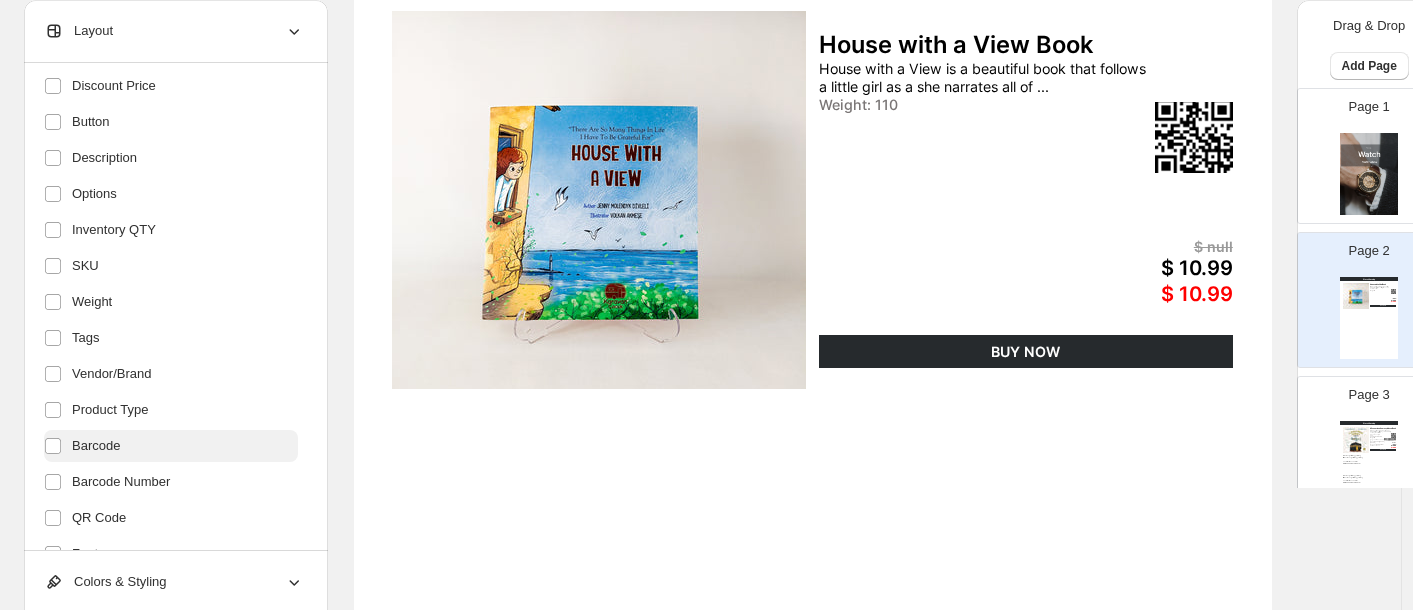 scroll, scrollTop: 319, scrollLeft: 0, axis: vertical 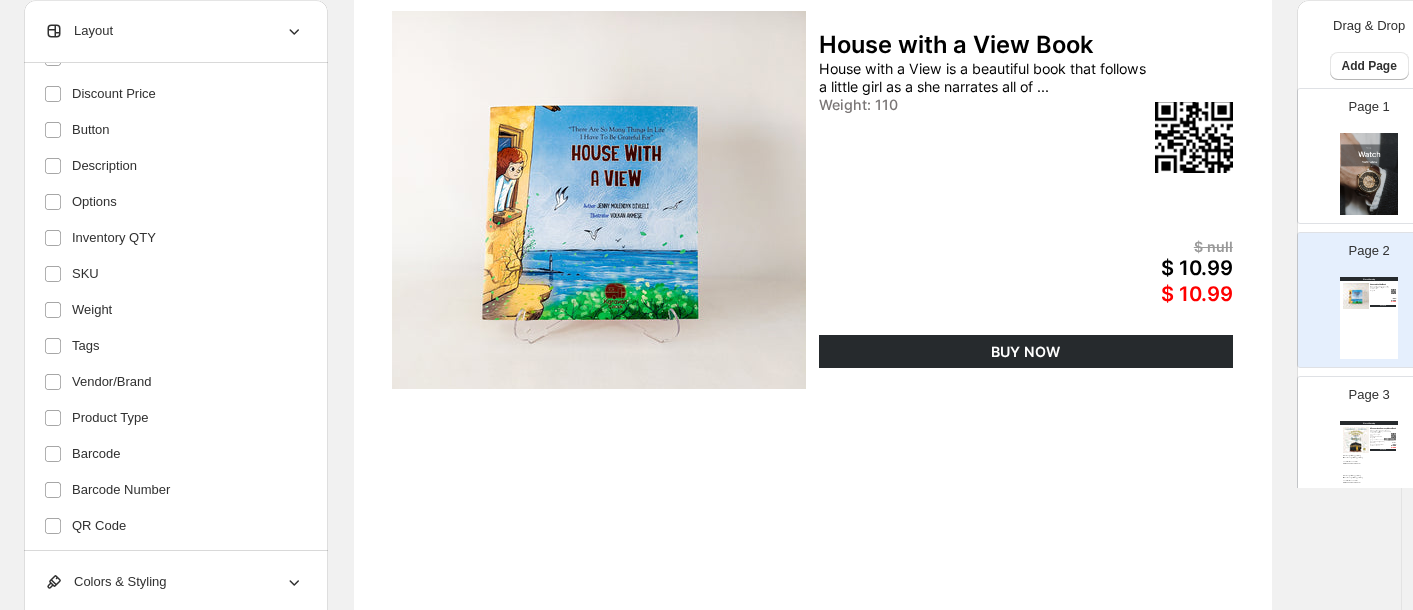click on "House with a View is a beautiful book that follows a little girl as a she narrates all of ..." at bounding box center [985, 77] 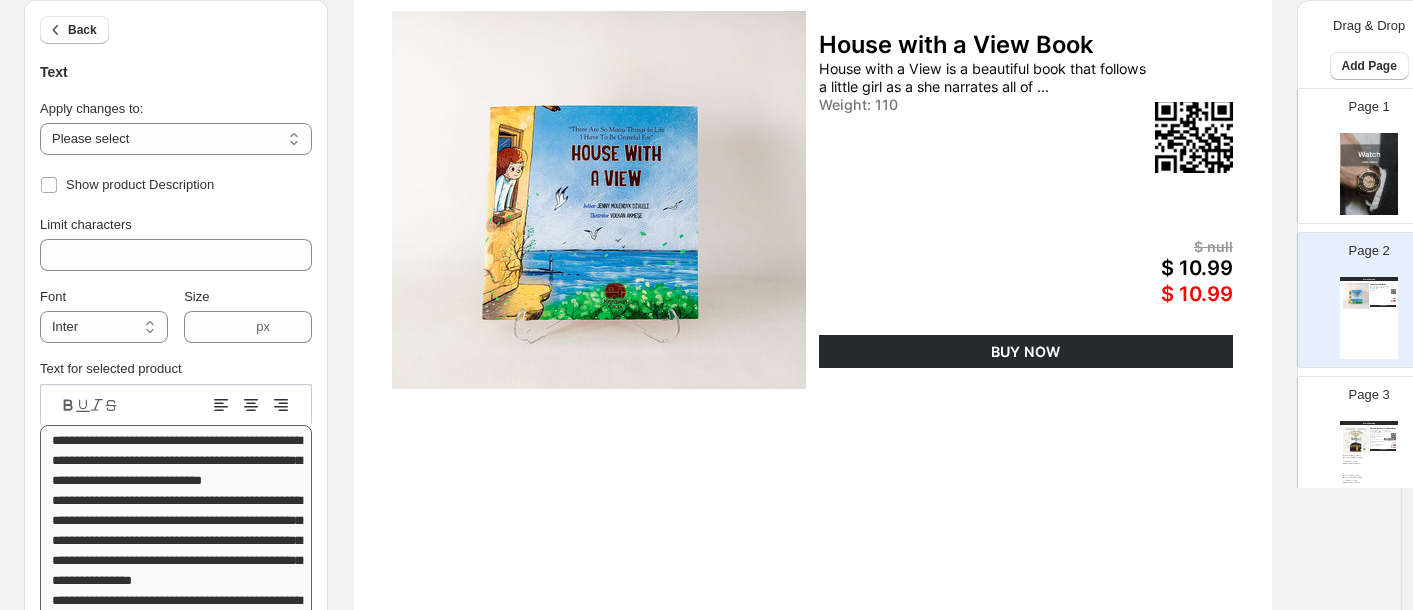 scroll, scrollTop: 2, scrollLeft: 0, axis: vertical 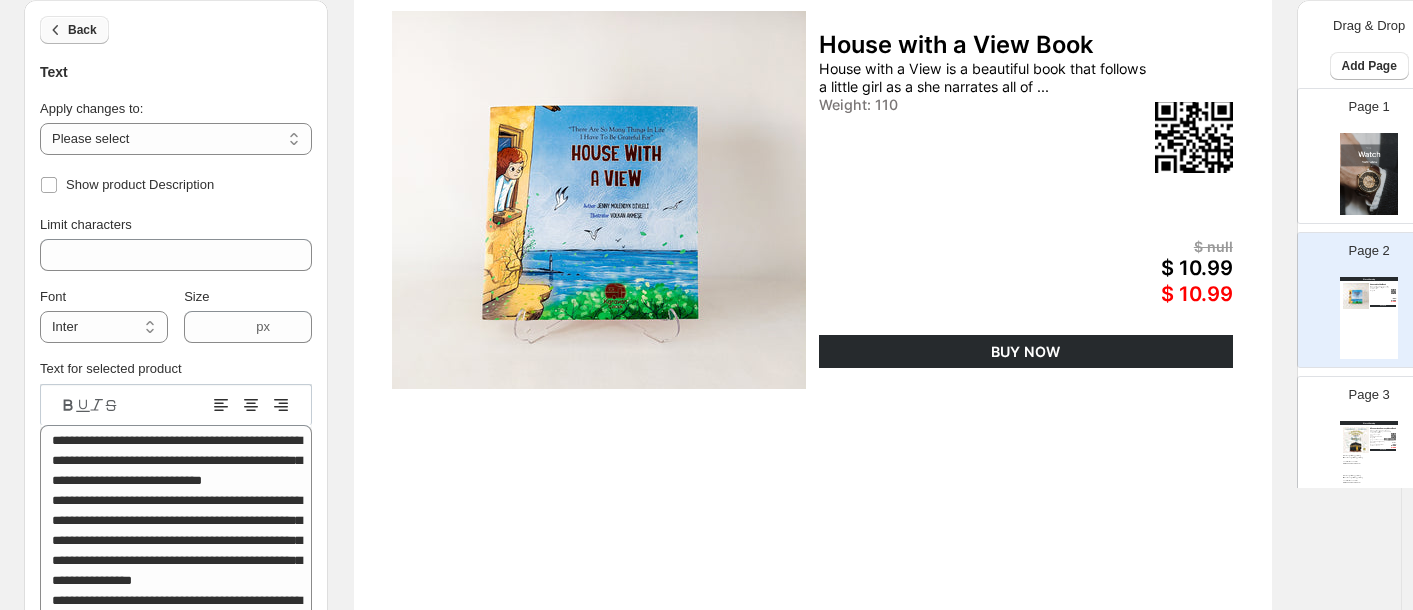 click on "Back" at bounding box center (74, 30) 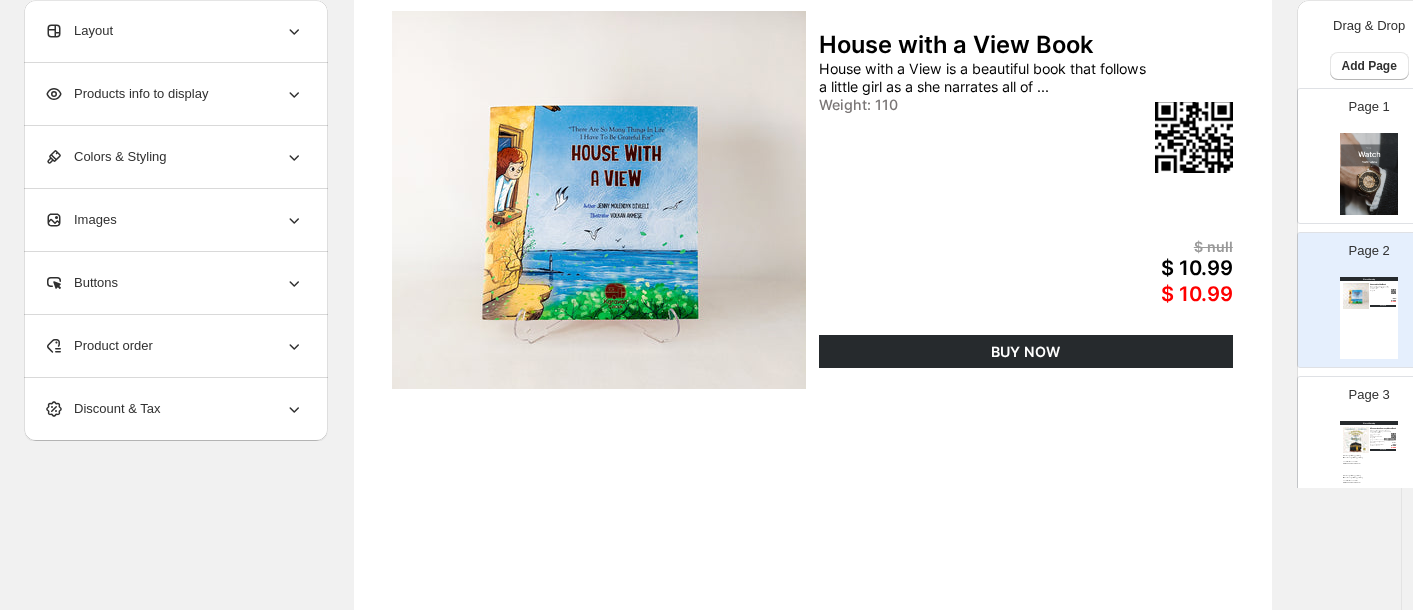 click on "Products info to display" at bounding box center [174, 94] 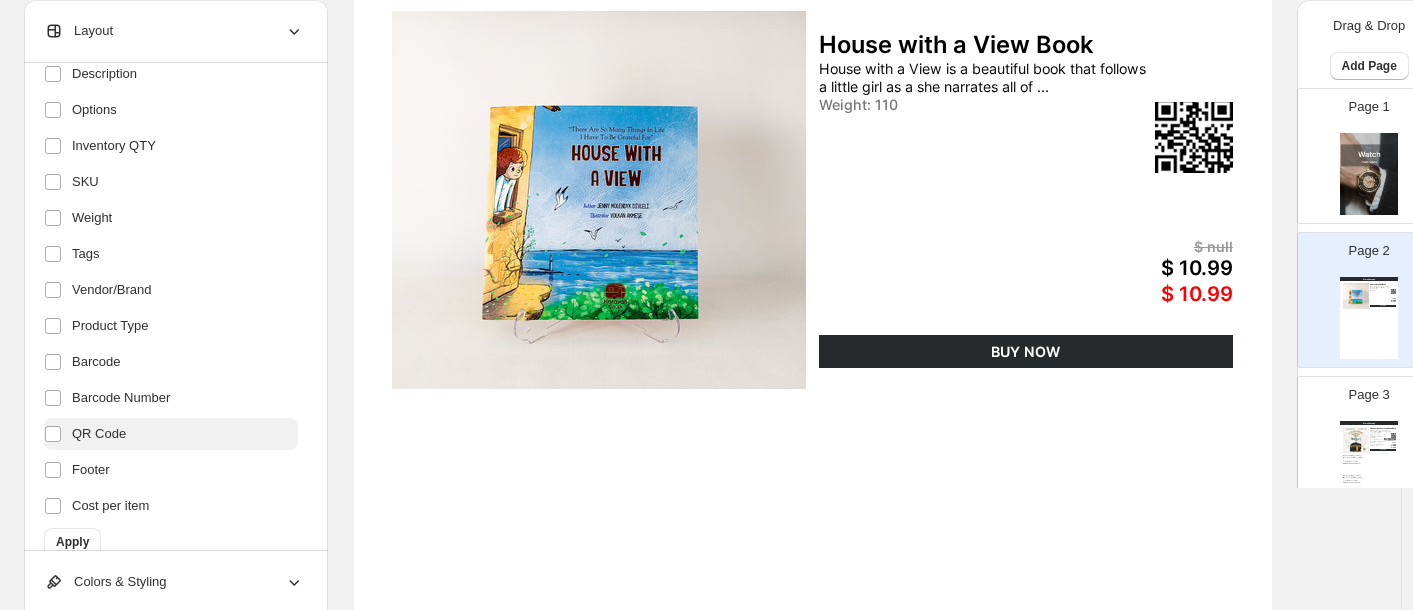 scroll, scrollTop: 428, scrollLeft: 0, axis: vertical 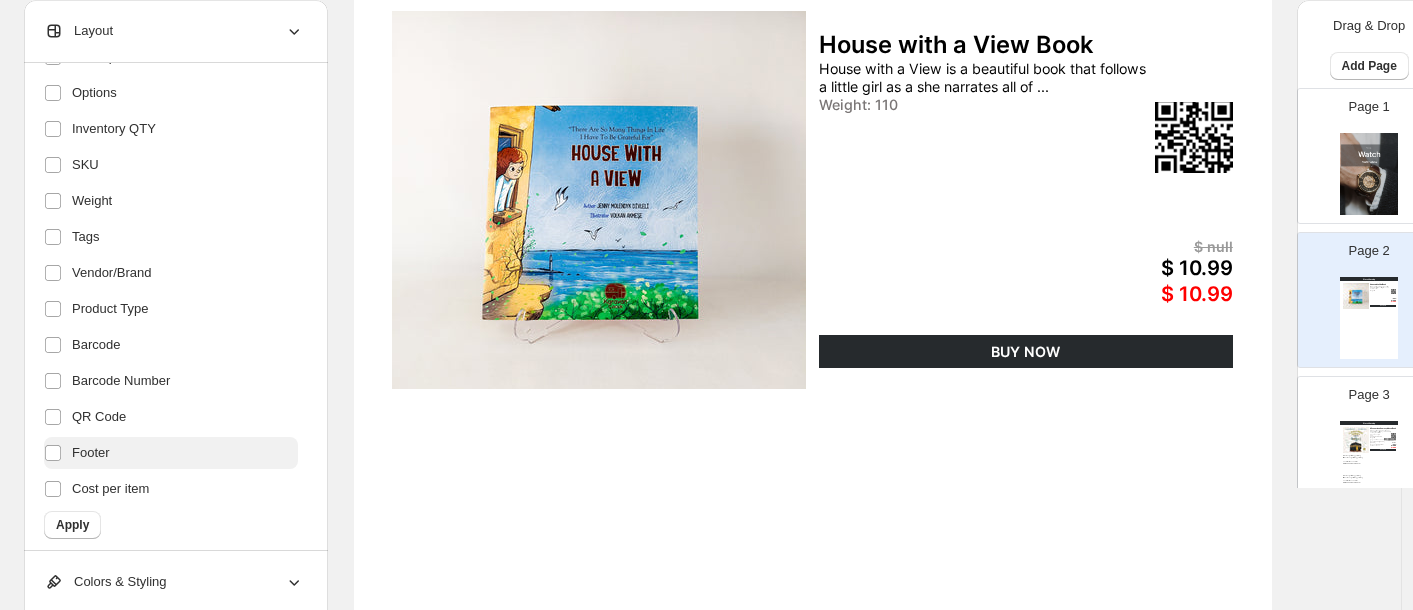 click on "Footer" at bounding box center (91, 453) 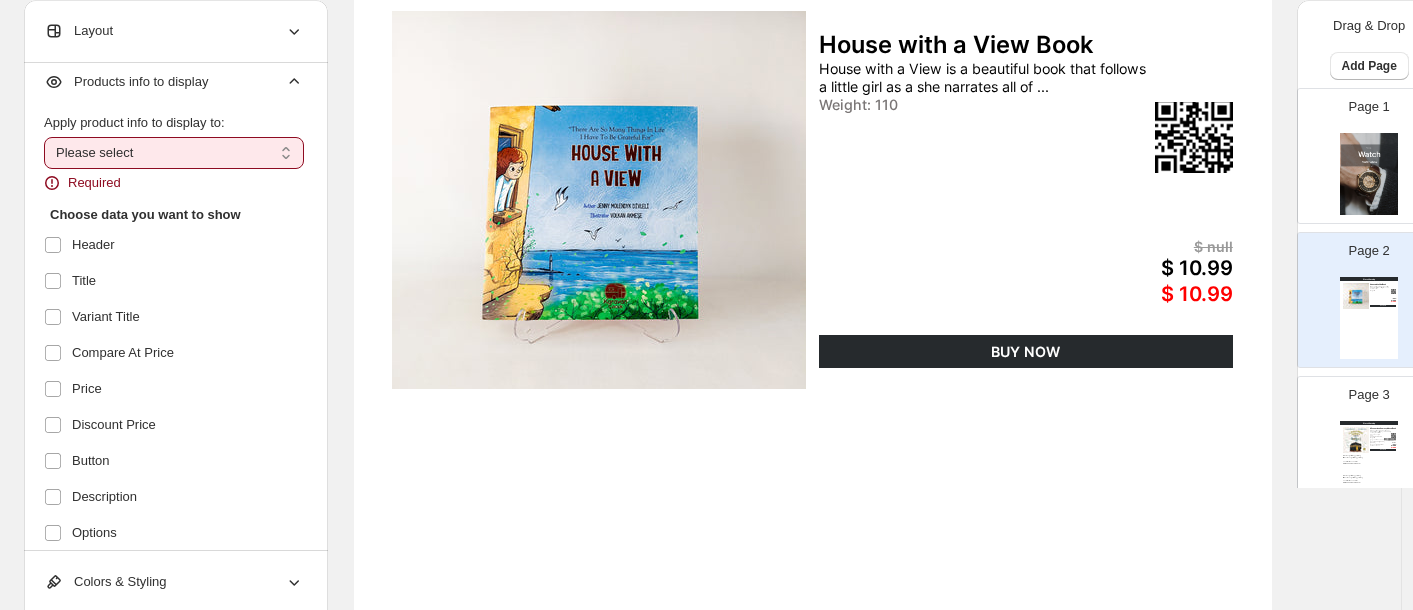 scroll, scrollTop: 0, scrollLeft: 0, axis: both 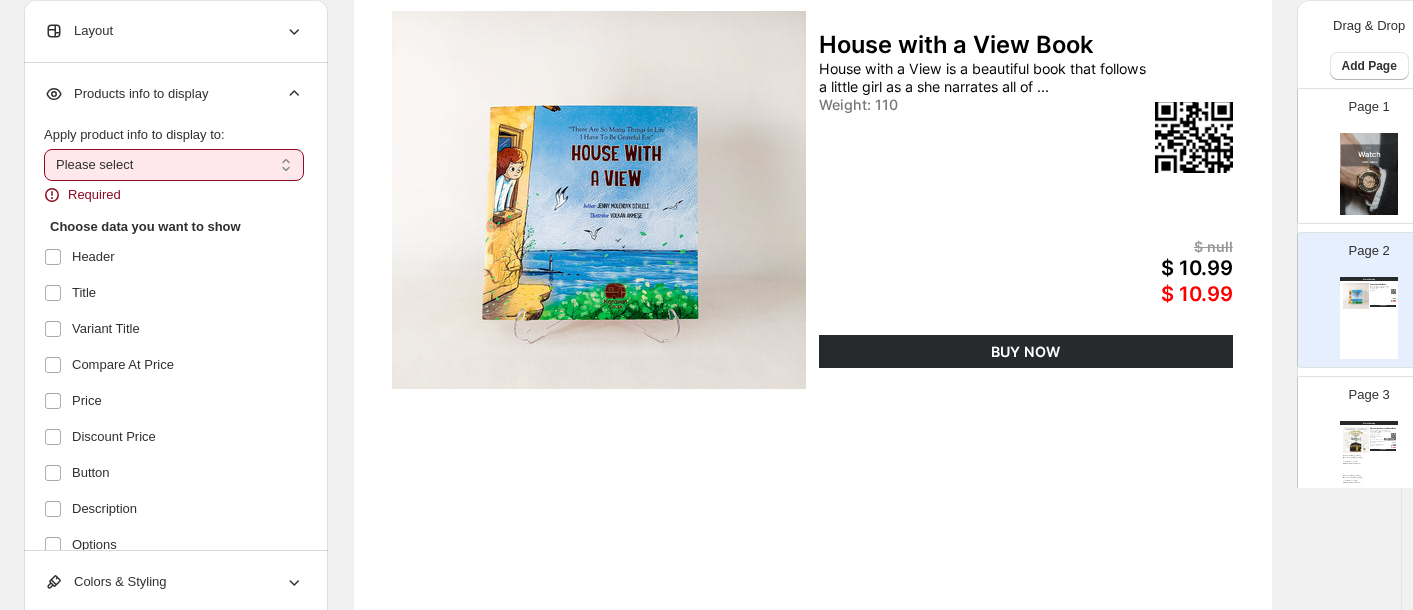 click on "**********" at bounding box center (174, 165) 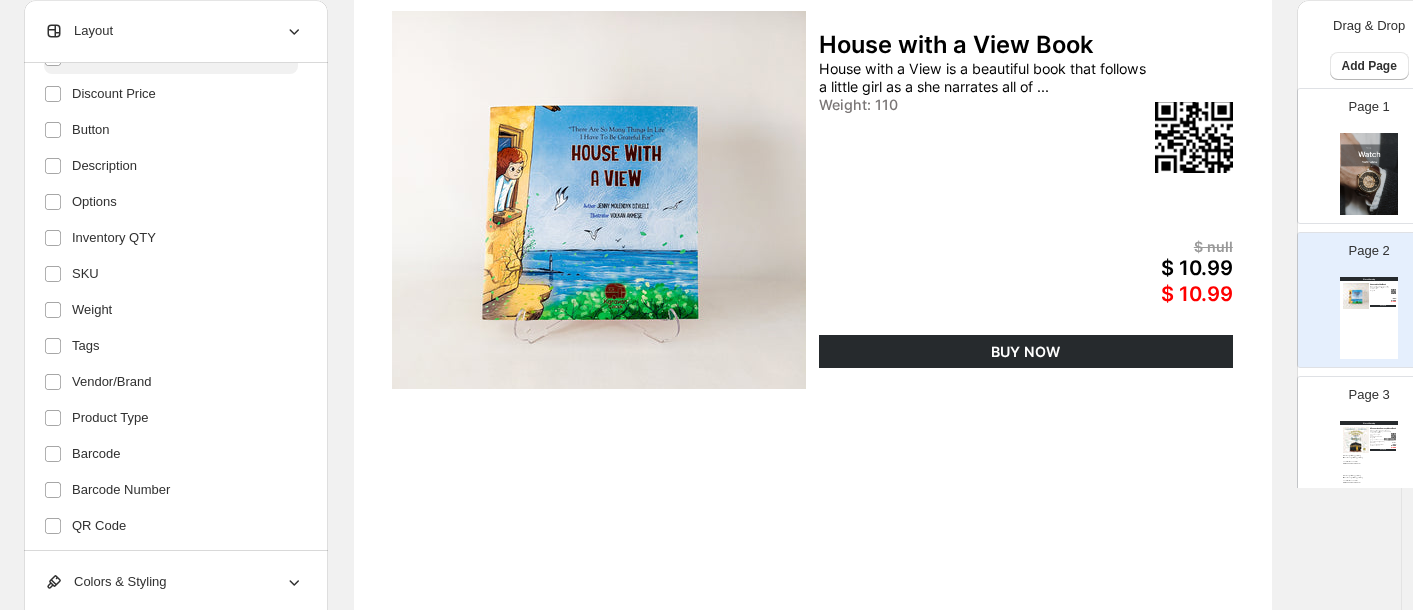 scroll, scrollTop: 428, scrollLeft: 0, axis: vertical 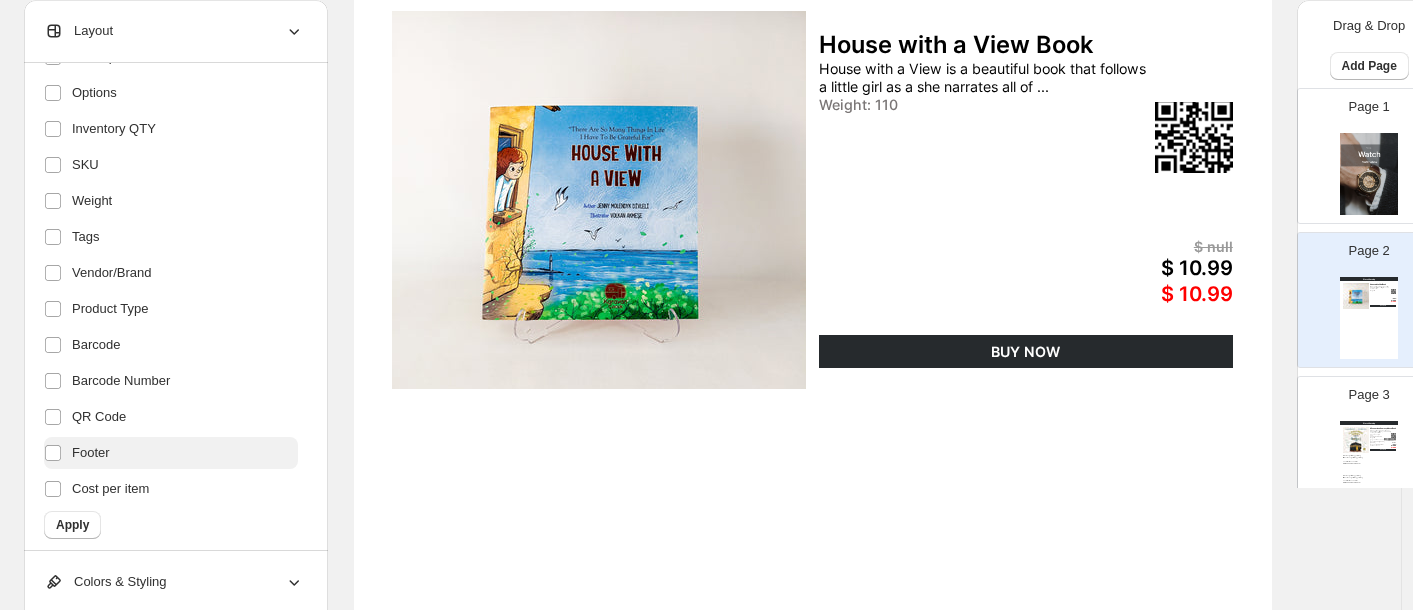 click on "Footer" at bounding box center [171, 453] 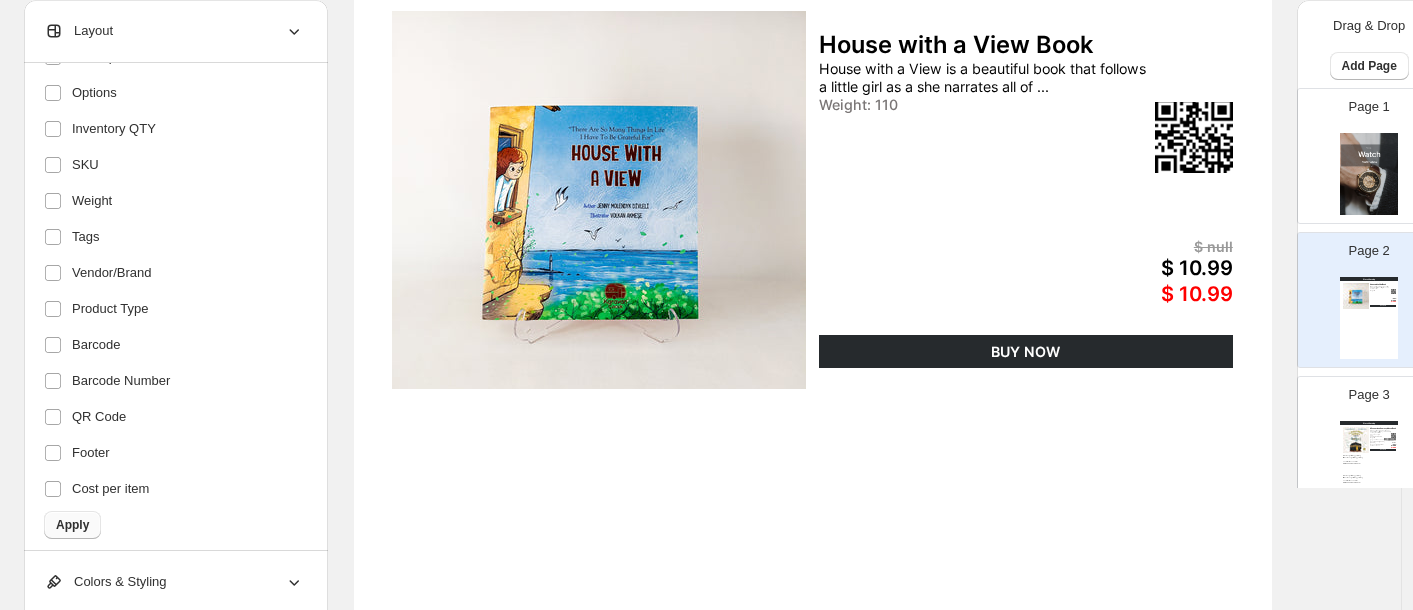 click on "Apply" at bounding box center [72, 525] 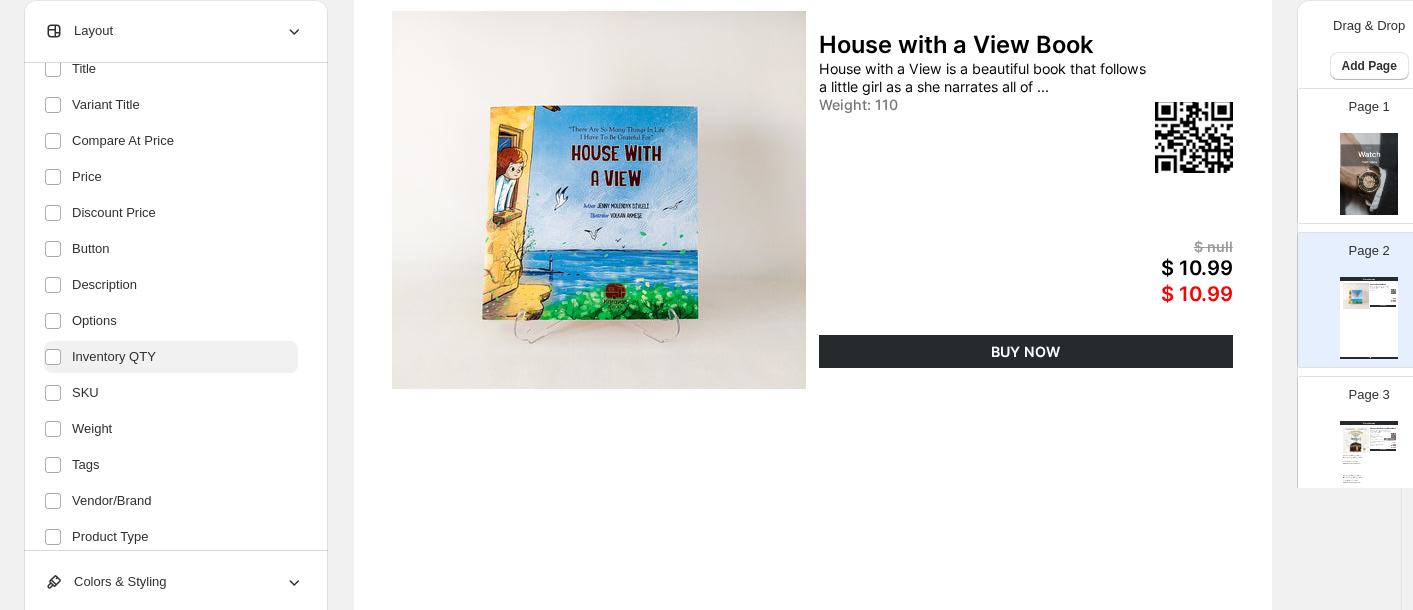 scroll, scrollTop: 272, scrollLeft: 0, axis: vertical 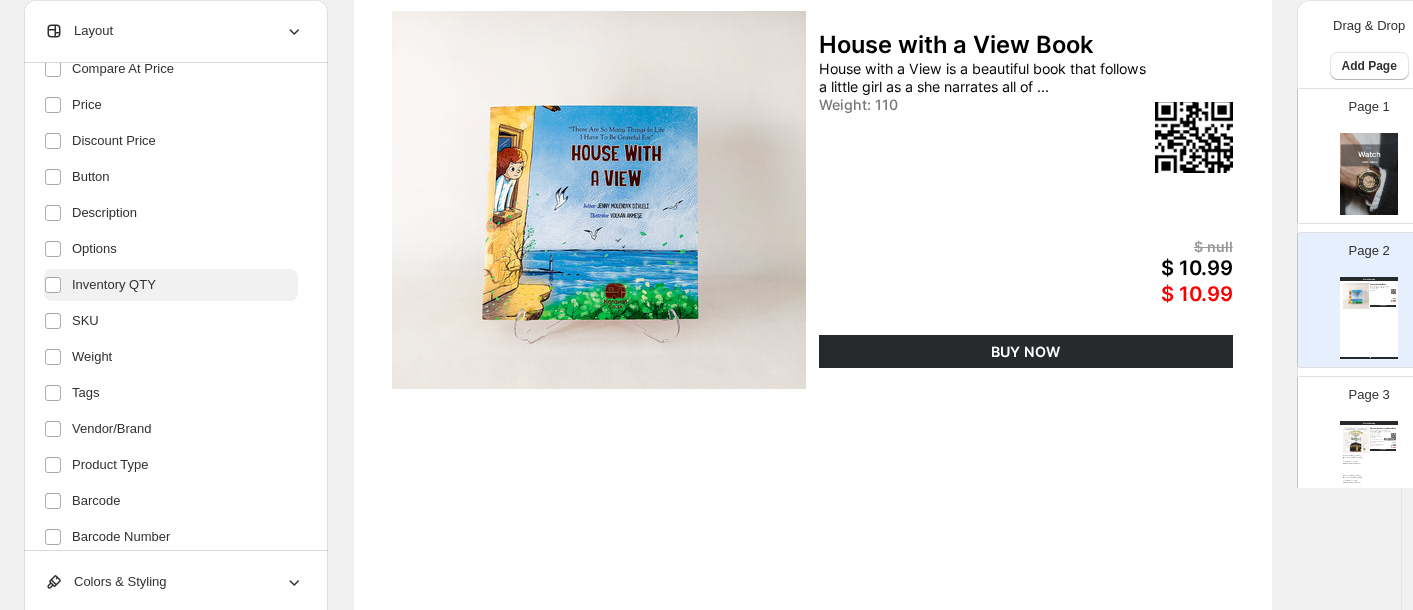 click on "Inventory QTY" at bounding box center (114, 285) 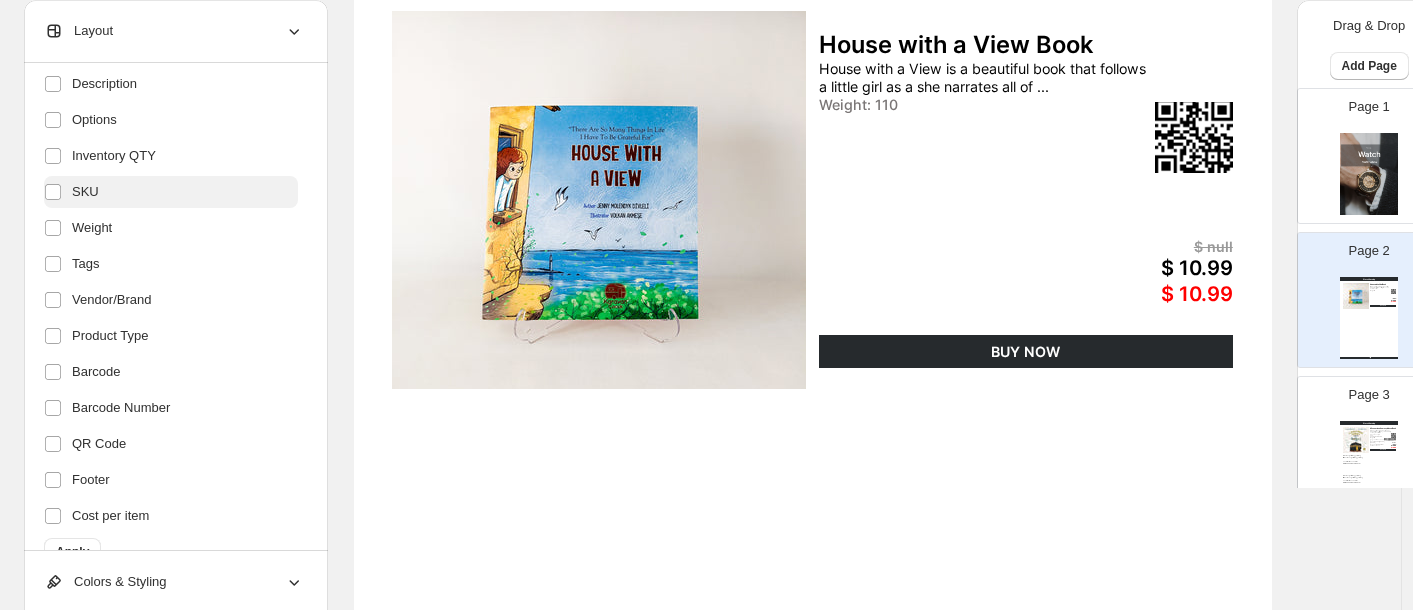 scroll, scrollTop: 428, scrollLeft: 0, axis: vertical 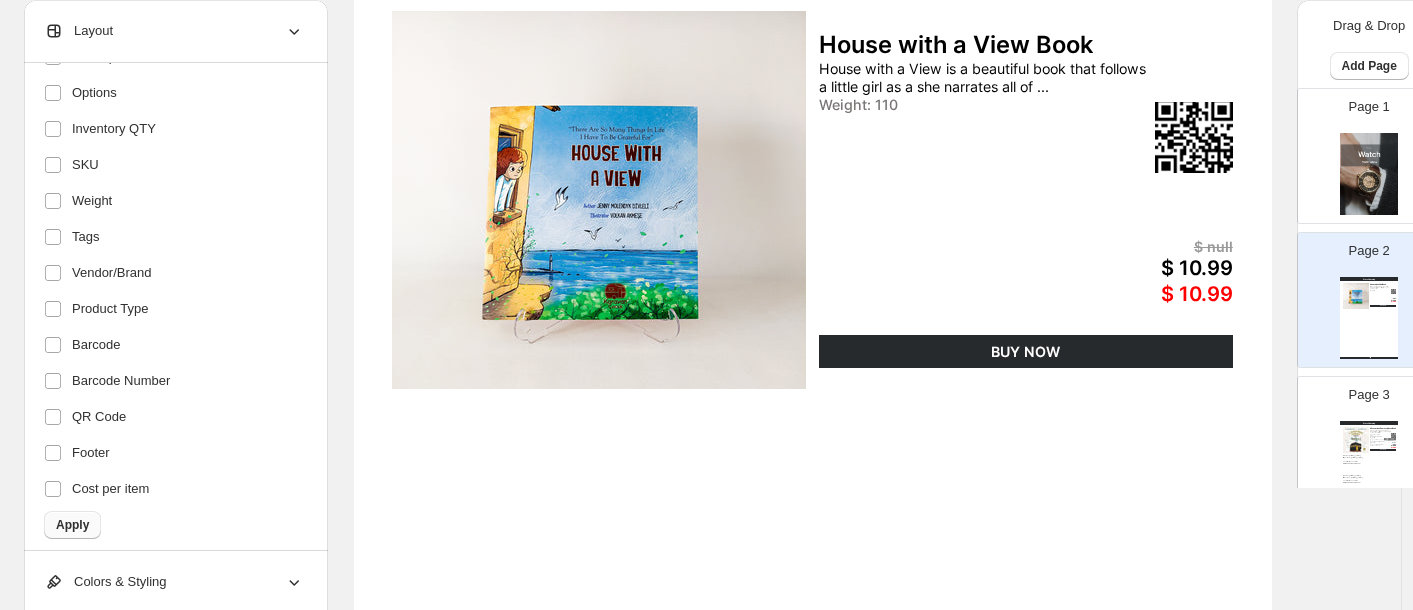 click on "Apply" at bounding box center [72, 525] 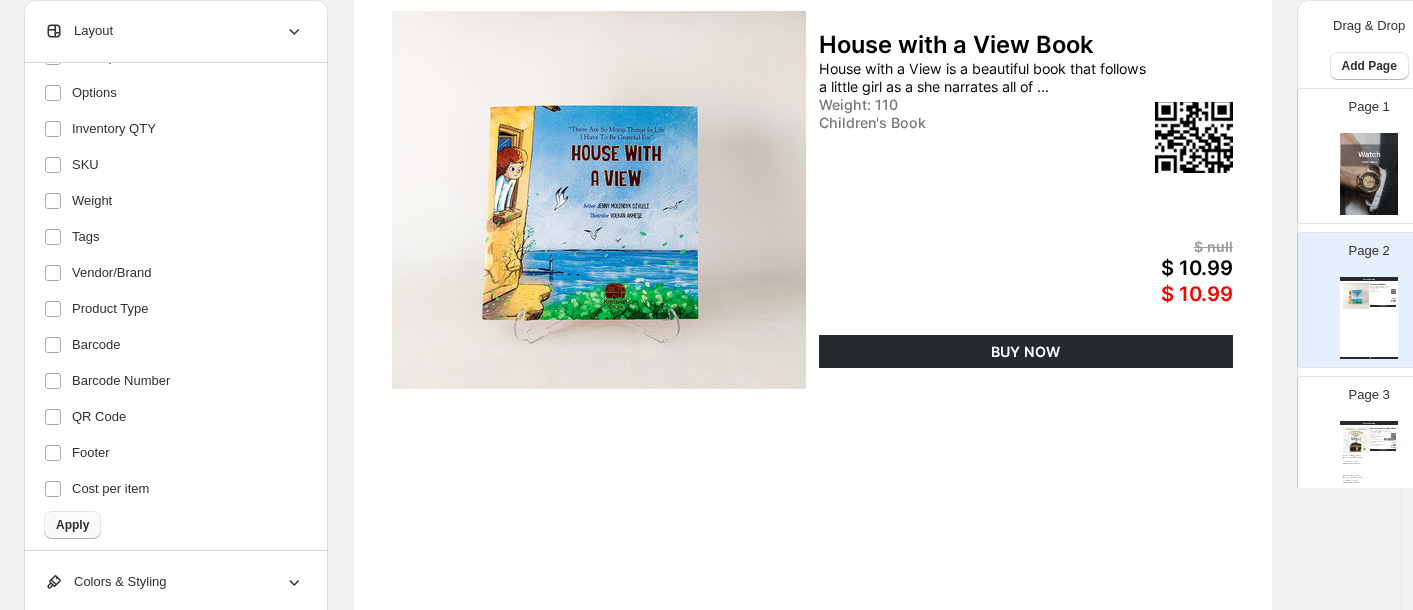 click on "Apply" at bounding box center [72, 525] 